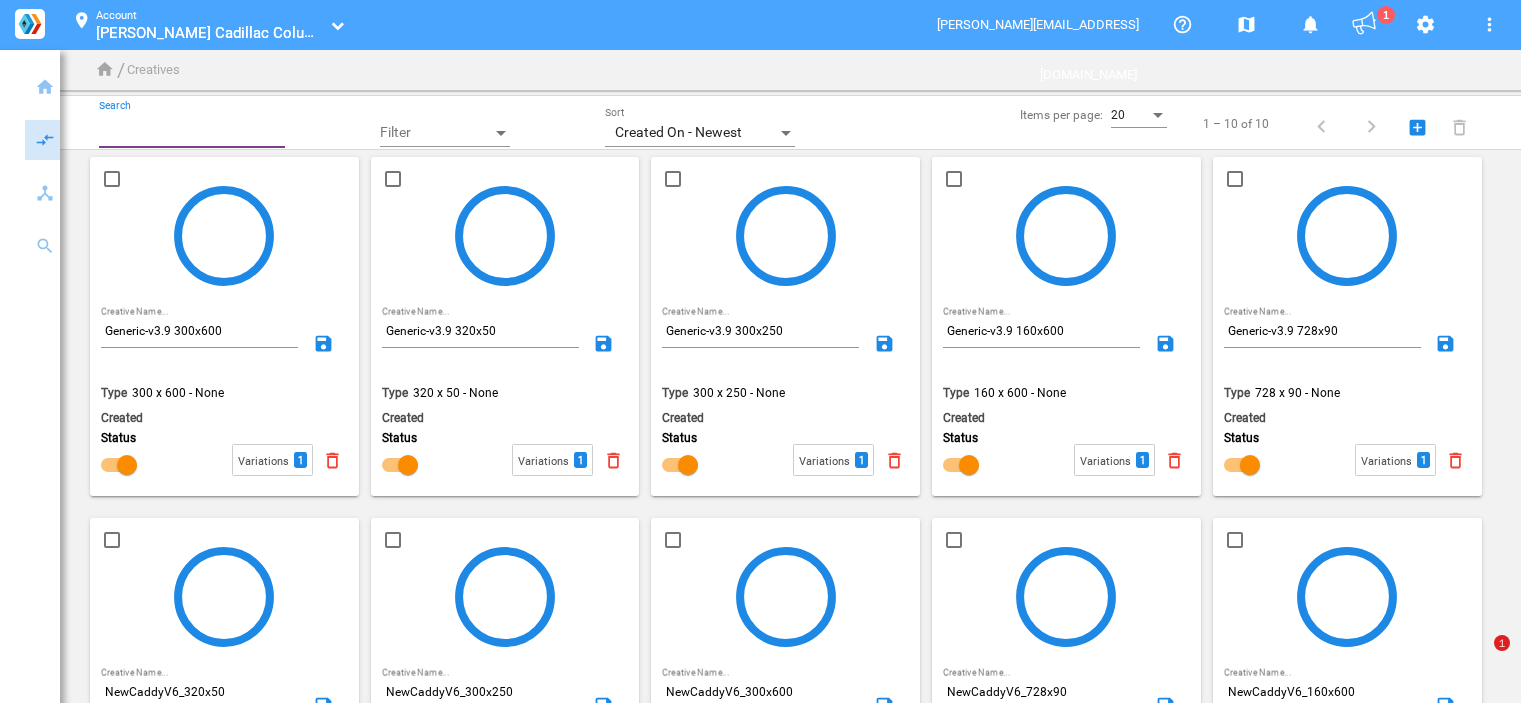 scroll, scrollTop: 0, scrollLeft: 0, axis: both 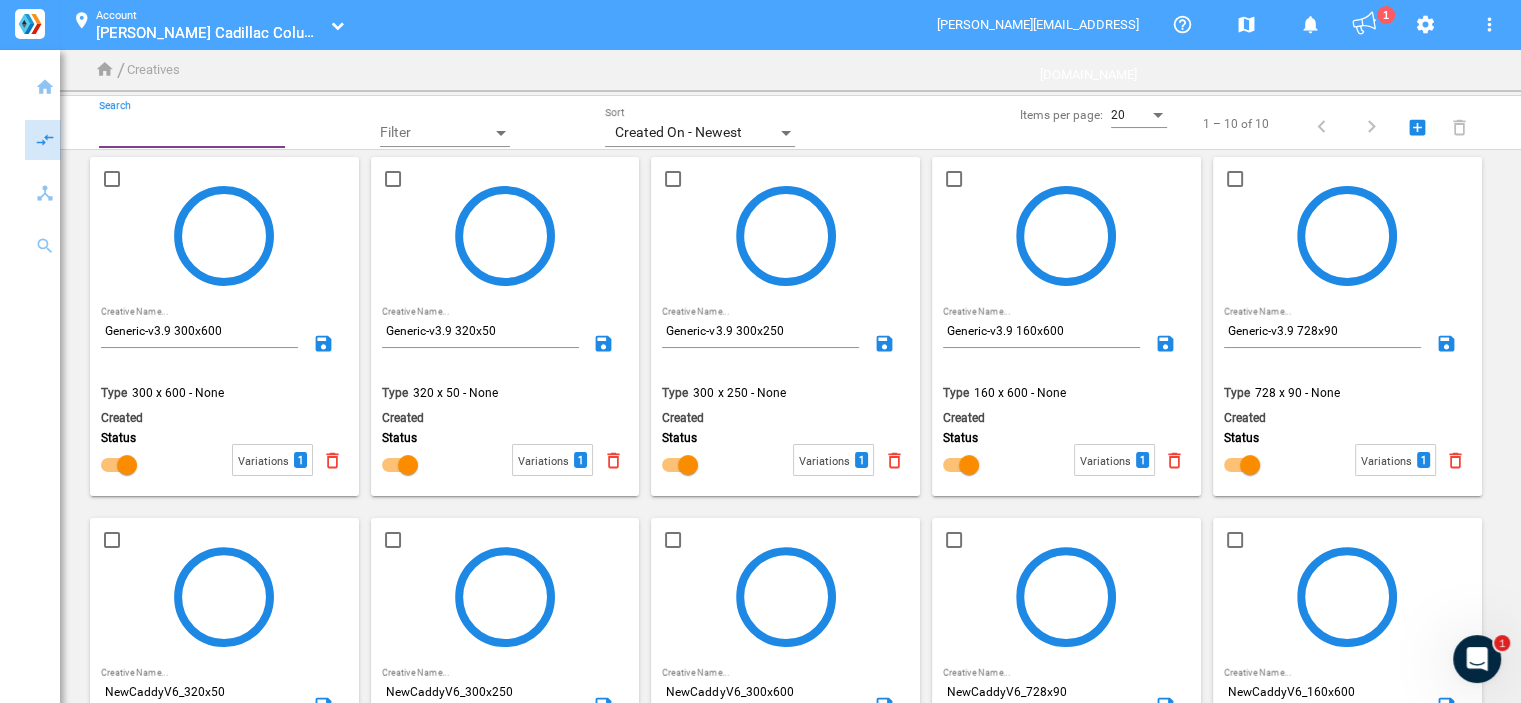 click 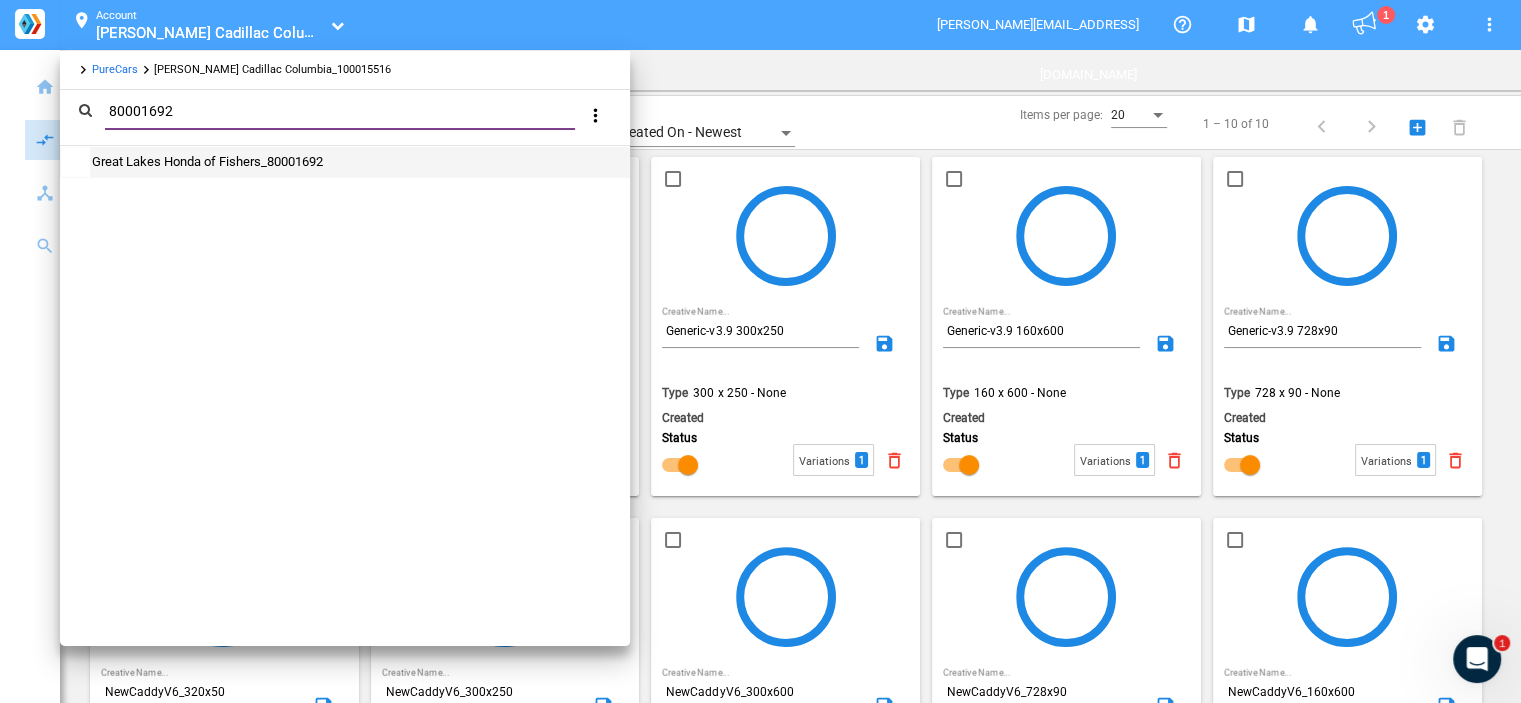 type on "80001692" 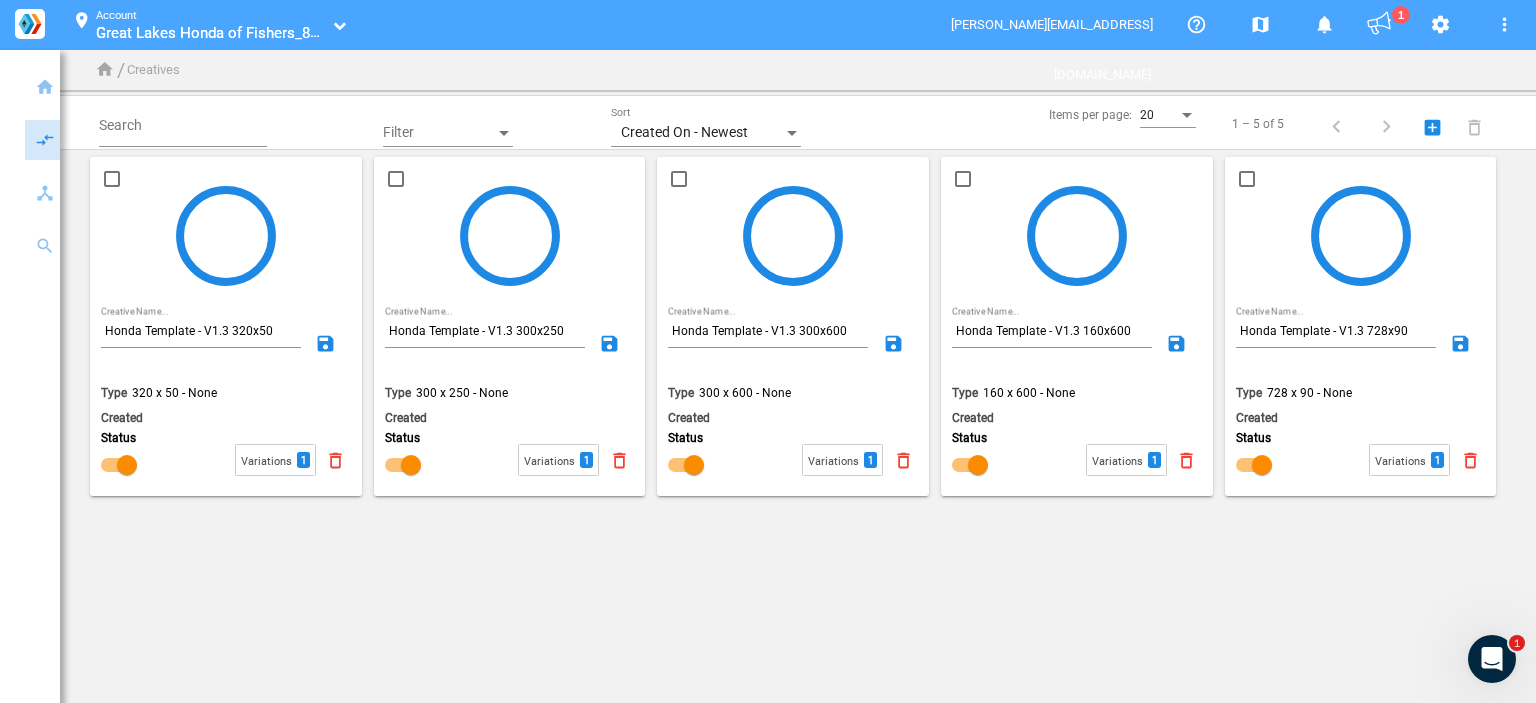click on "location_on Account Great Lakes Honda of Fishers_80001692 Great Lakes Honda of Fishers_80001692" at bounding box center [205, 25] 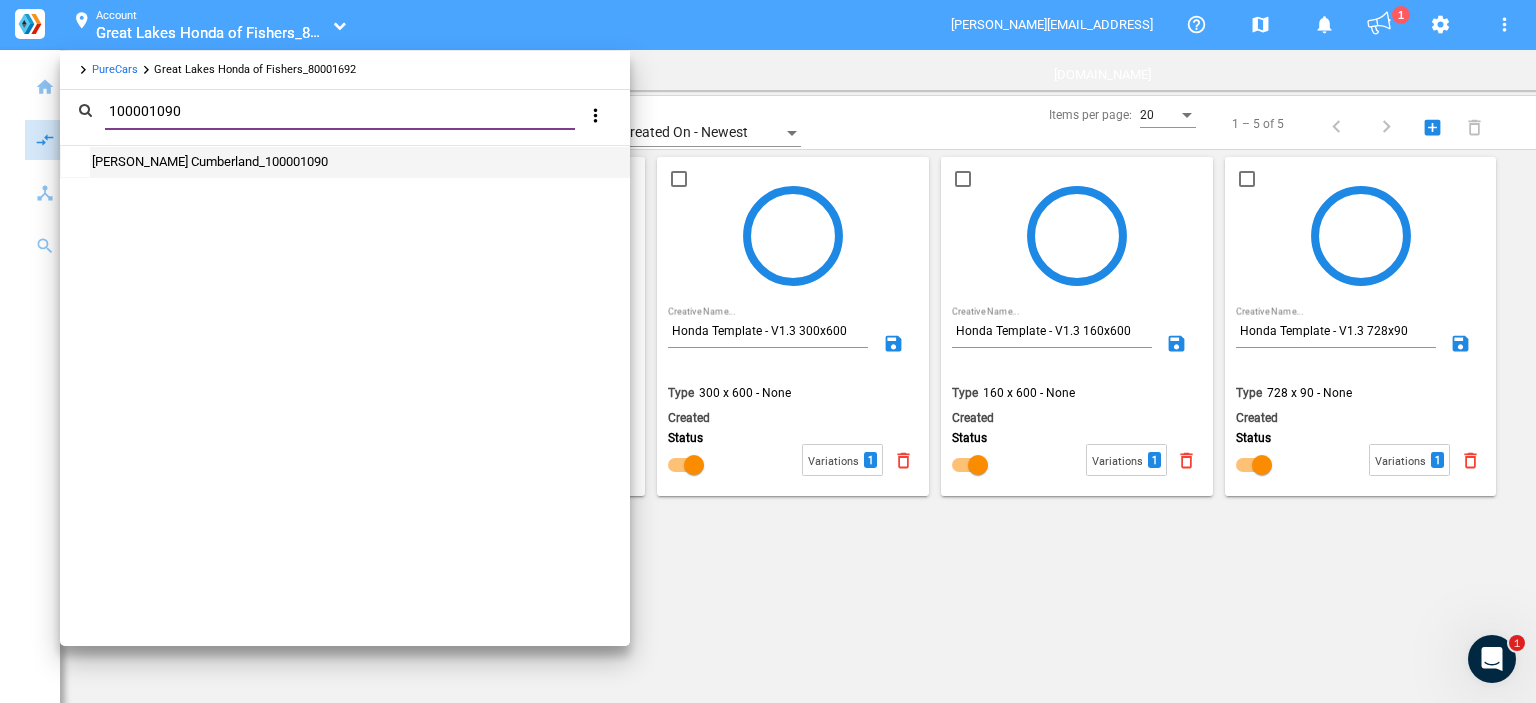 type on "100001090" 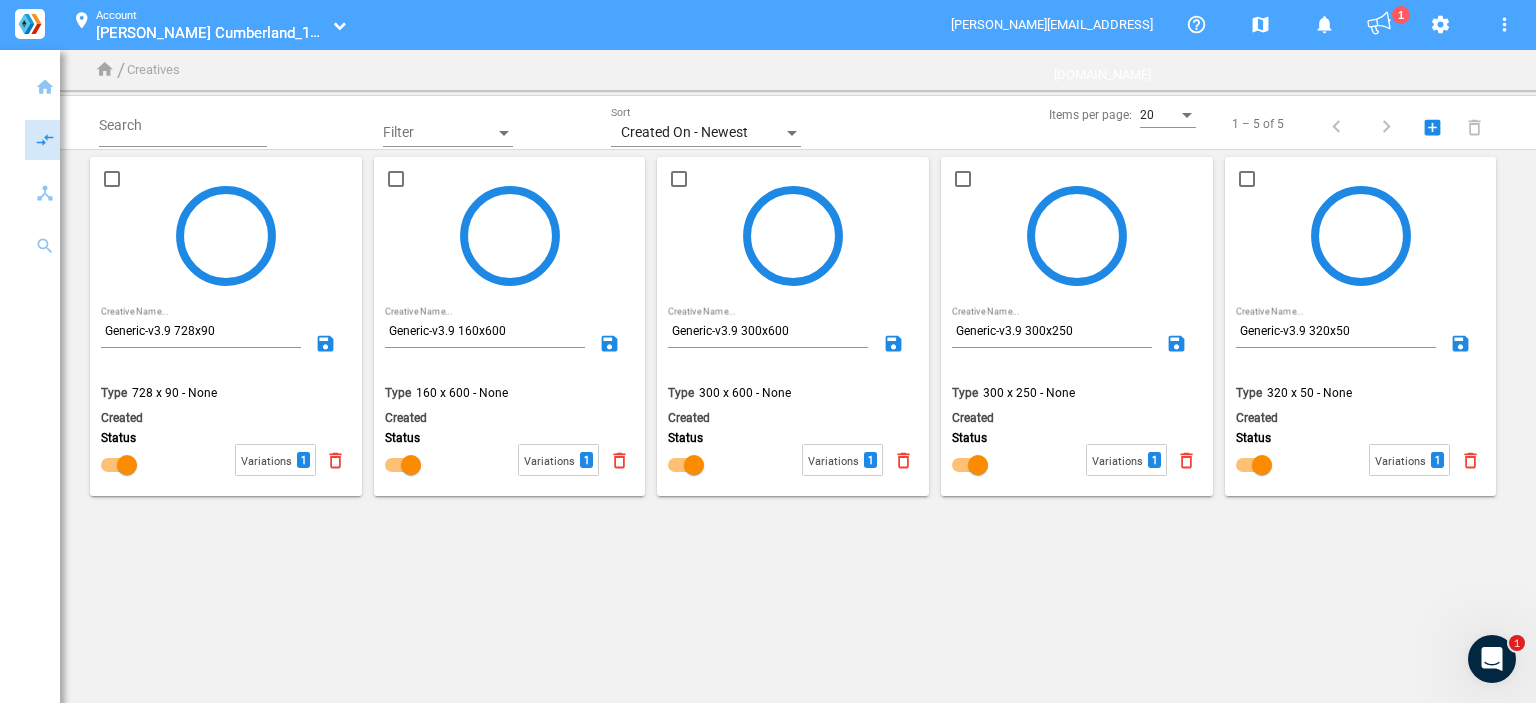 click on "home / Creatives" 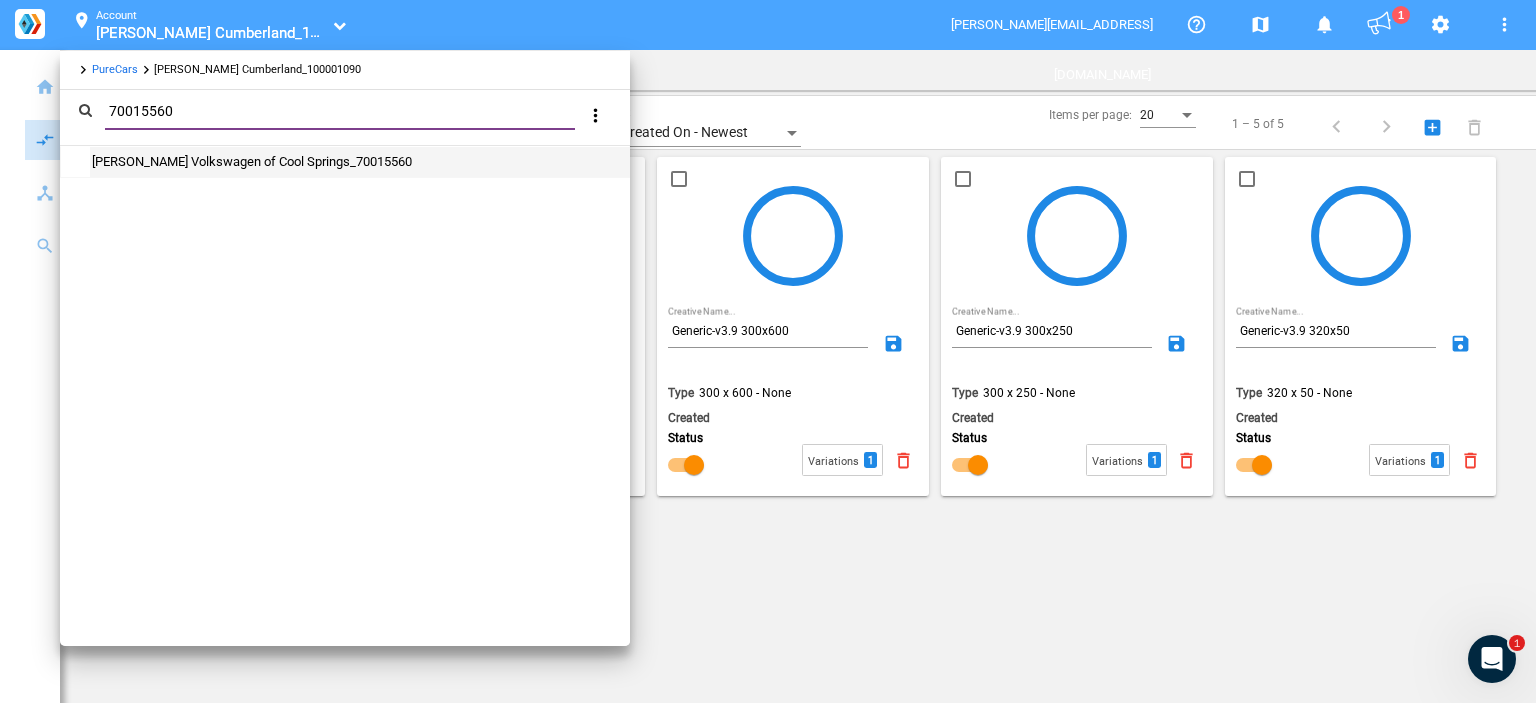 type on "70015560" 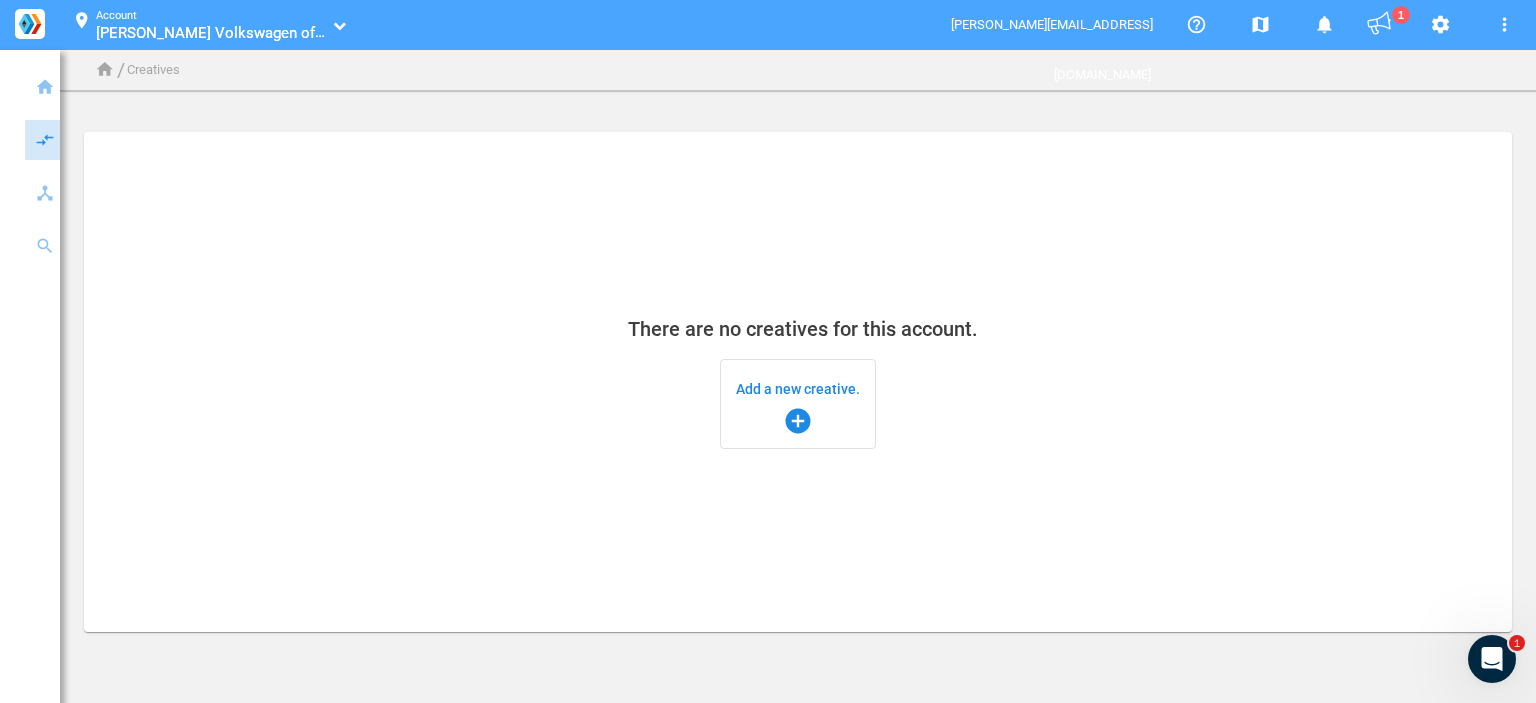 click on "Add a new creative.  add_circle" at bounding box center (798, 404) 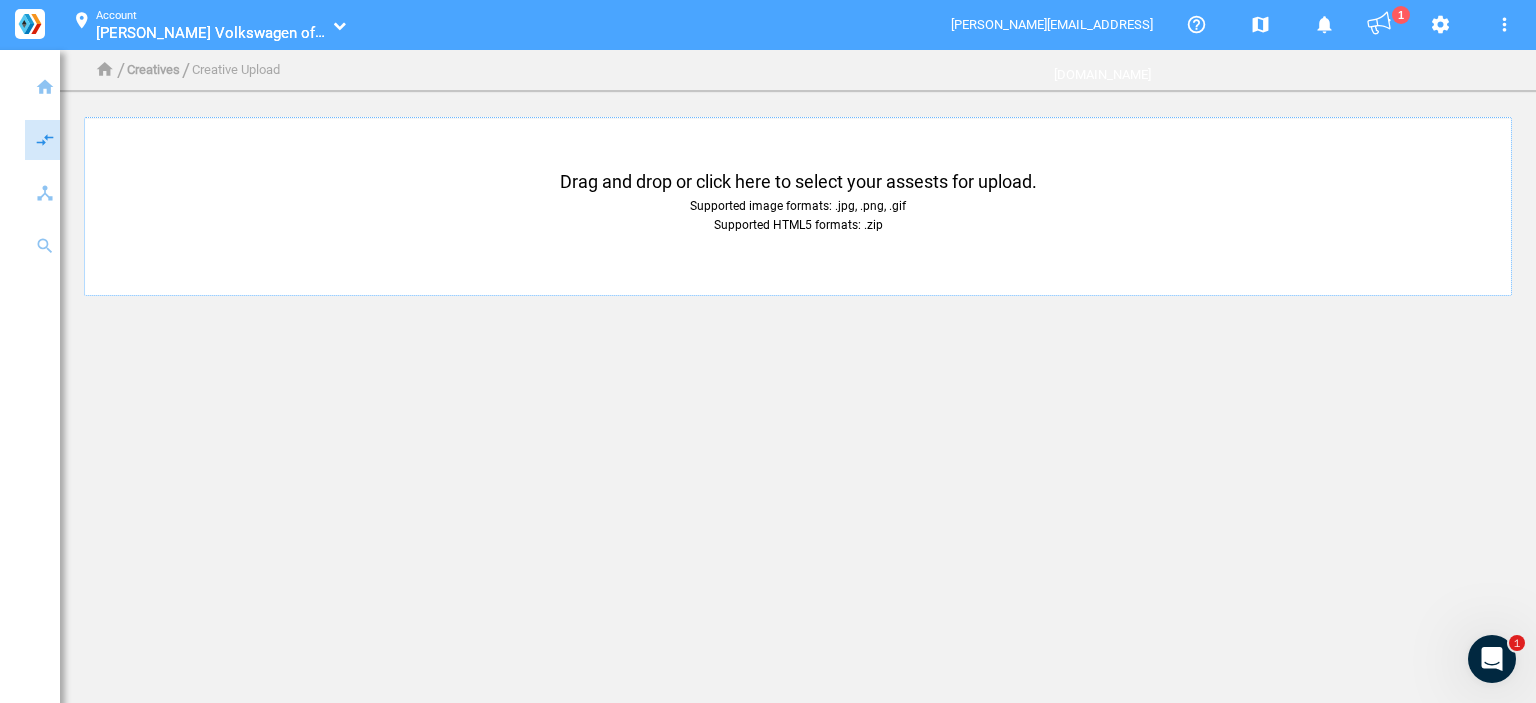 click on "Drag and drop or click here to select your assests for upload.  Supported image formats: .jpg, .png, .gif  Supported HTML5 formats: .zip upload" 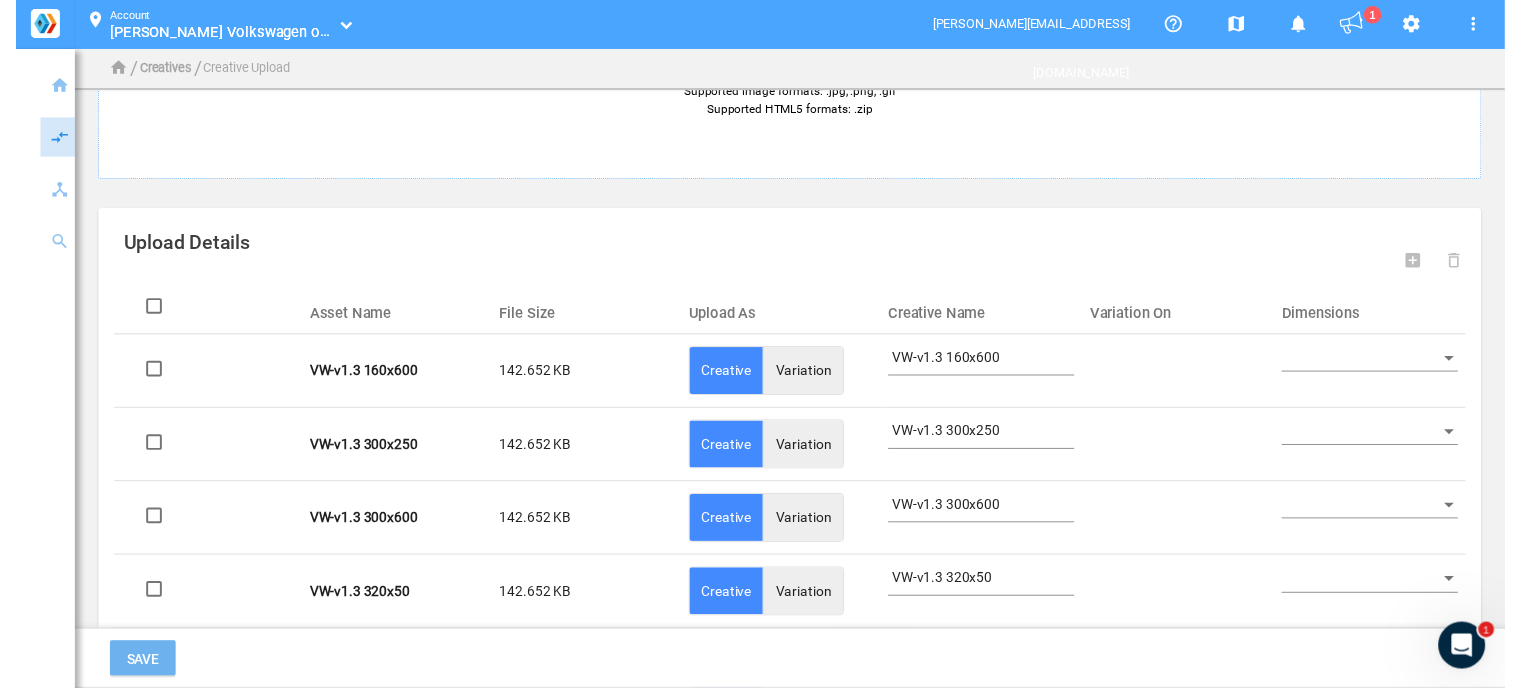 scroll, scrollTop: 172, scrollLeft: 0, axis: vertical 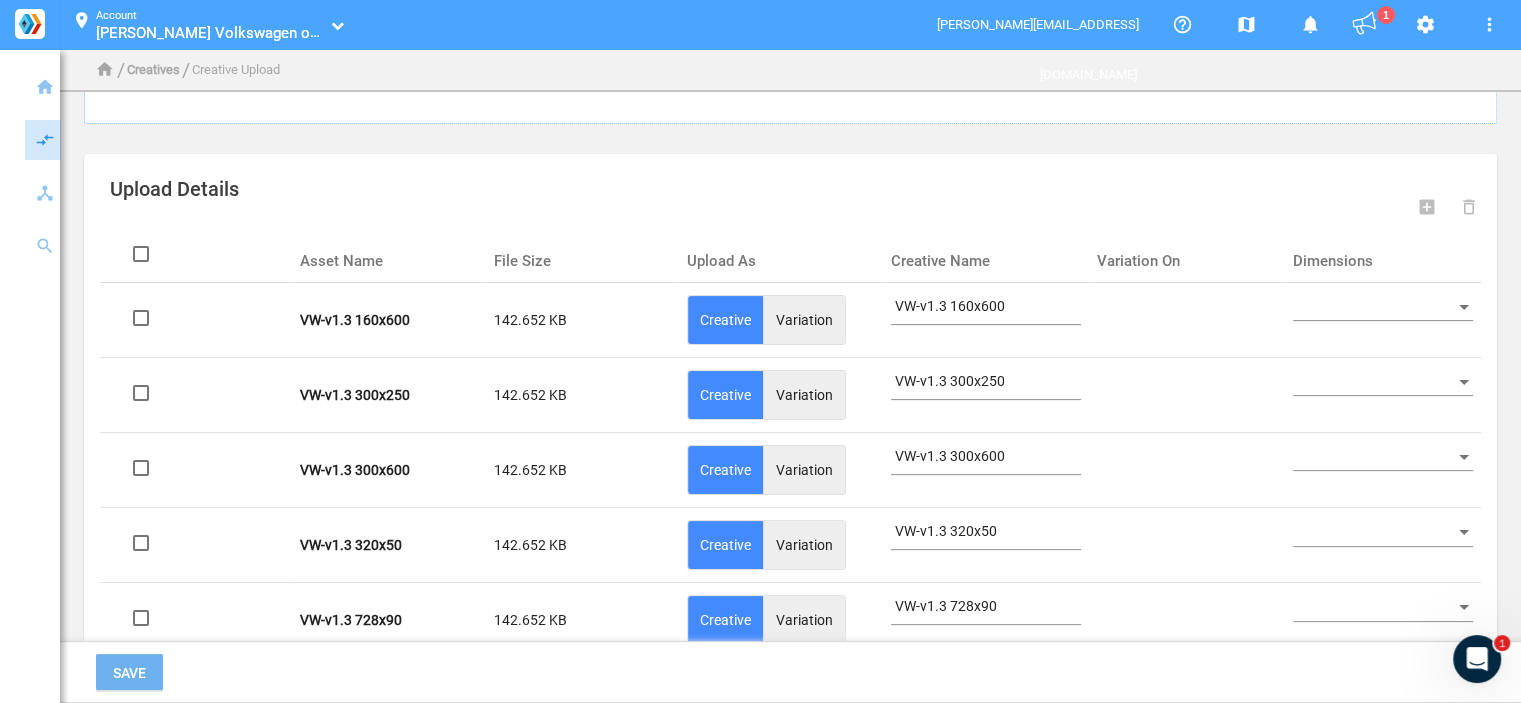 click at bounding box center (1374, 307) 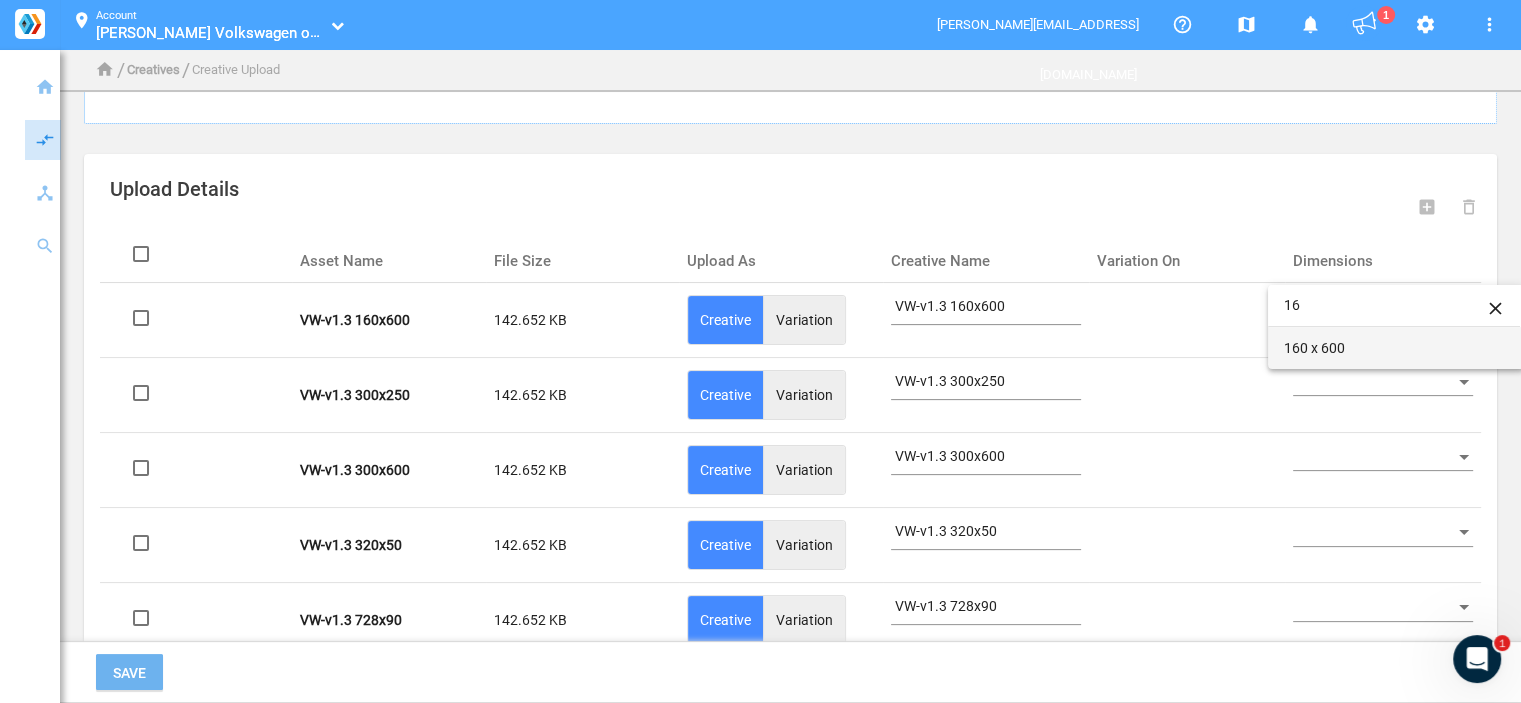 type on "16" 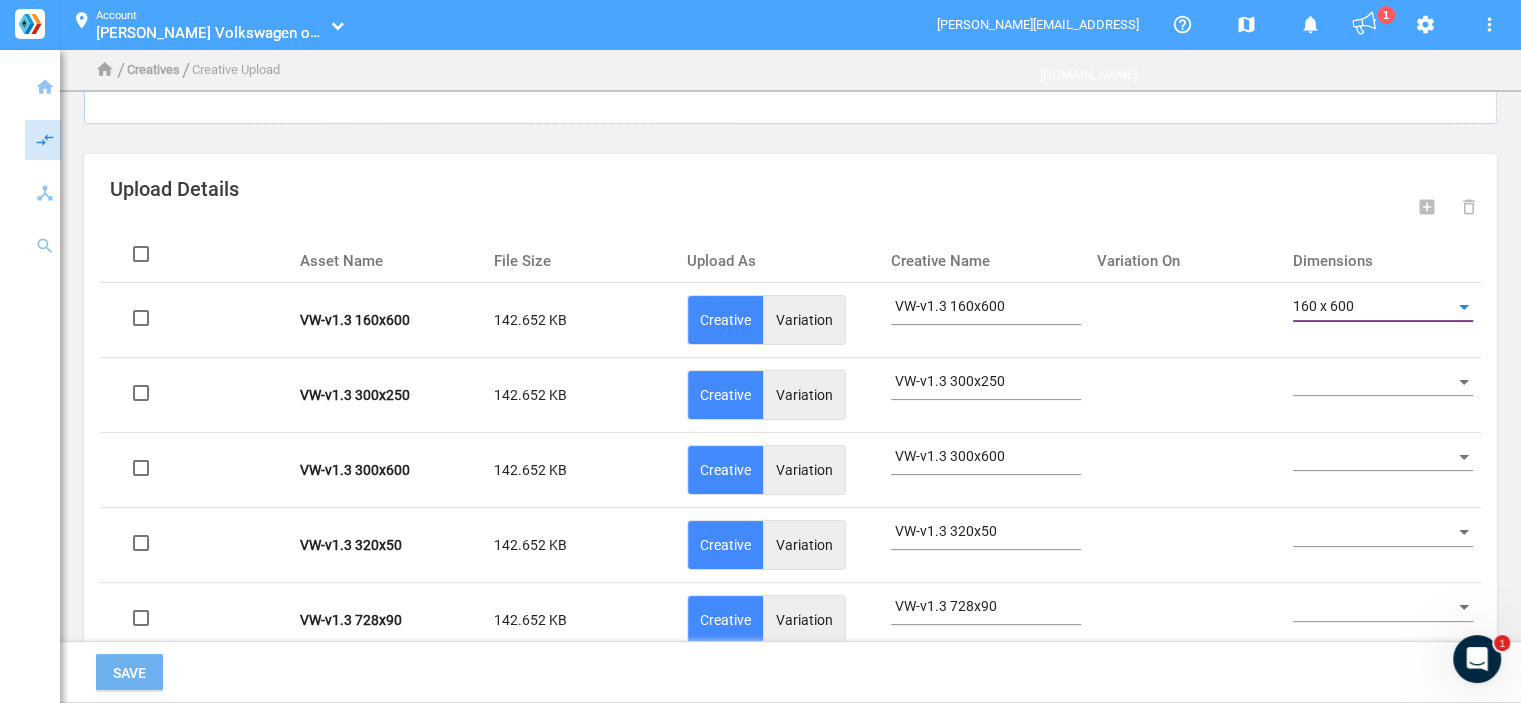 click at bounding box center [1374, 382] 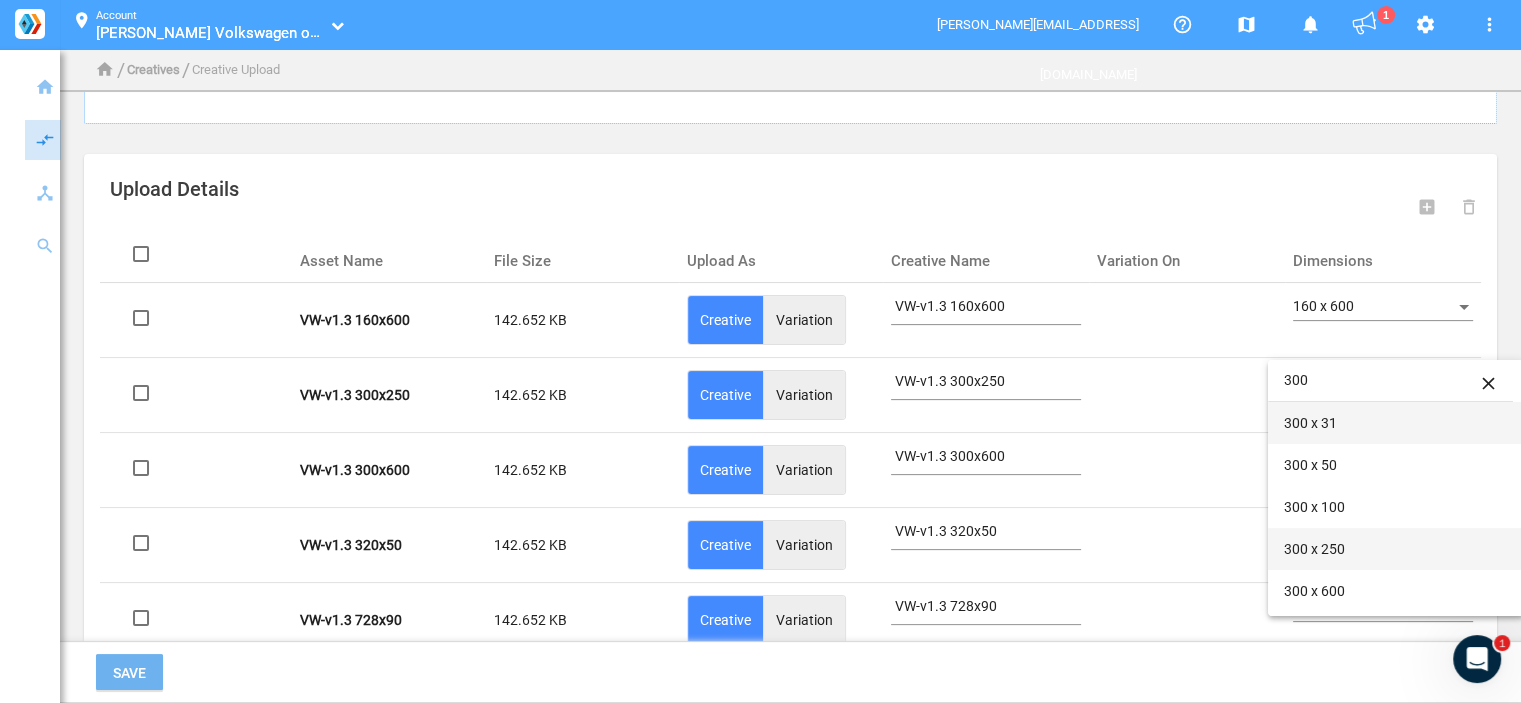 type on "300" 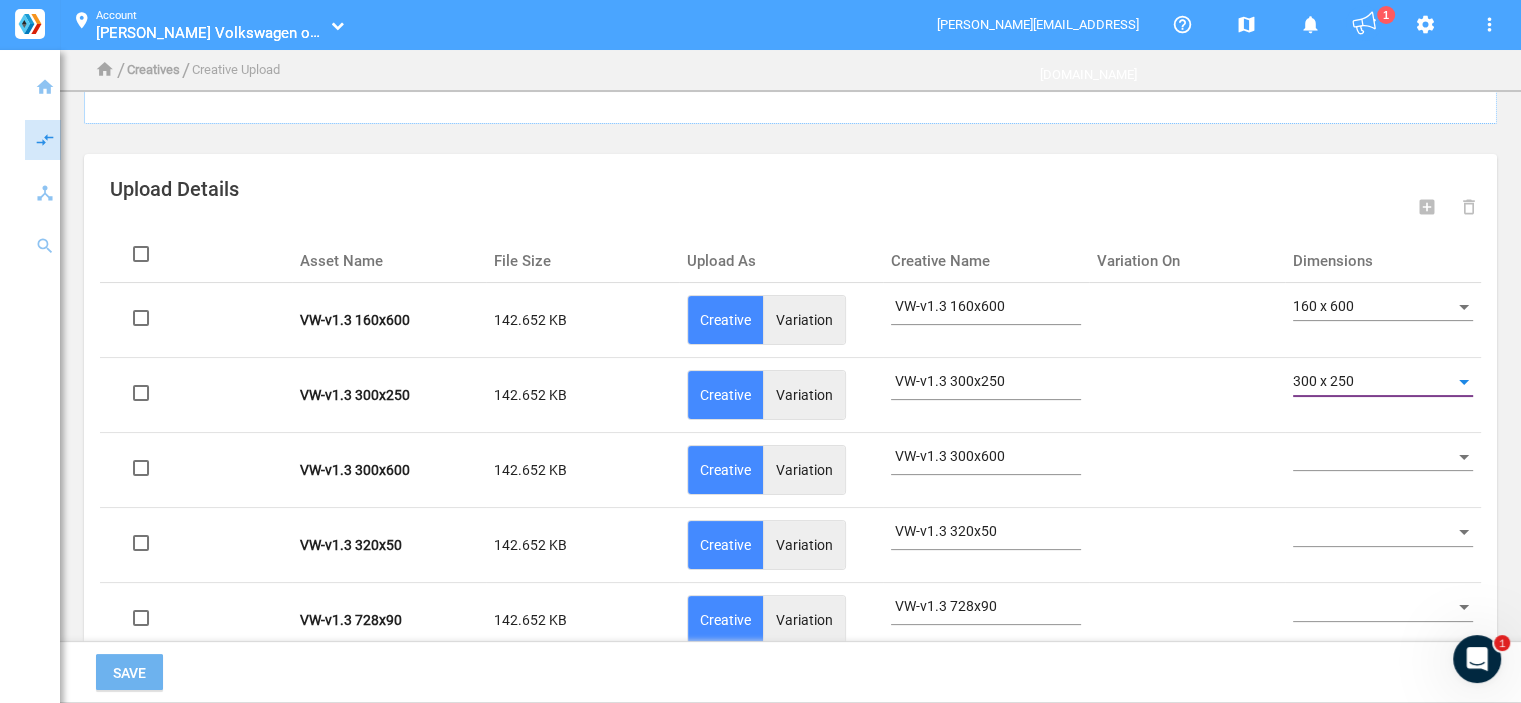 click at bounding box center [1374, 458] 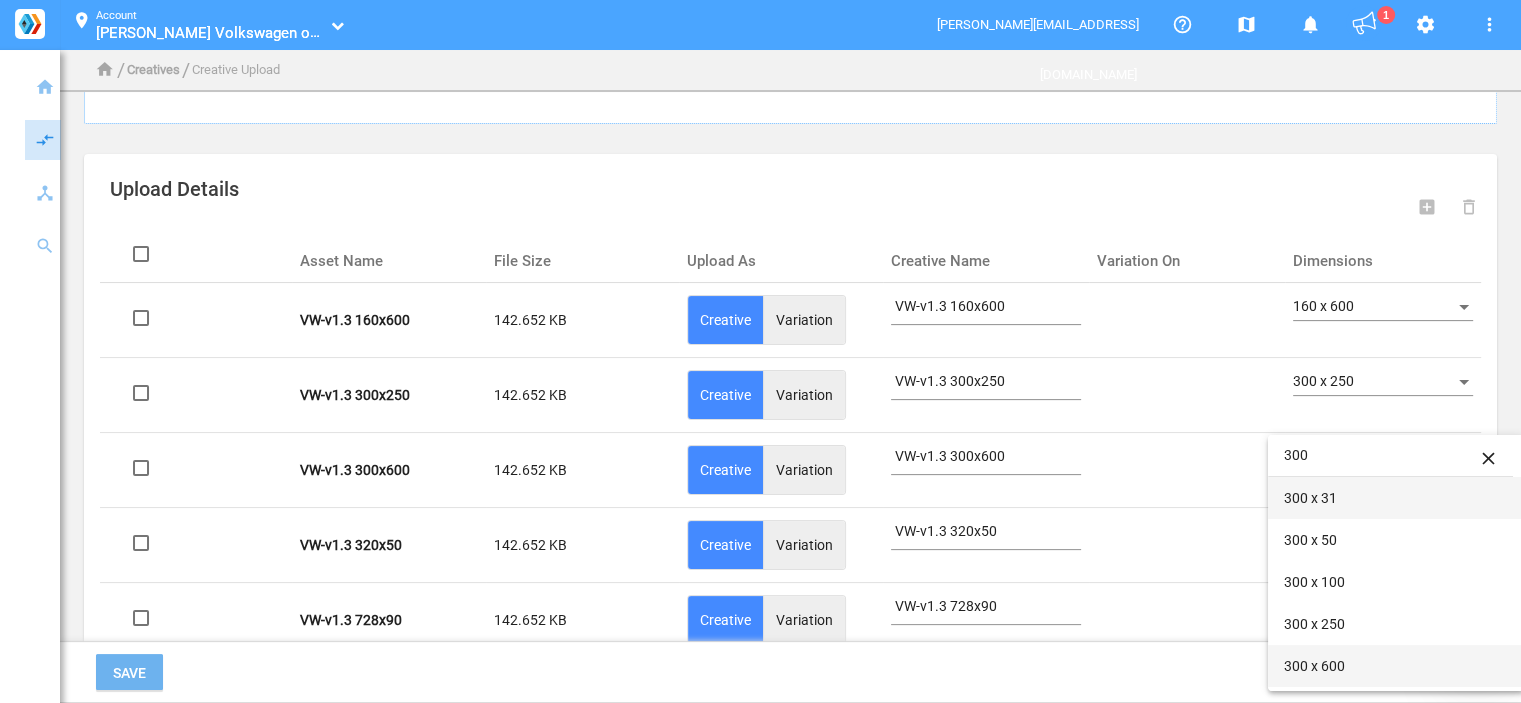 type on "300" 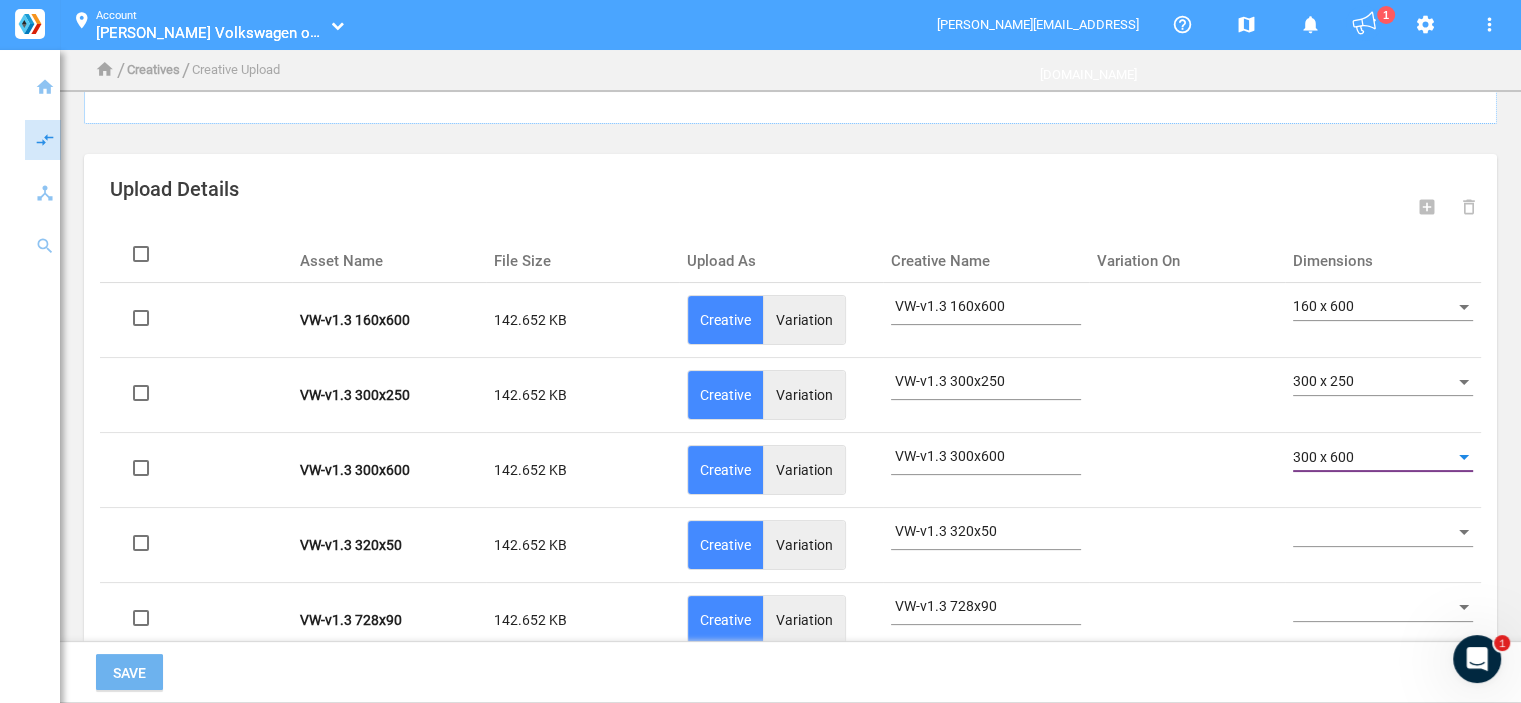 click at bounding box center (1374, 533) 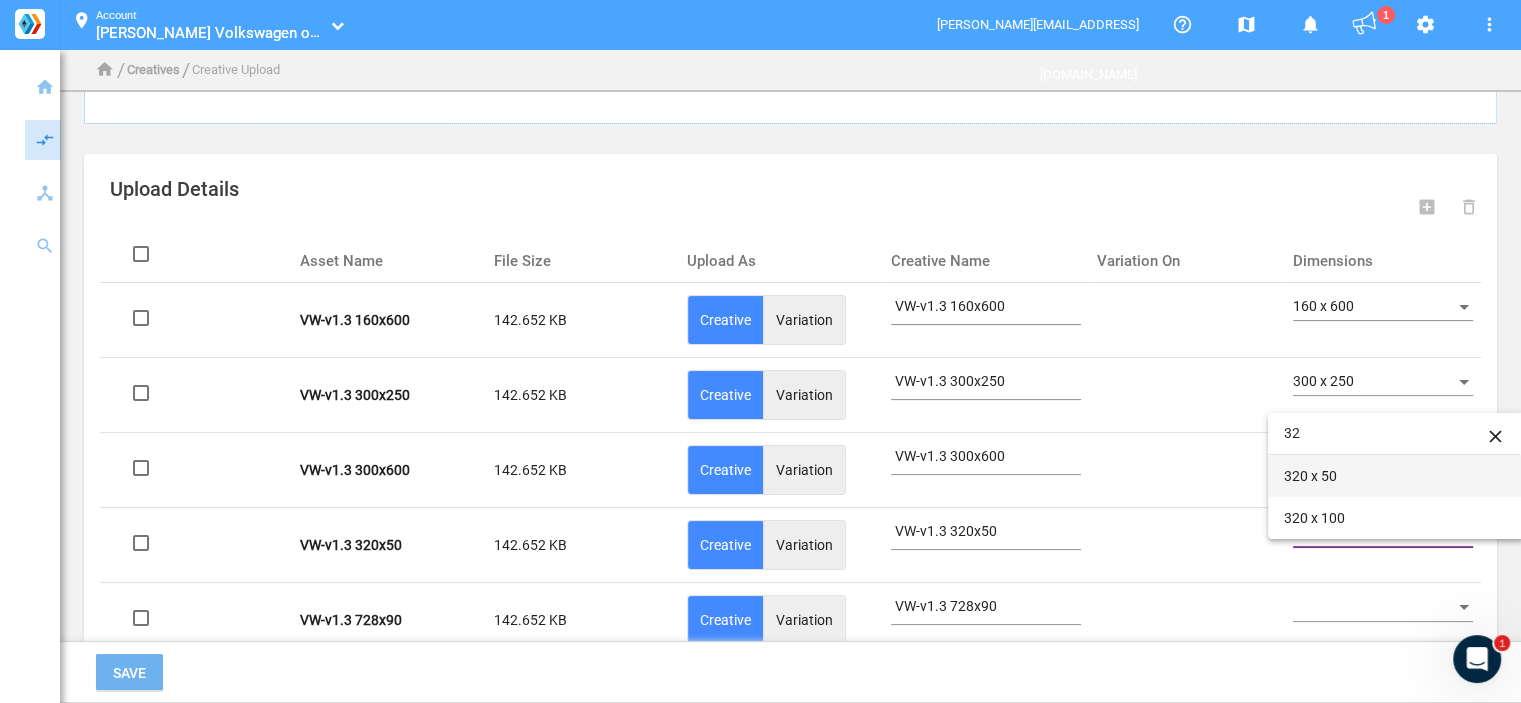 type on "32" 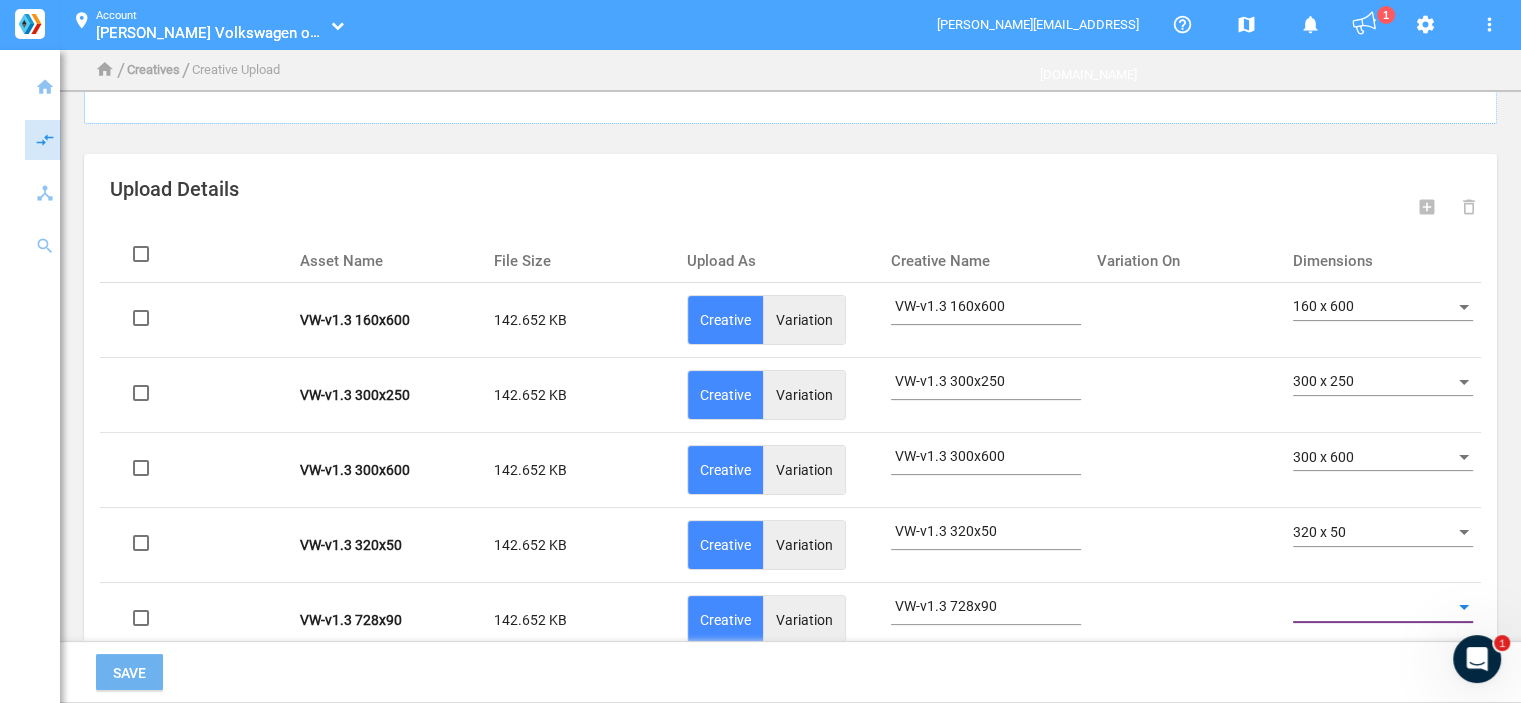 click at bounding box center [1374, 608] 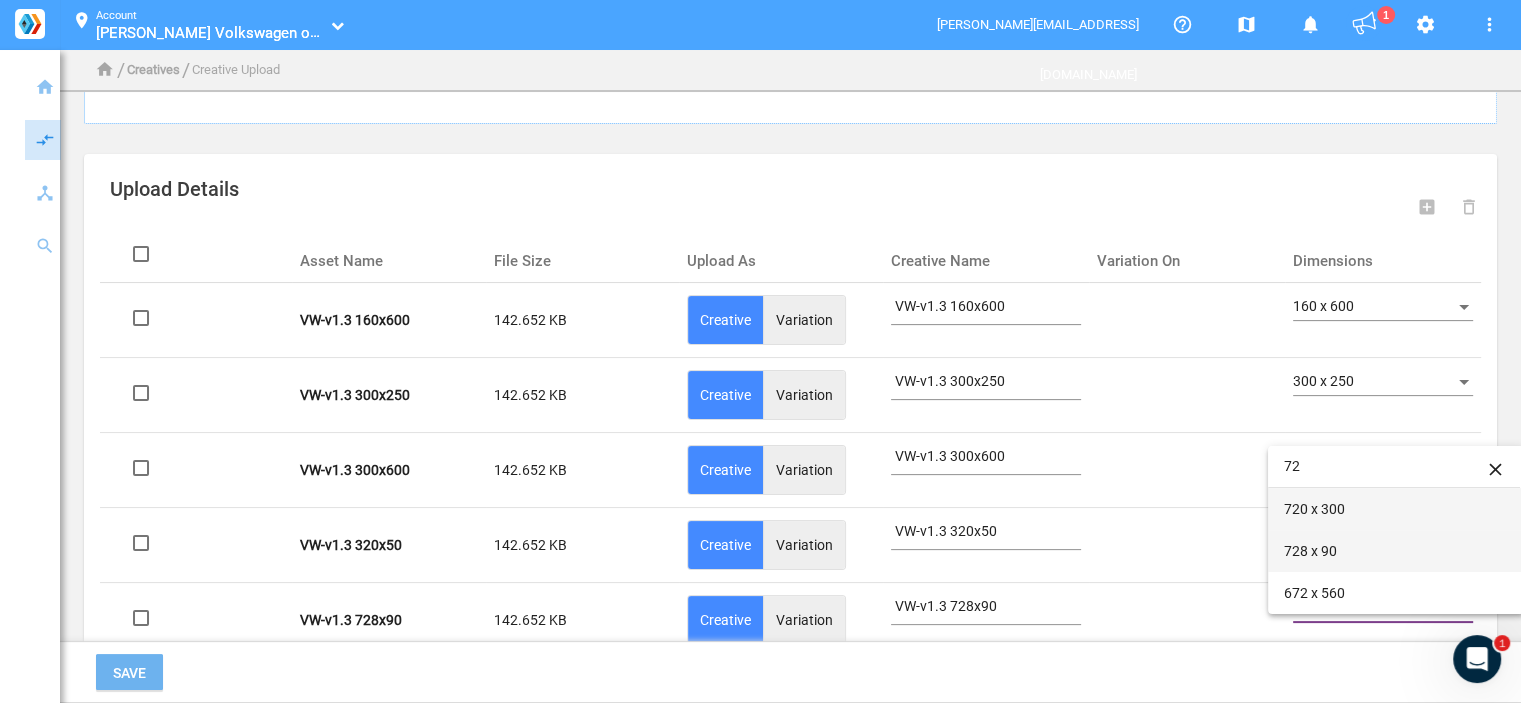 type on "72" 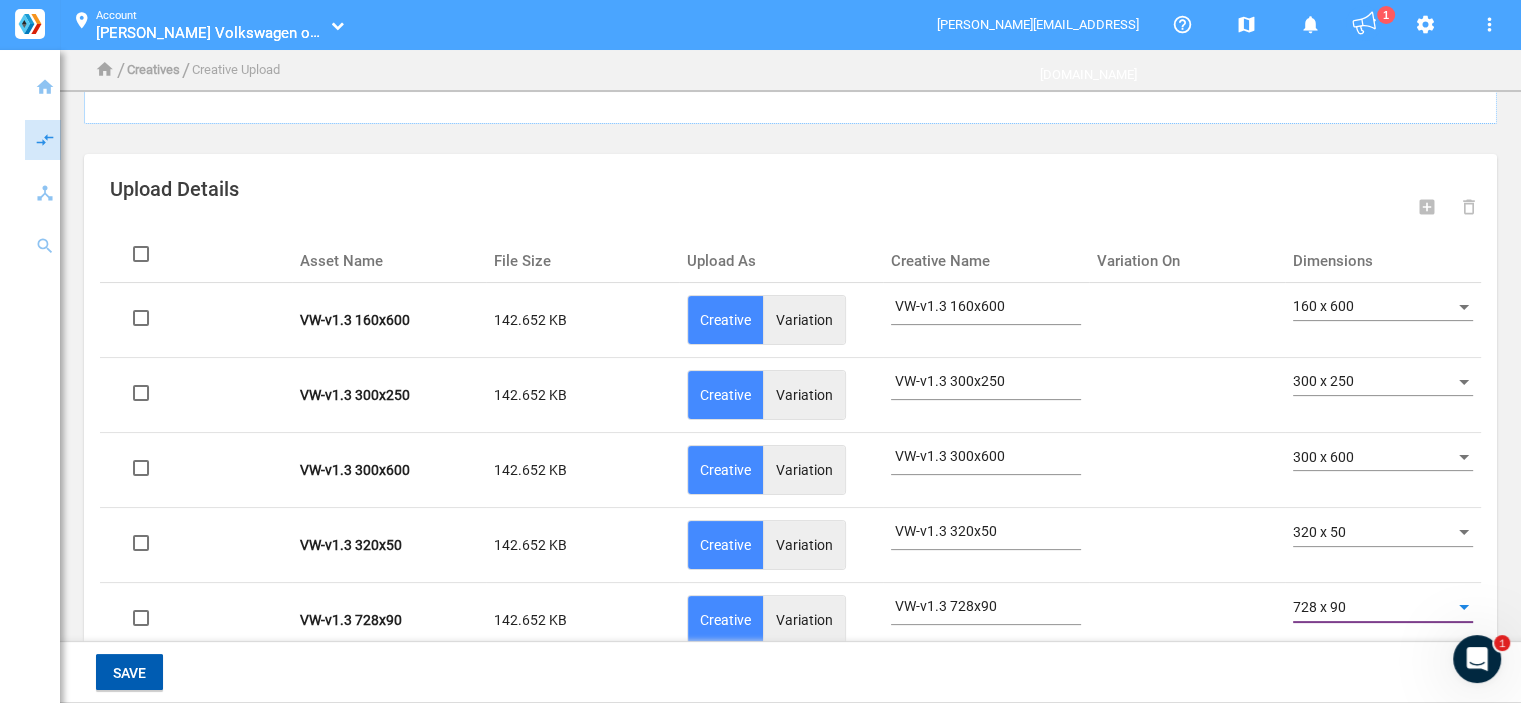 click on "Save" at bounding box center [129, 672] 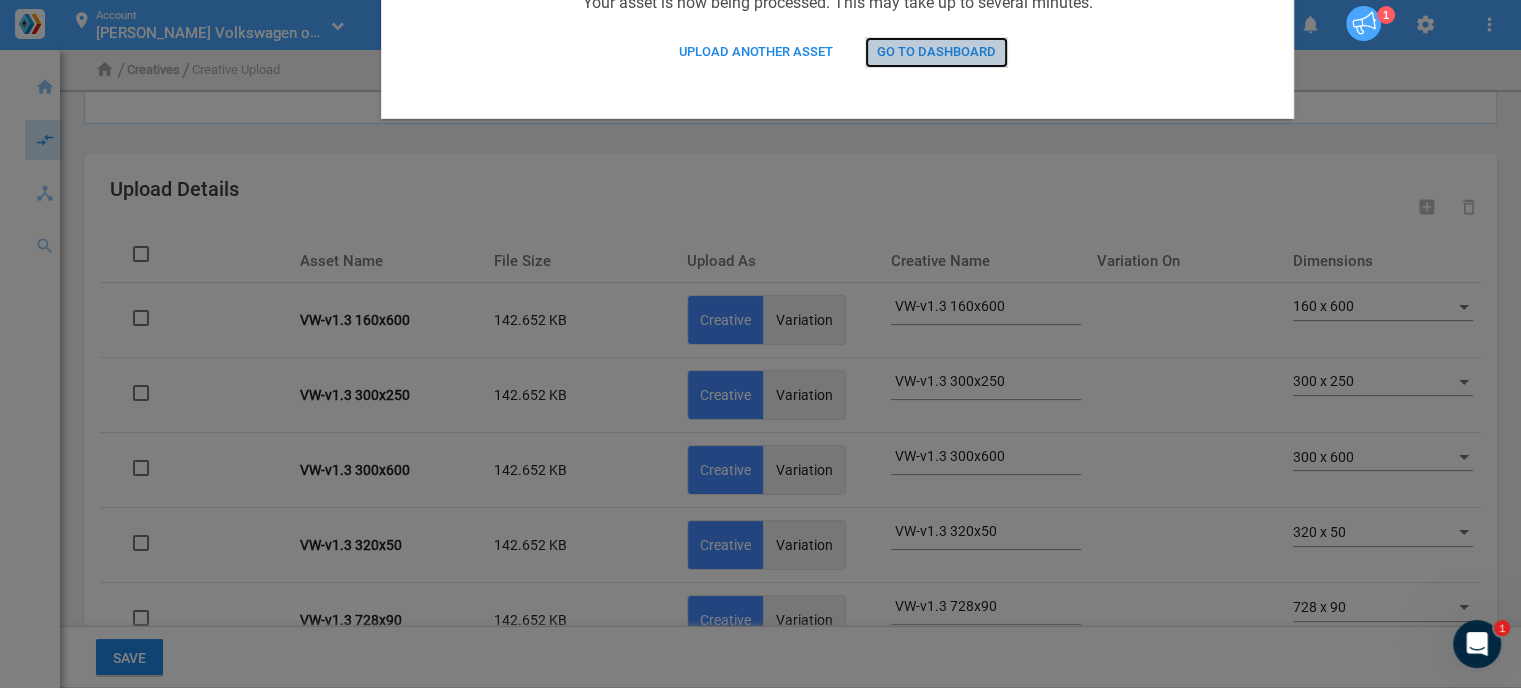 click on "Go to Dashboard" 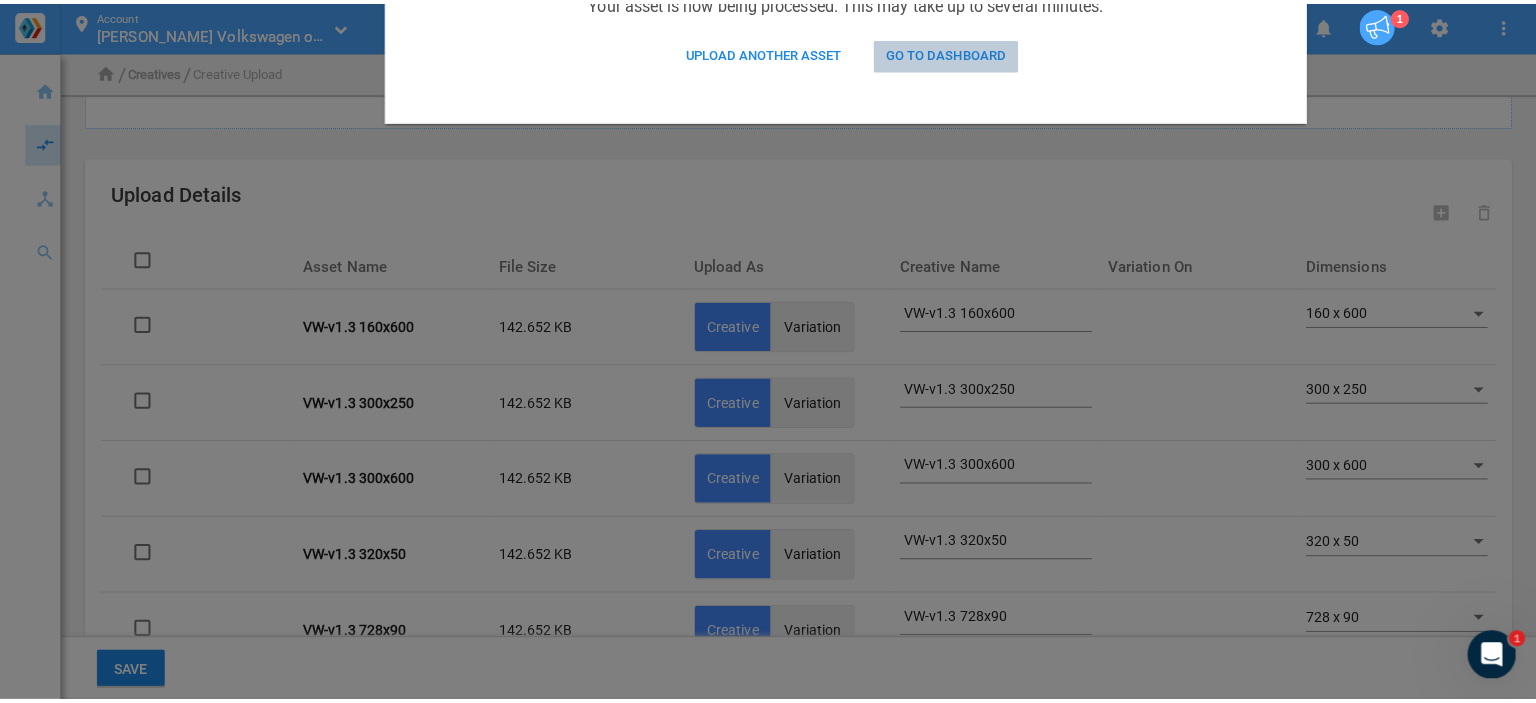 scroll, scrollTop: 0, scrollLeft: 0, axis: both 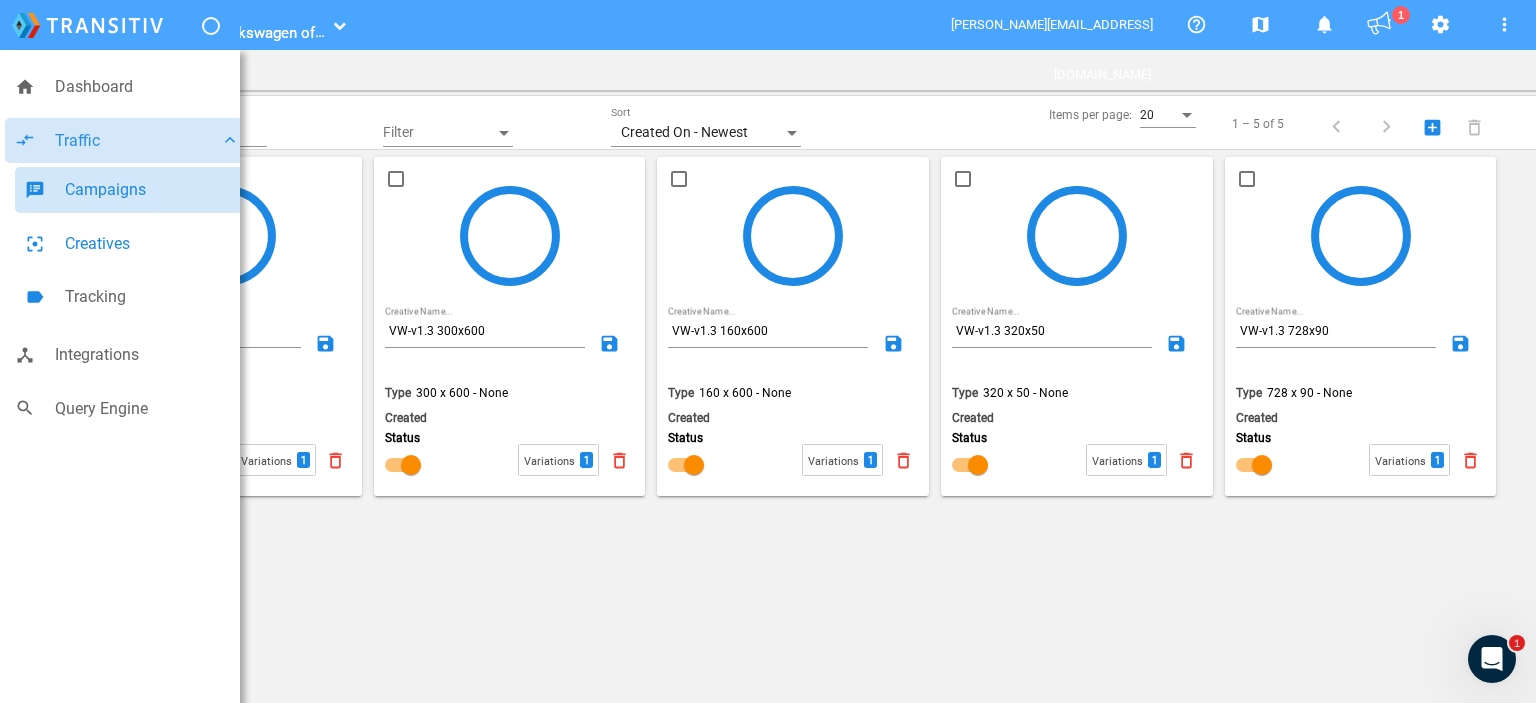 click on "Campaigns" at bounding box center [152, 190] 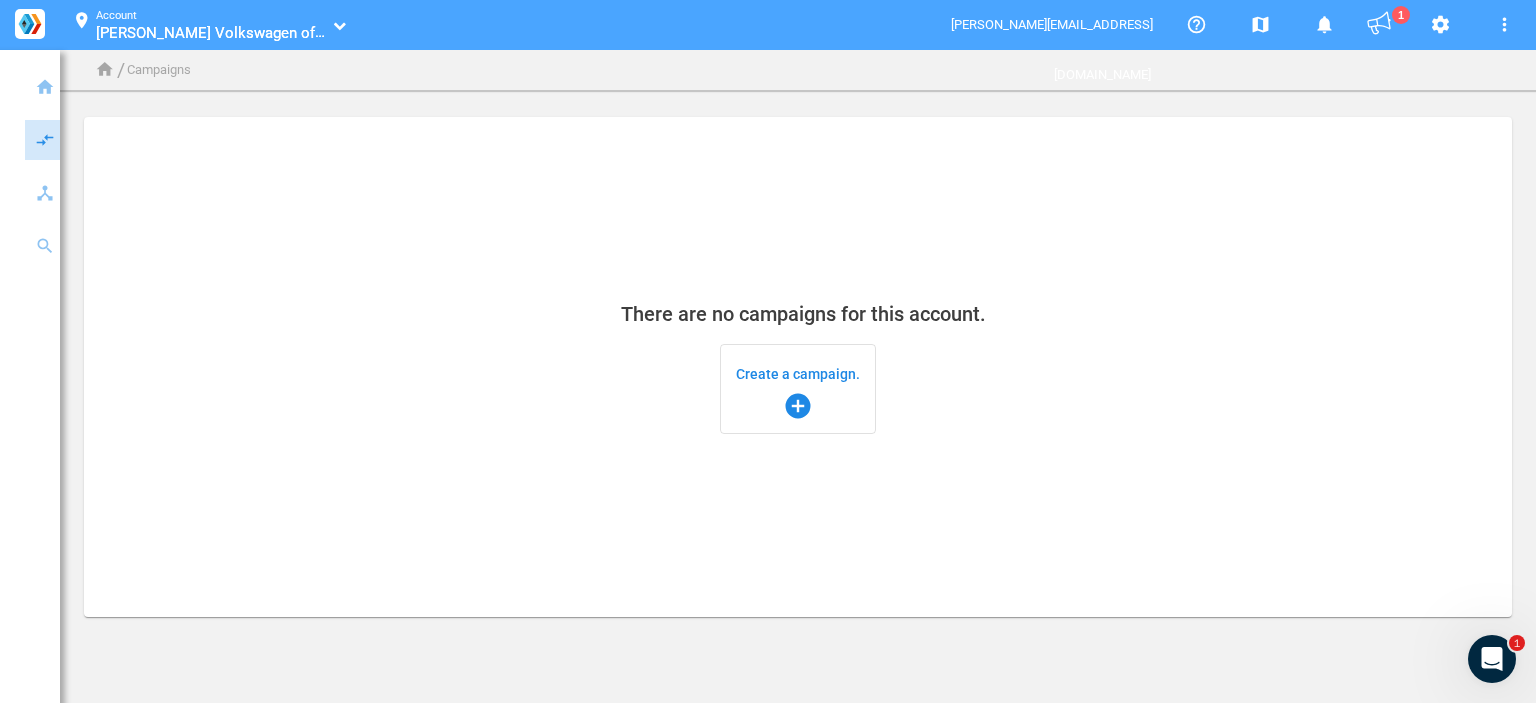 click on "Create a campaign.  add_circle" at bounding box center [798, 389] 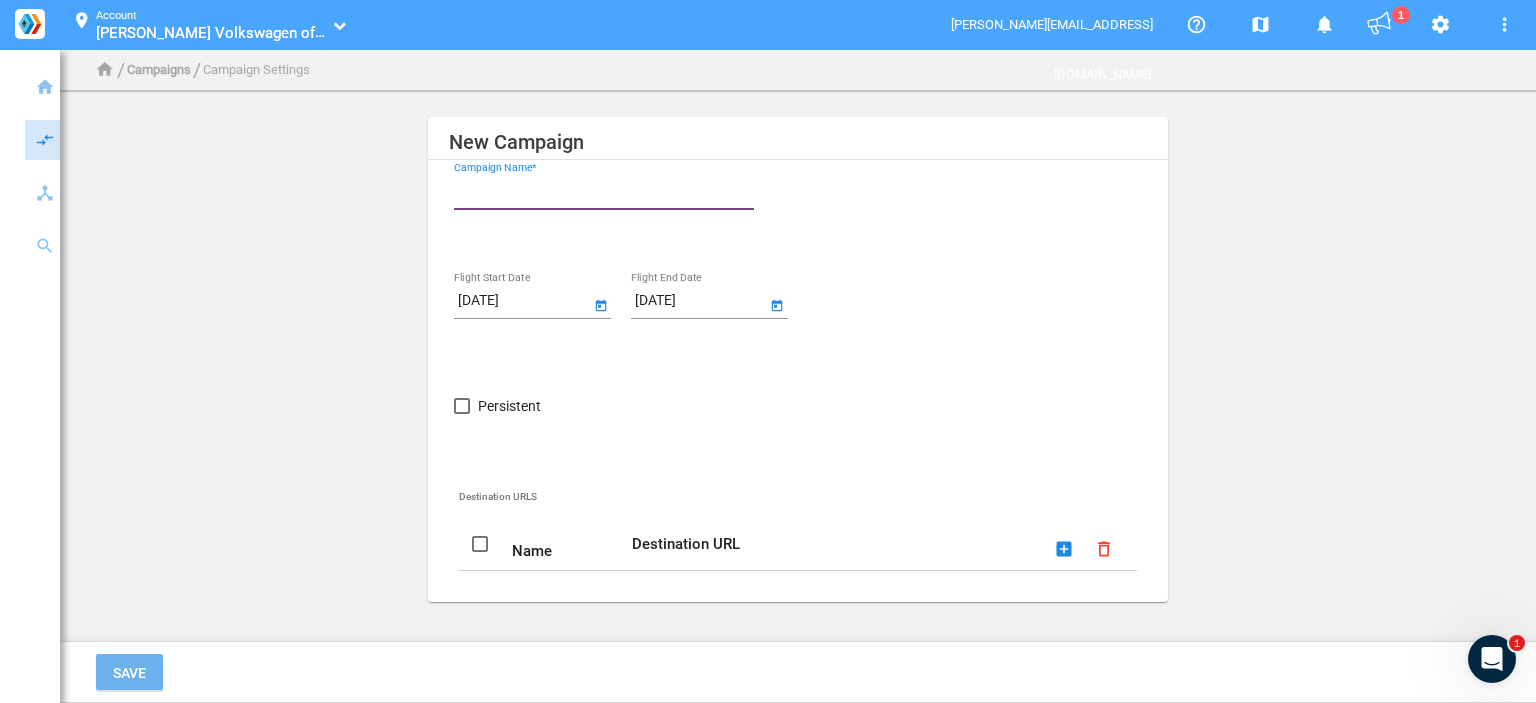 click on "Campaign Name*" at bounding box center (608, 191) 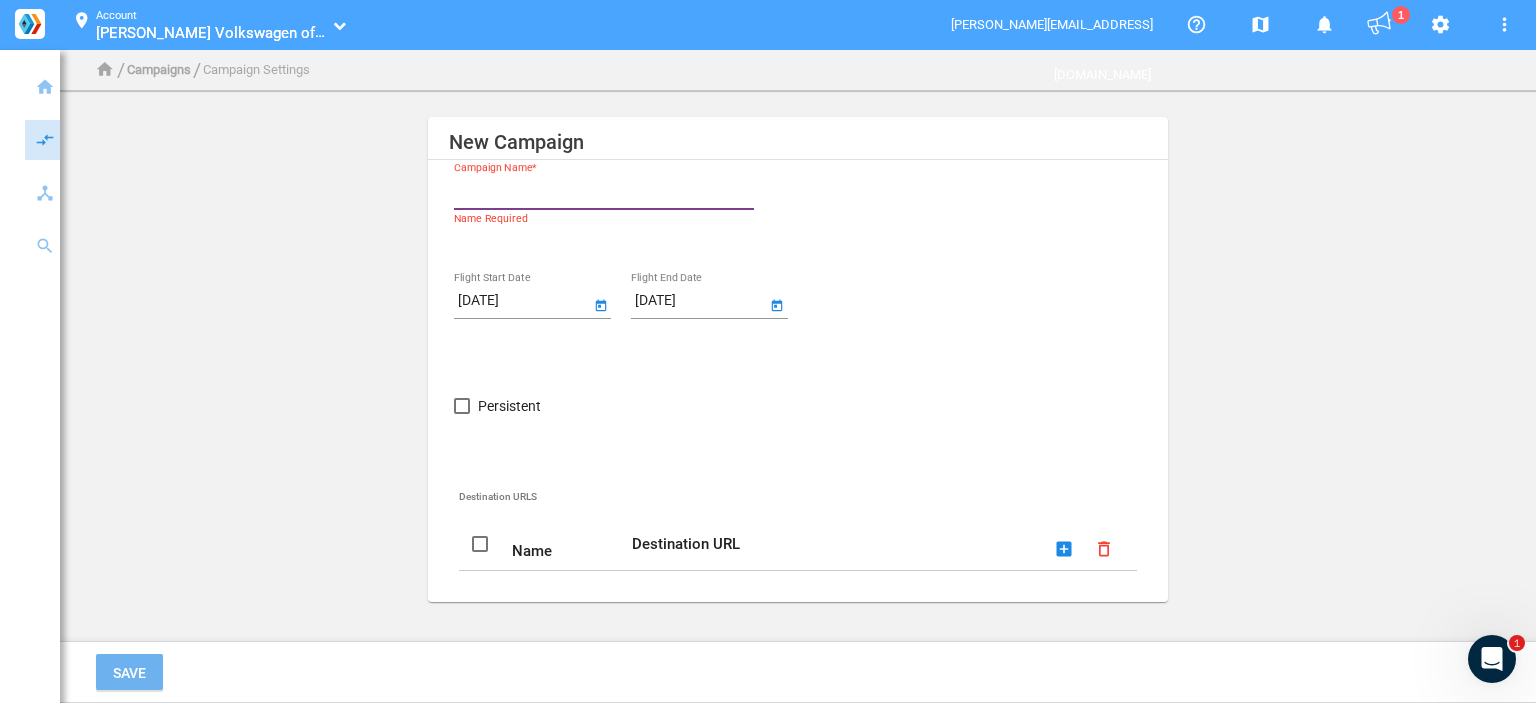 paste on "[PERSON_NAME] Volkswagen of [GEOGRAPHIC_DATA]" 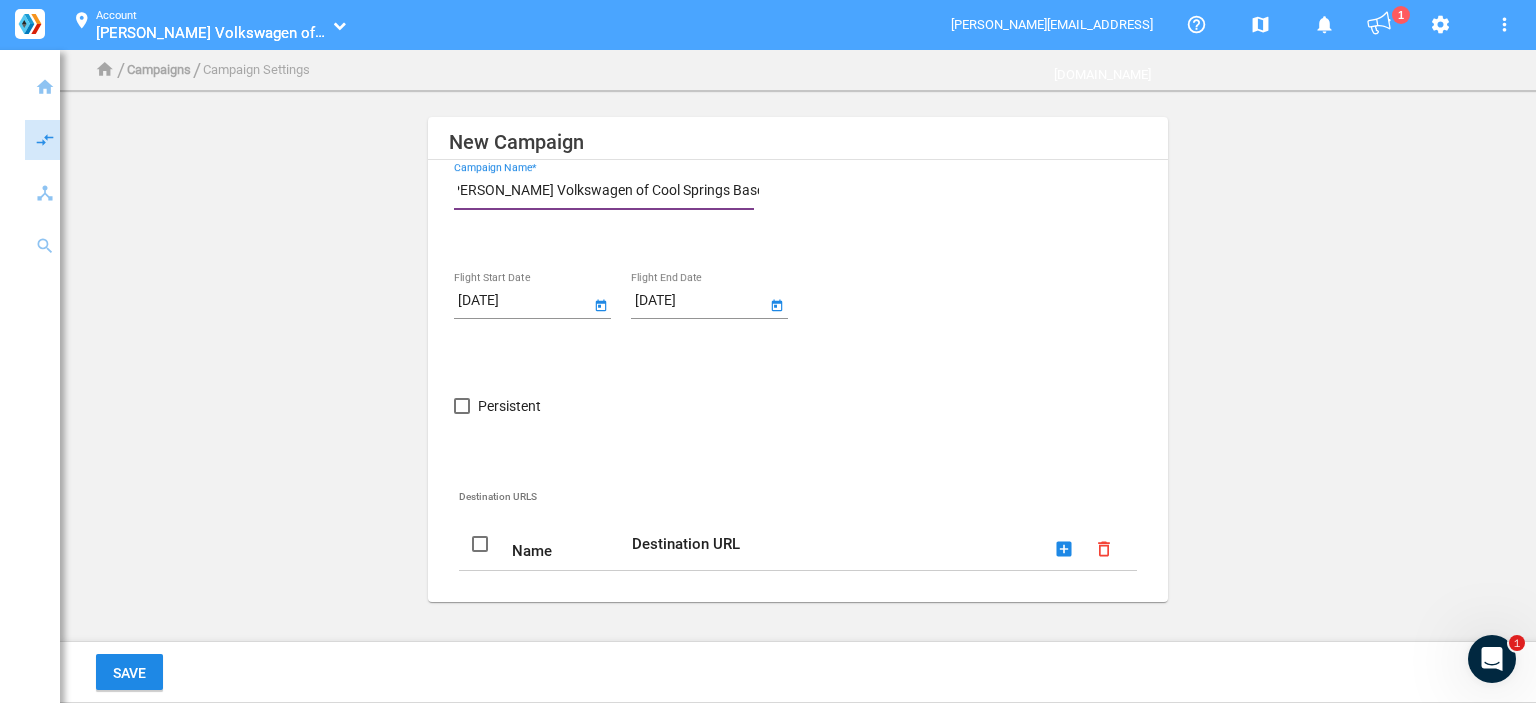 scroll, scrollTop: 0, scrollLeft: 26, axis: horizontal 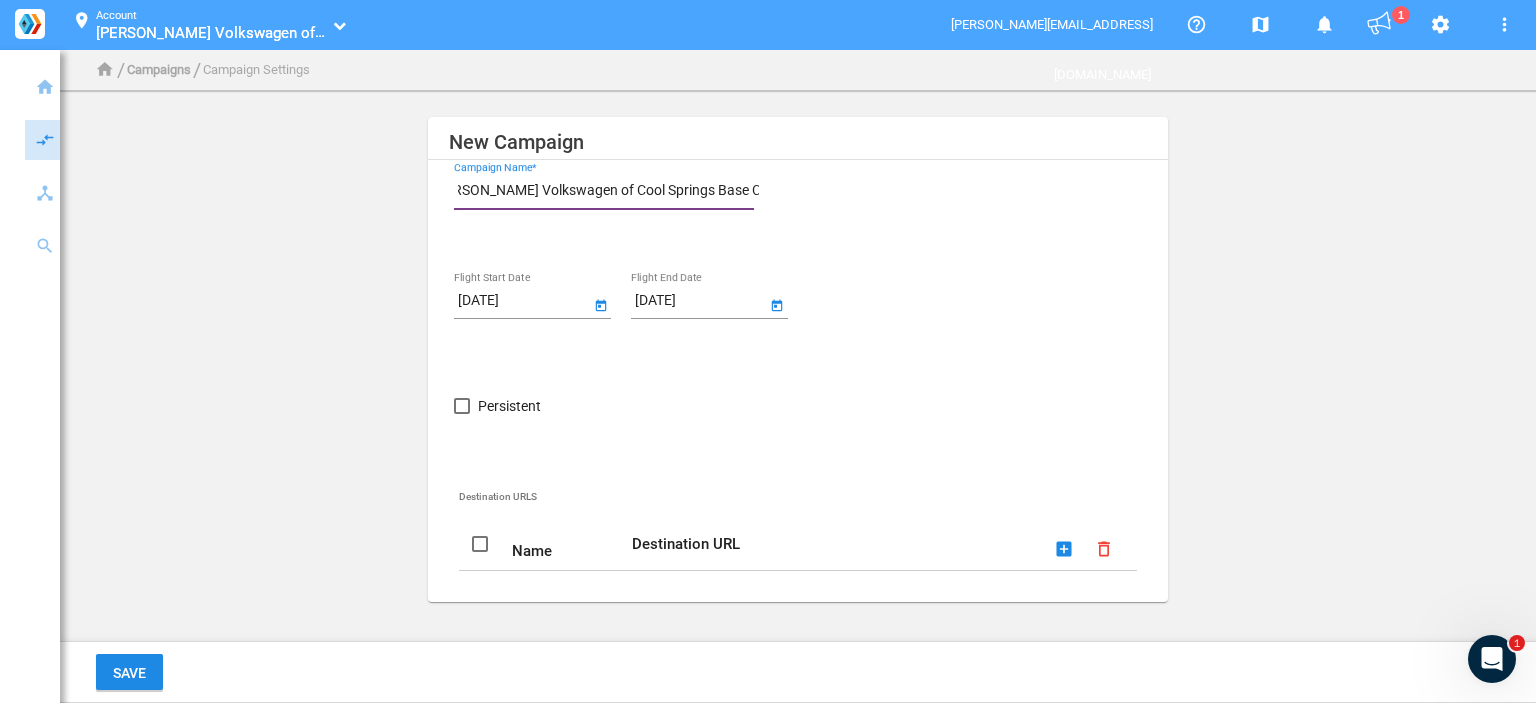 type on "[PERSON_NAME] Volkswagen of Cool Springs Base Campaign" 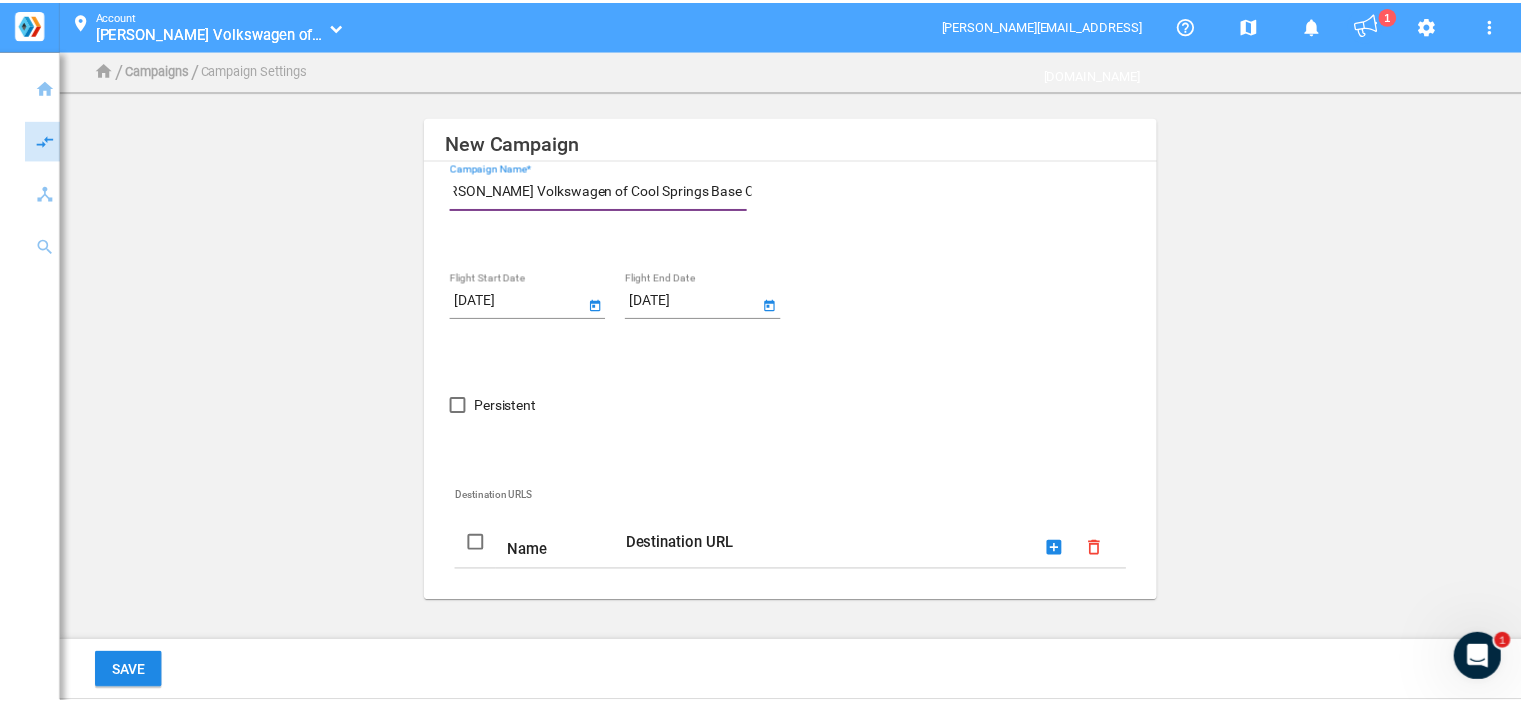 scroll, scrollTop: 0, scrollLeft: 0, axis: both 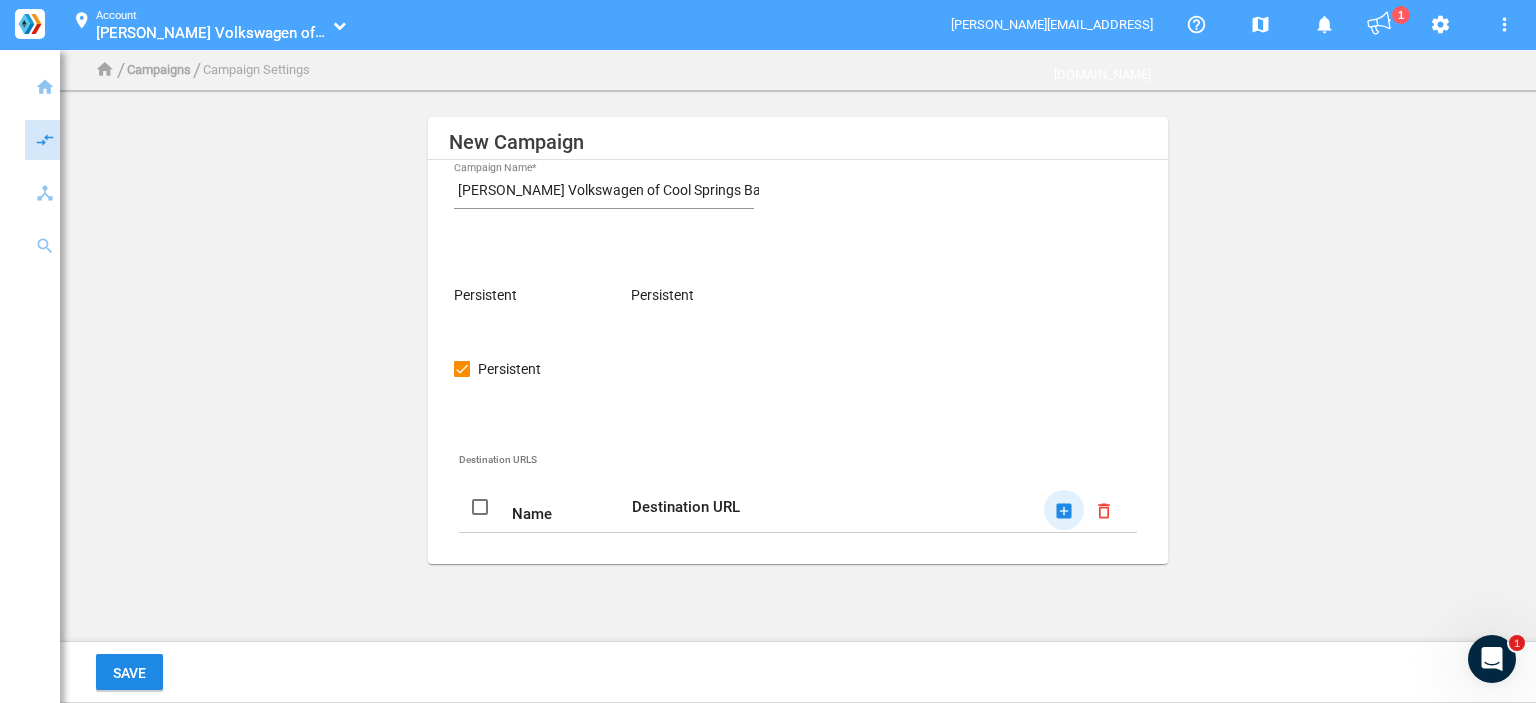 click on "add_box" 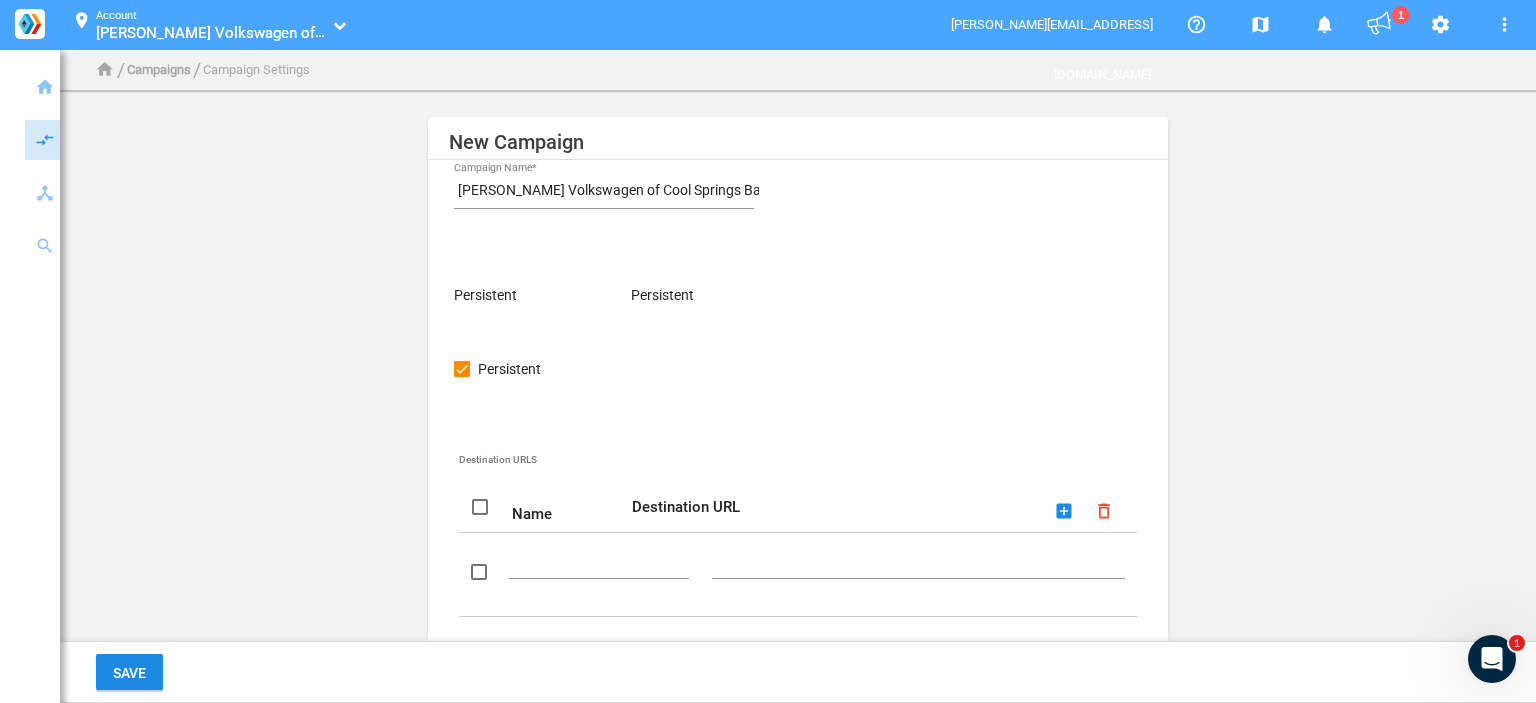 drag, startPoint x: 612, startPoint y: 578, endPoint x: 612, endPoint y: 567, distance: 11 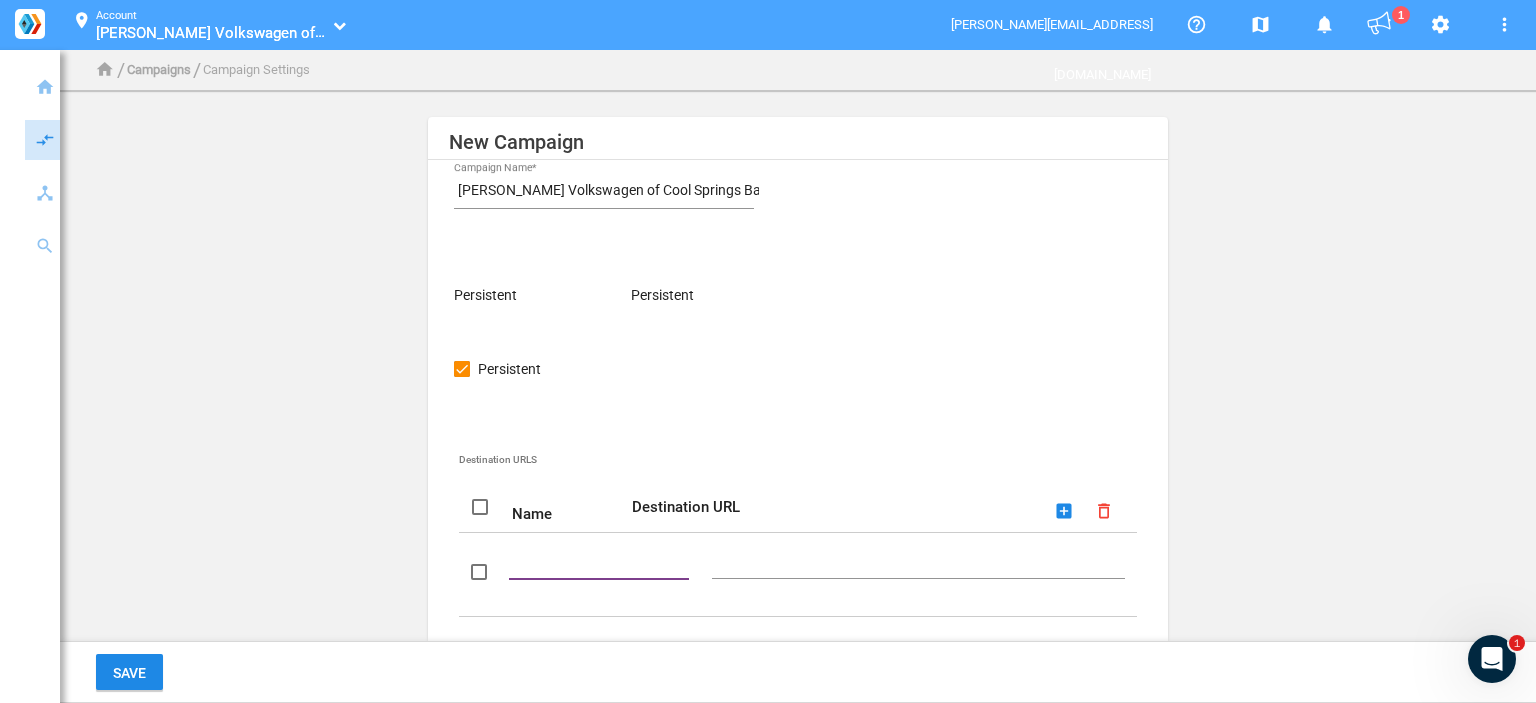 click at bounding box center (603, 561) 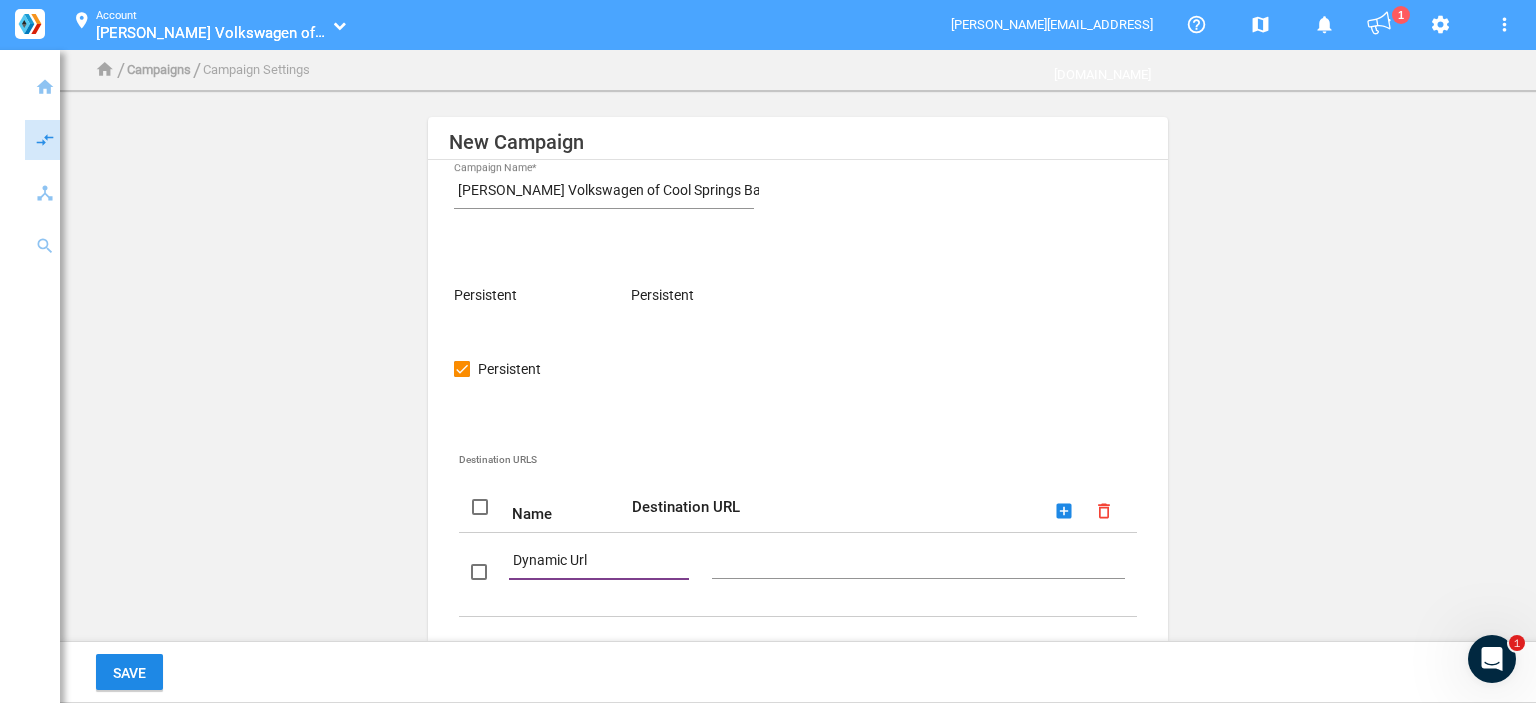 type on "Dynamic Url" 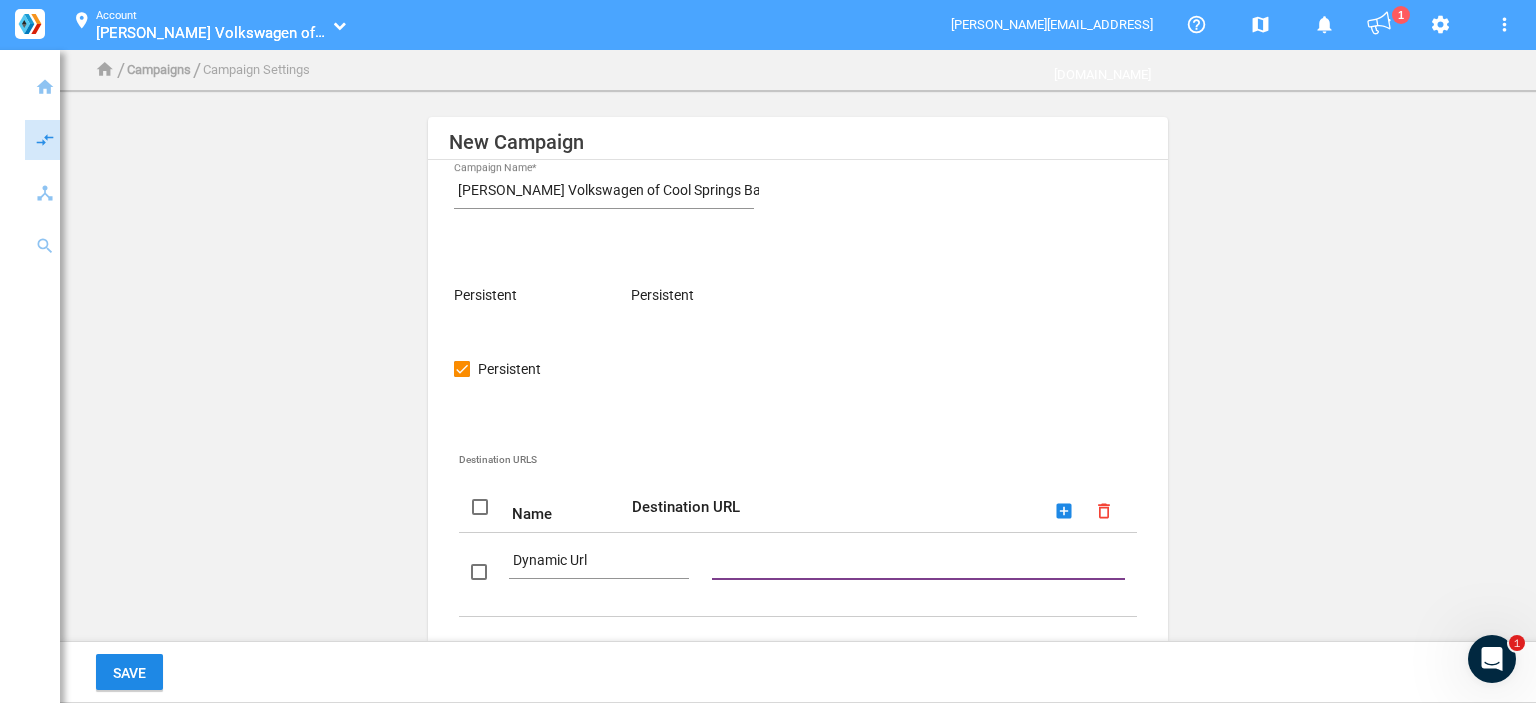 paste on "DestinationUrl" 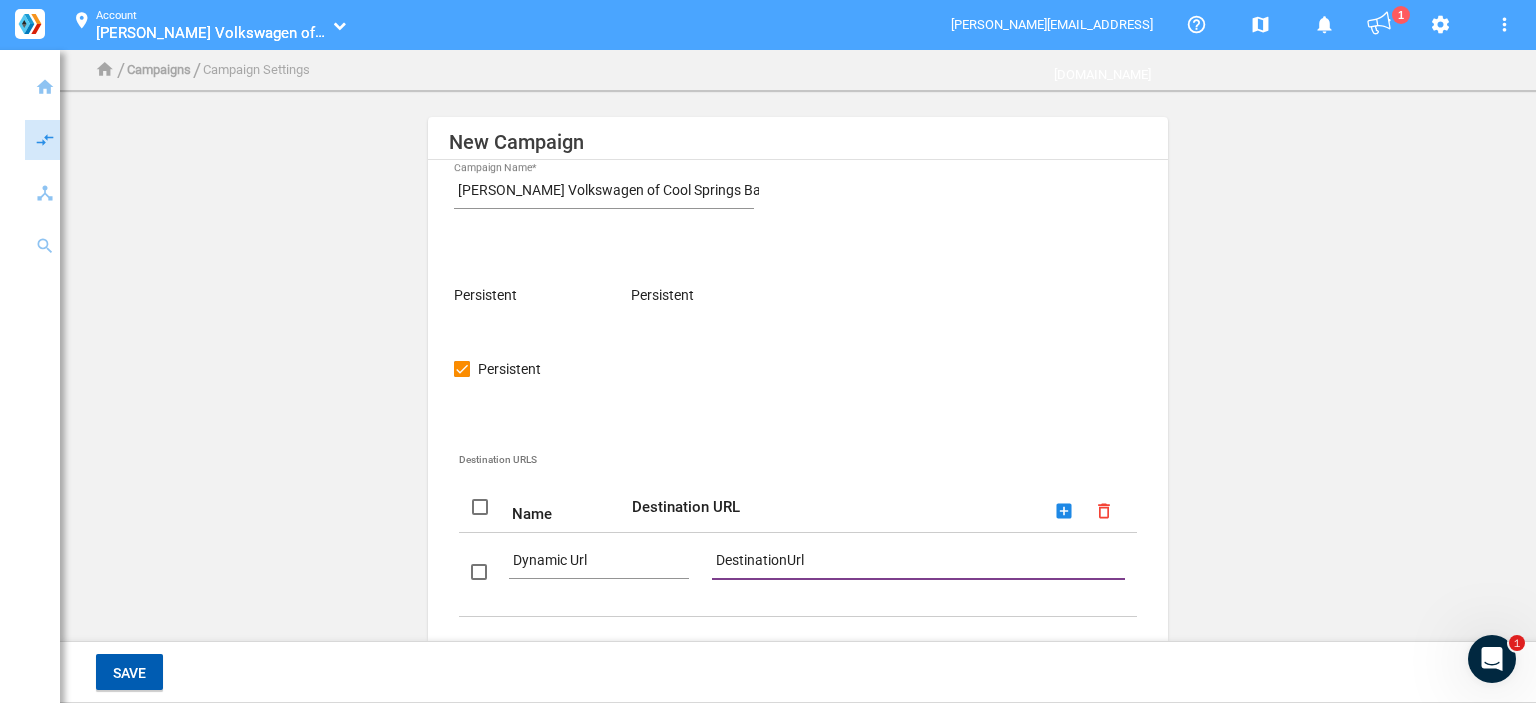 type on "DestinationUrl" 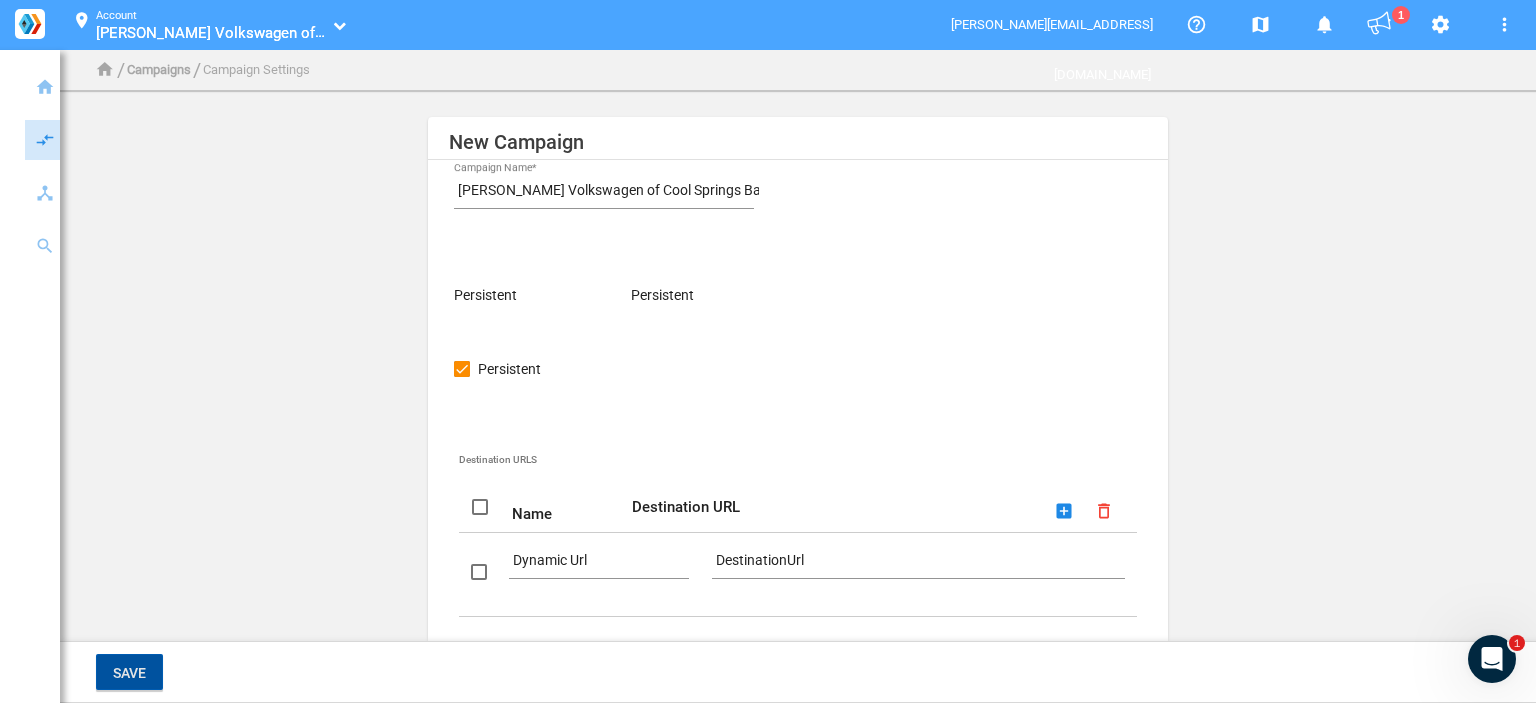 click on "Save" at bounding box center [129, 672] 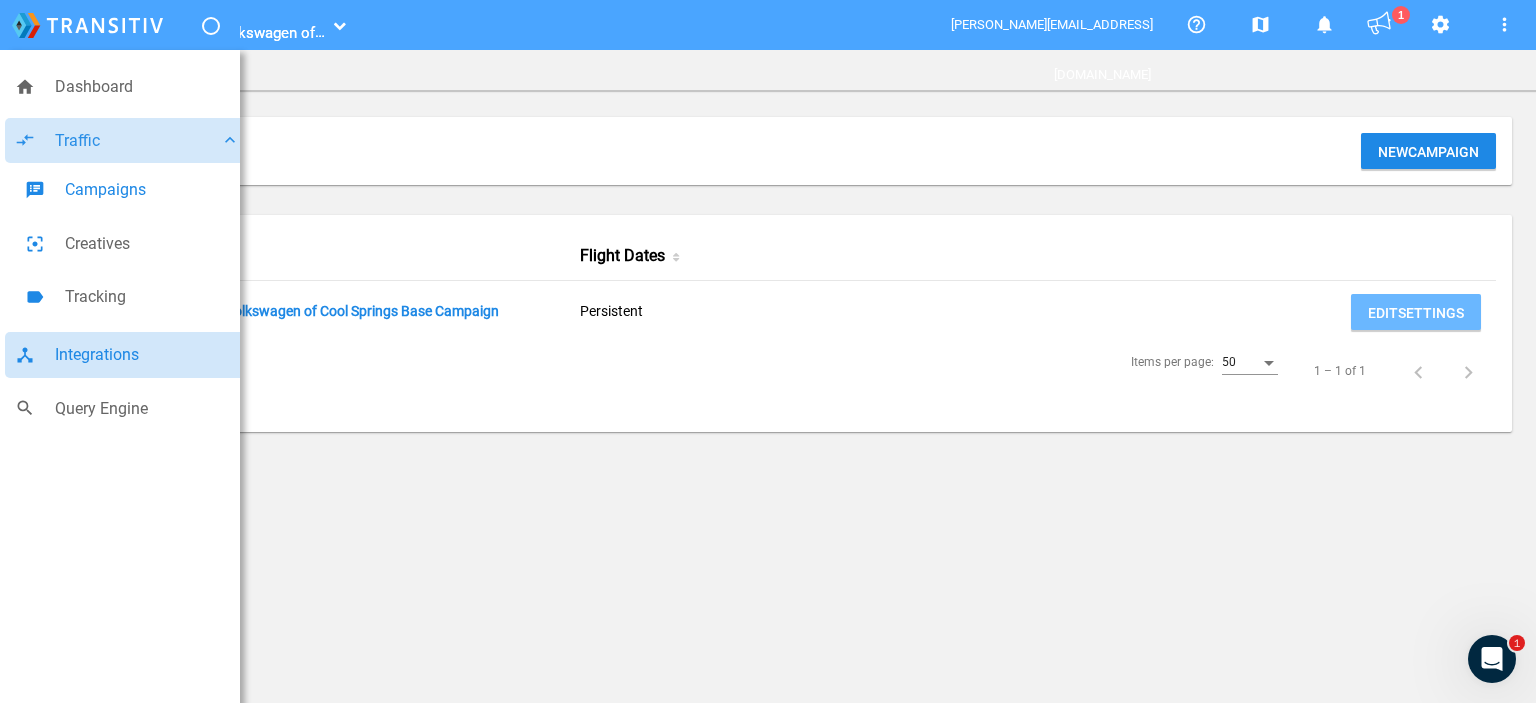 click on "Integrations" at bounding box center [147, 355] 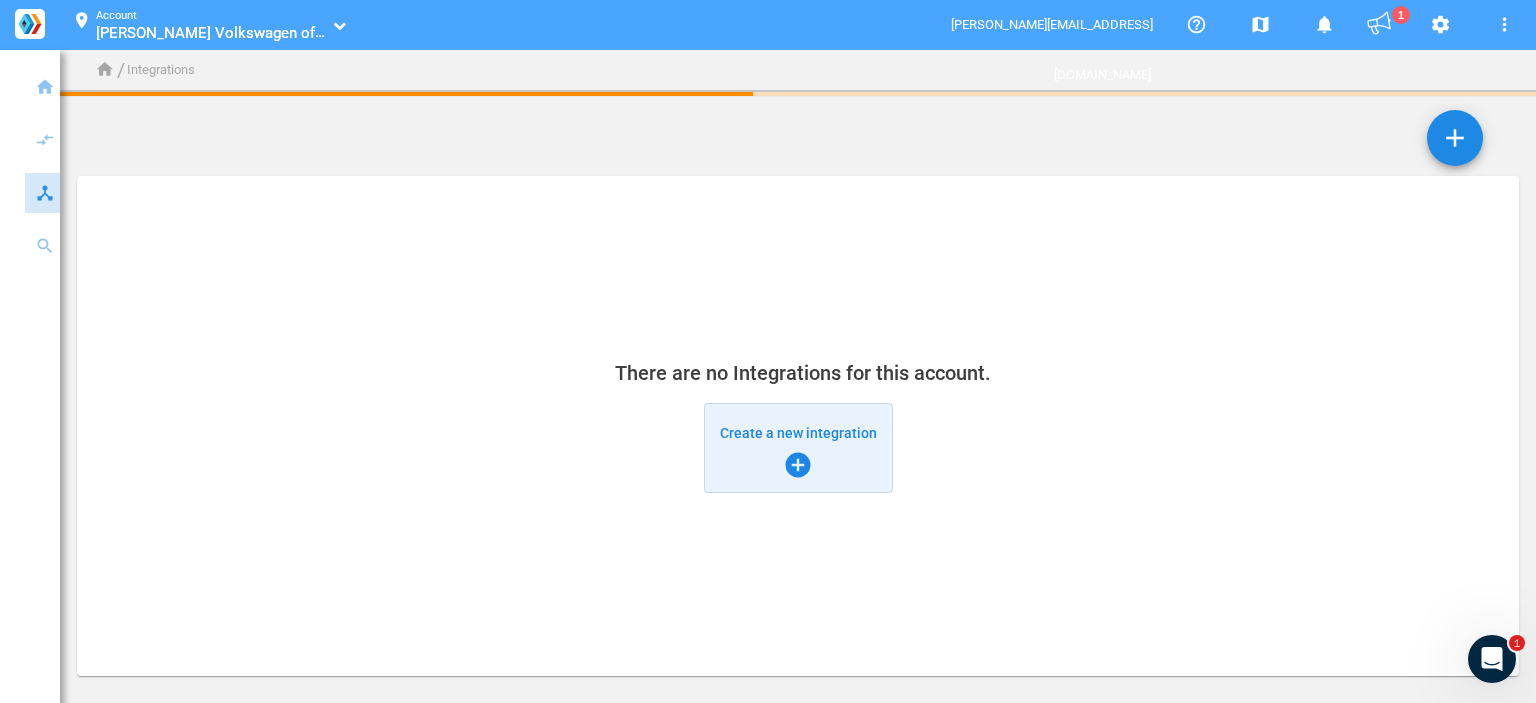 click on "Create a new integration  add_circle" at bounding box center (798, 448) 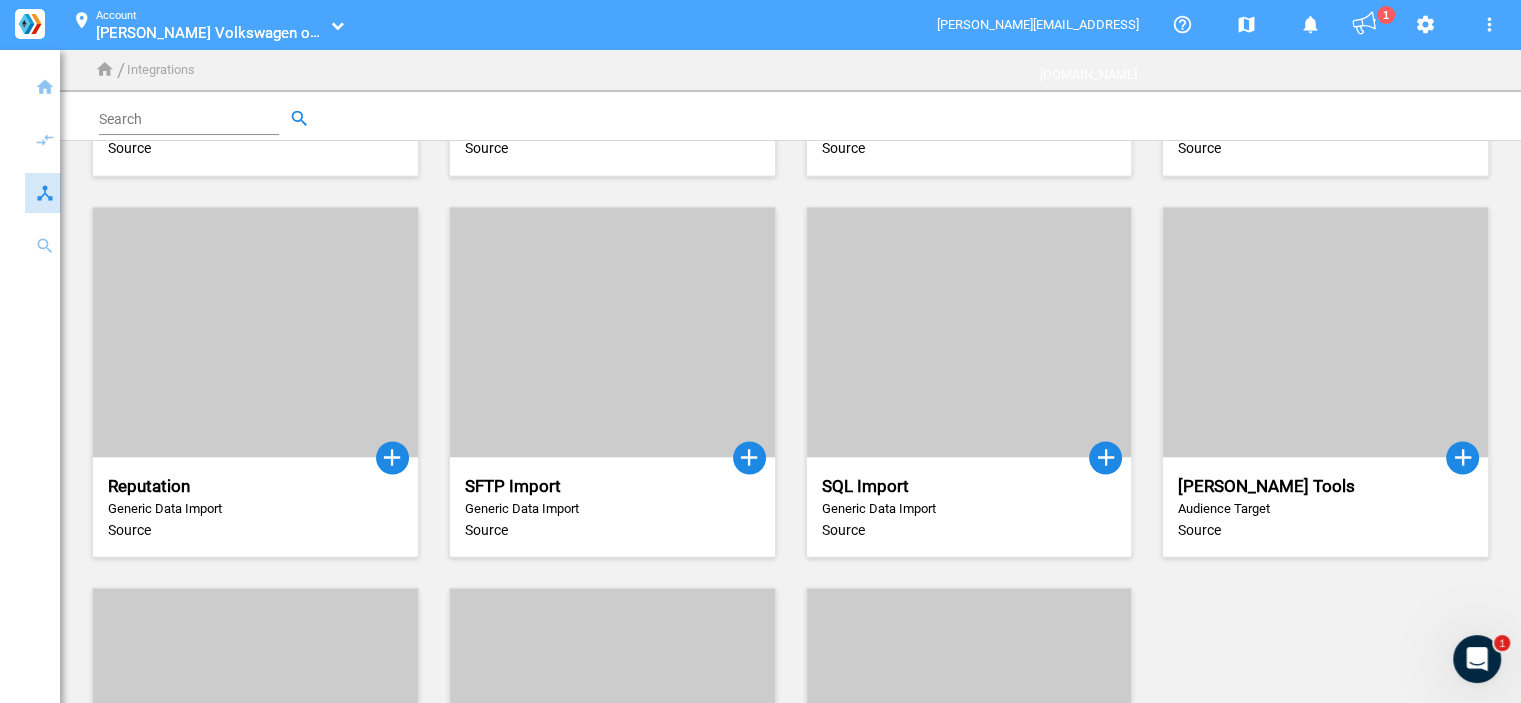 click 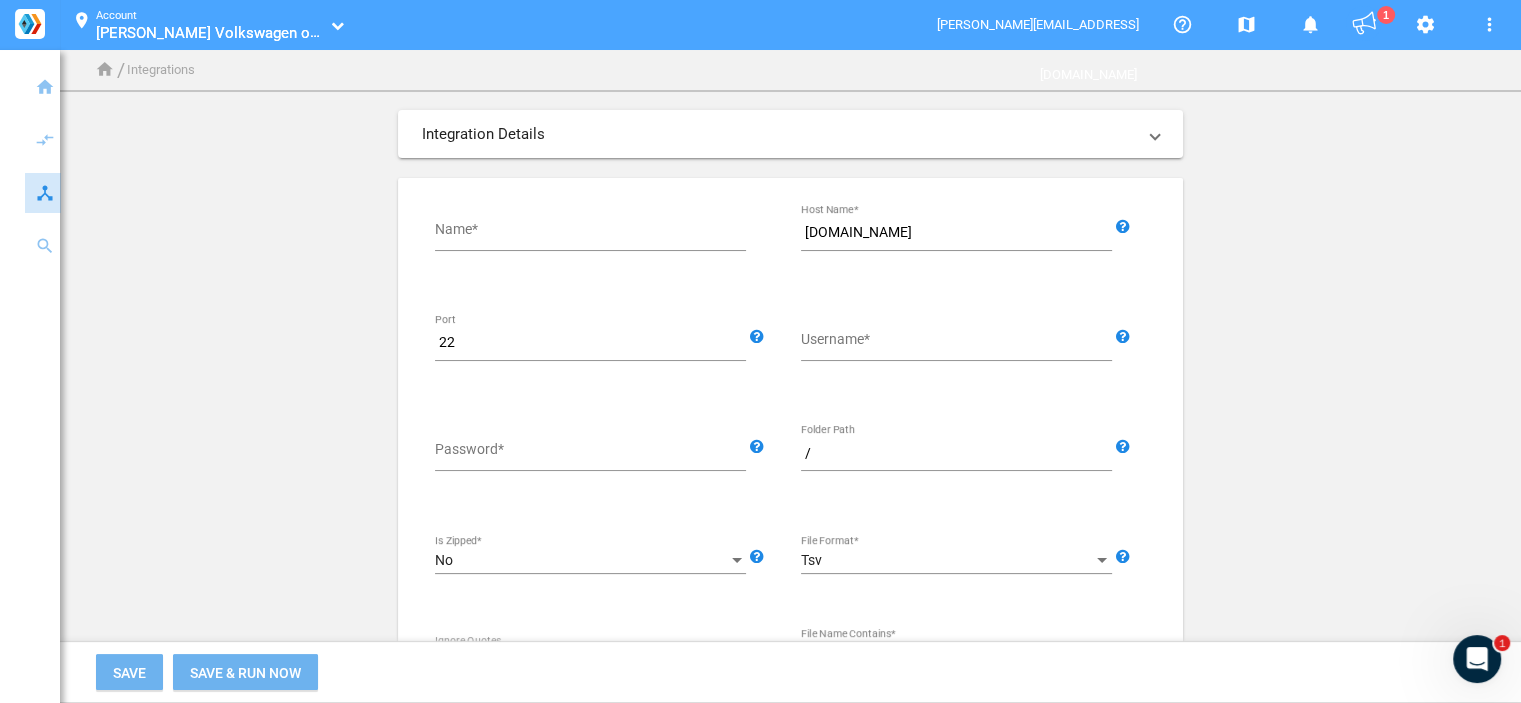 scroll, scrollTop: 0, scrollLeft: 0, axis: both 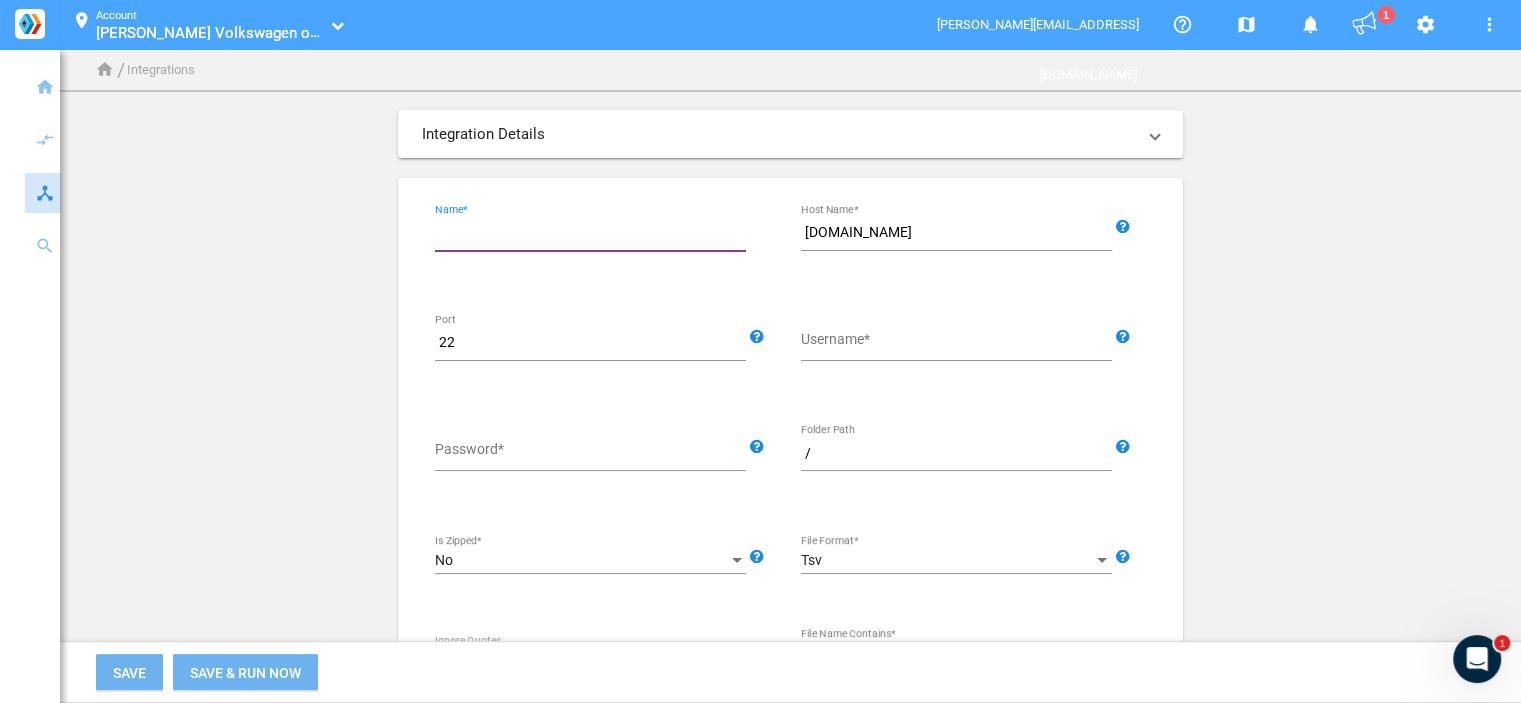 click on "Name*" at bounding box center [594, 233] 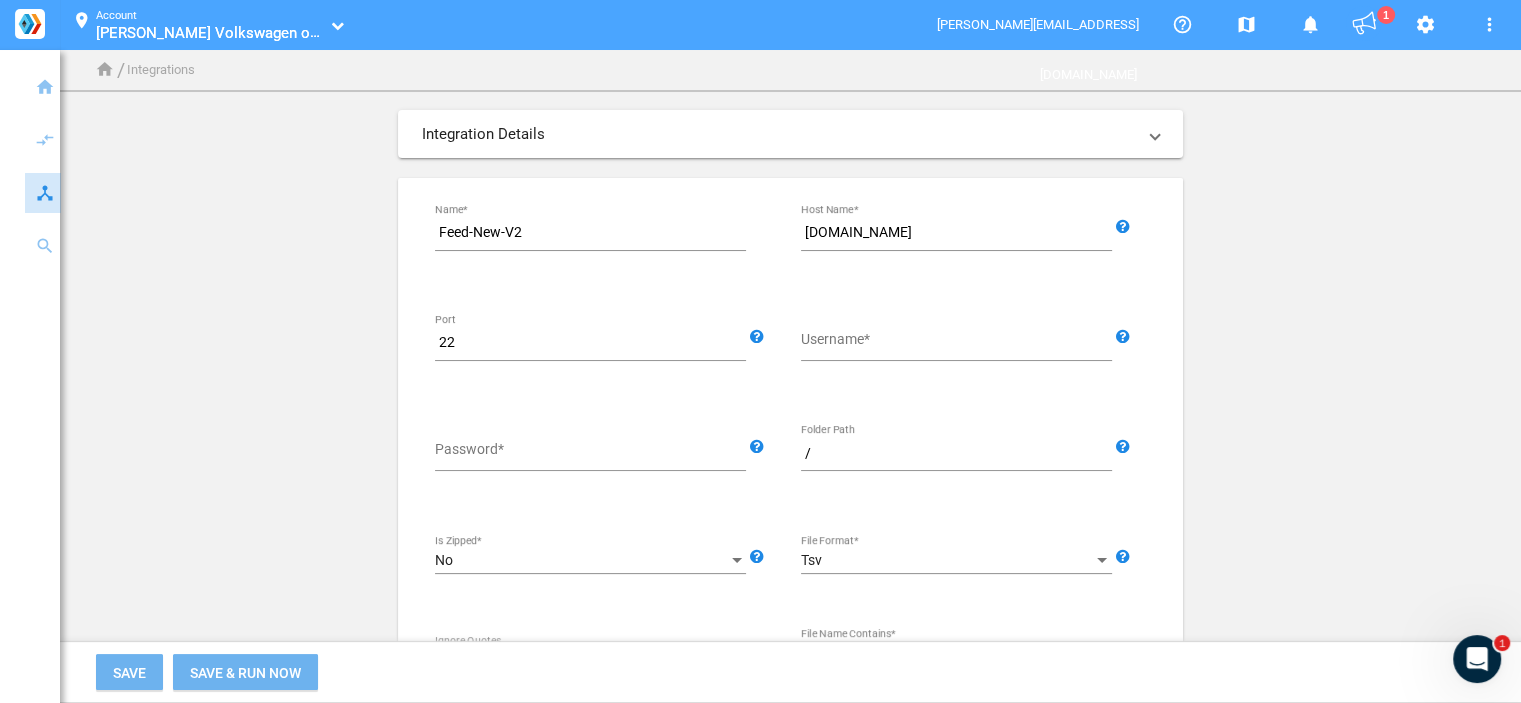 click on "Username*" at bounding box center (960, 343) 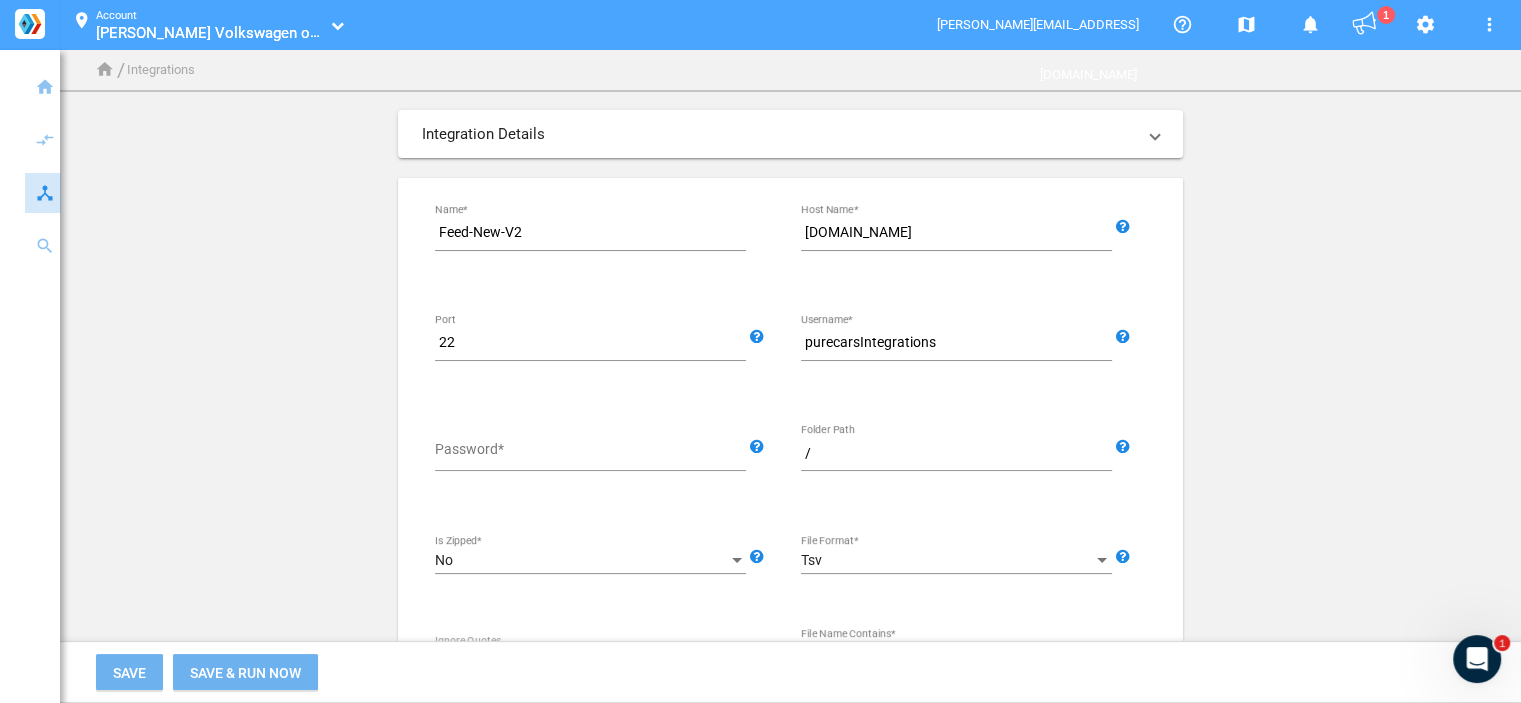 click on "Password*" at bounding box center (594, 454) 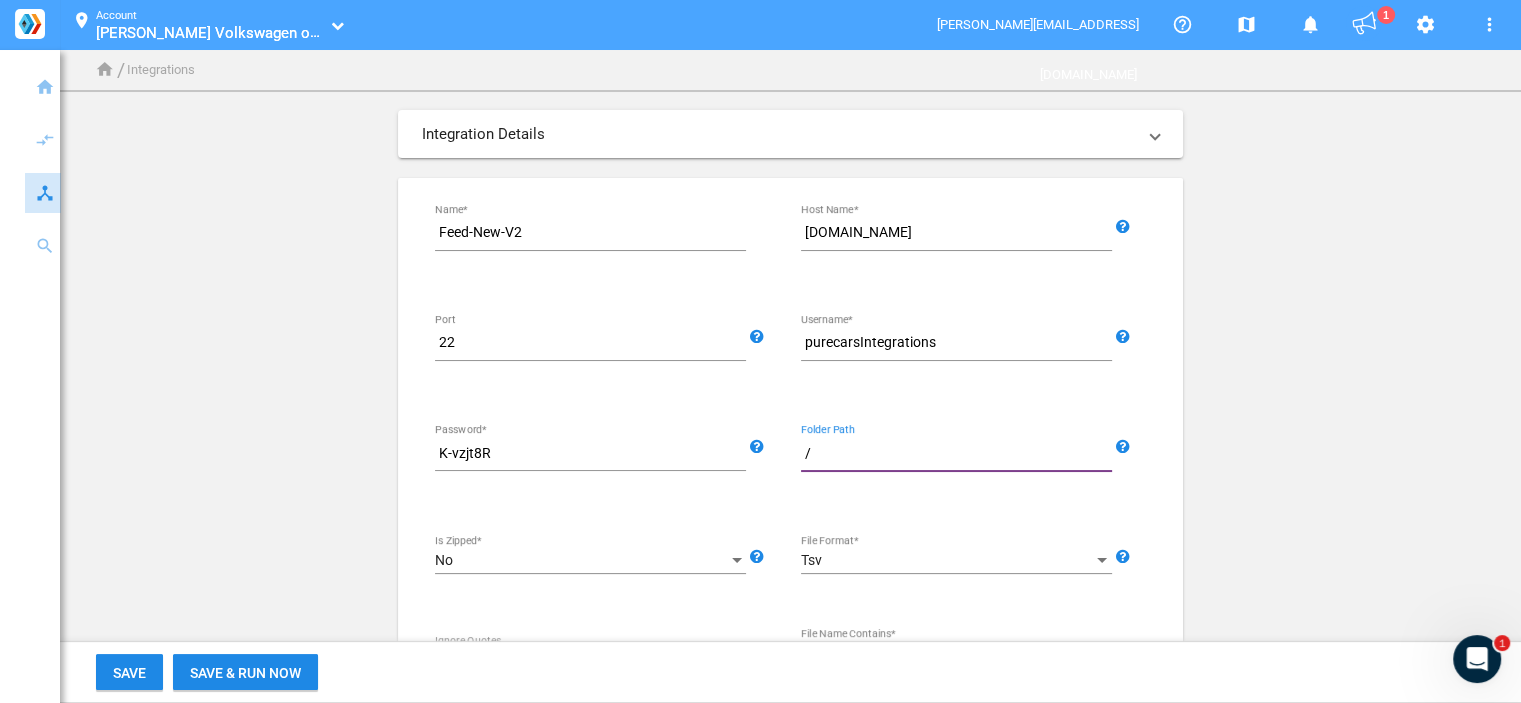 click on "/" at bounding box center [960, 454] 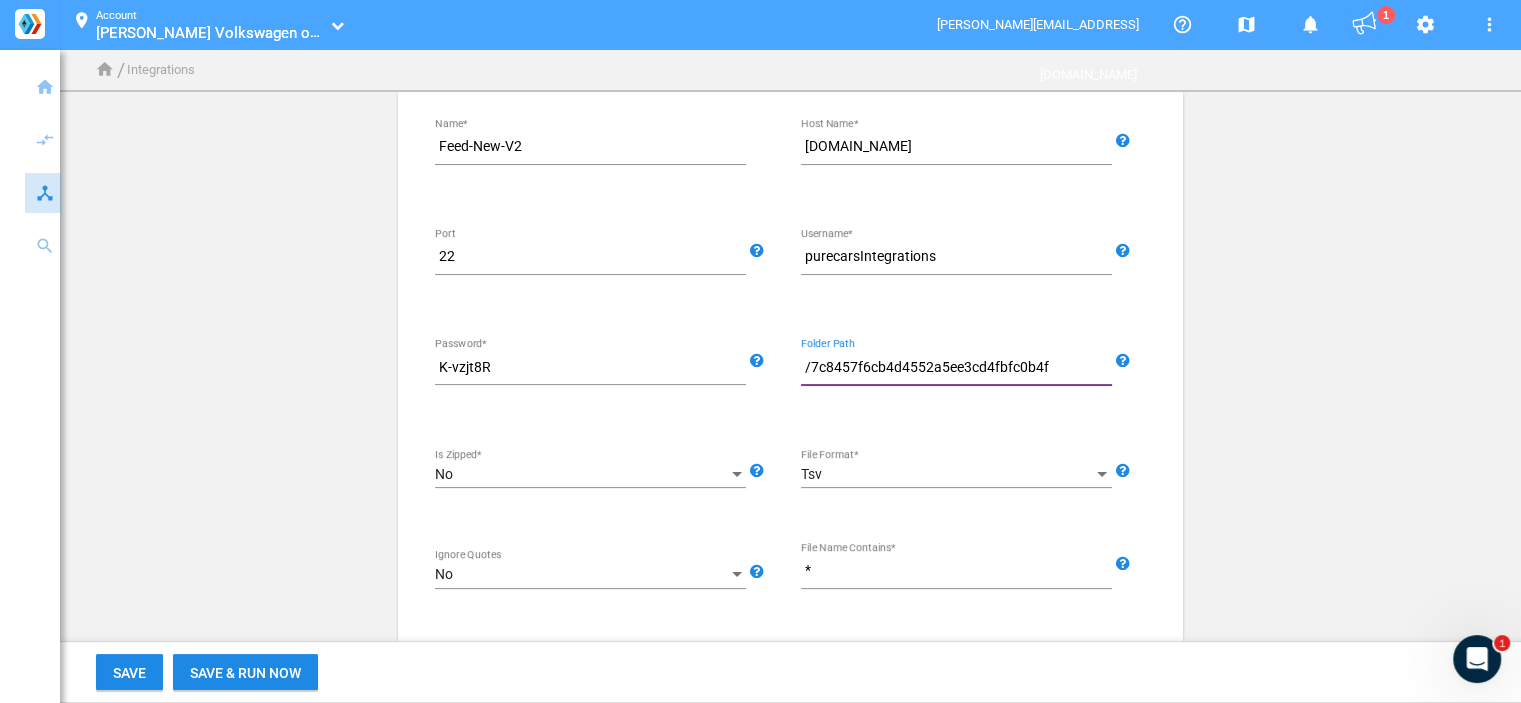 scroll, scrollTop: 181, scrollLeft: 0, axis: vertical 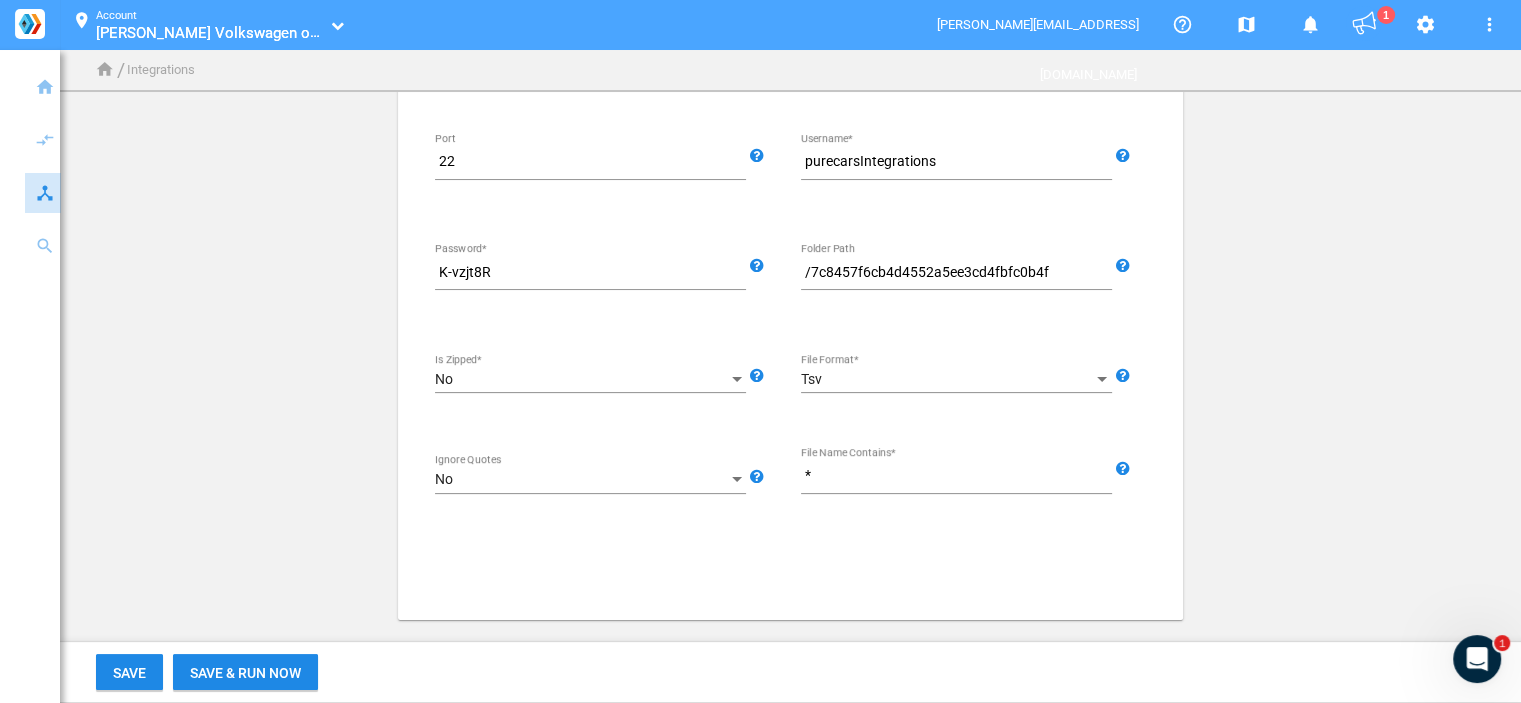 click on "*" at bounding box center [960, 476] 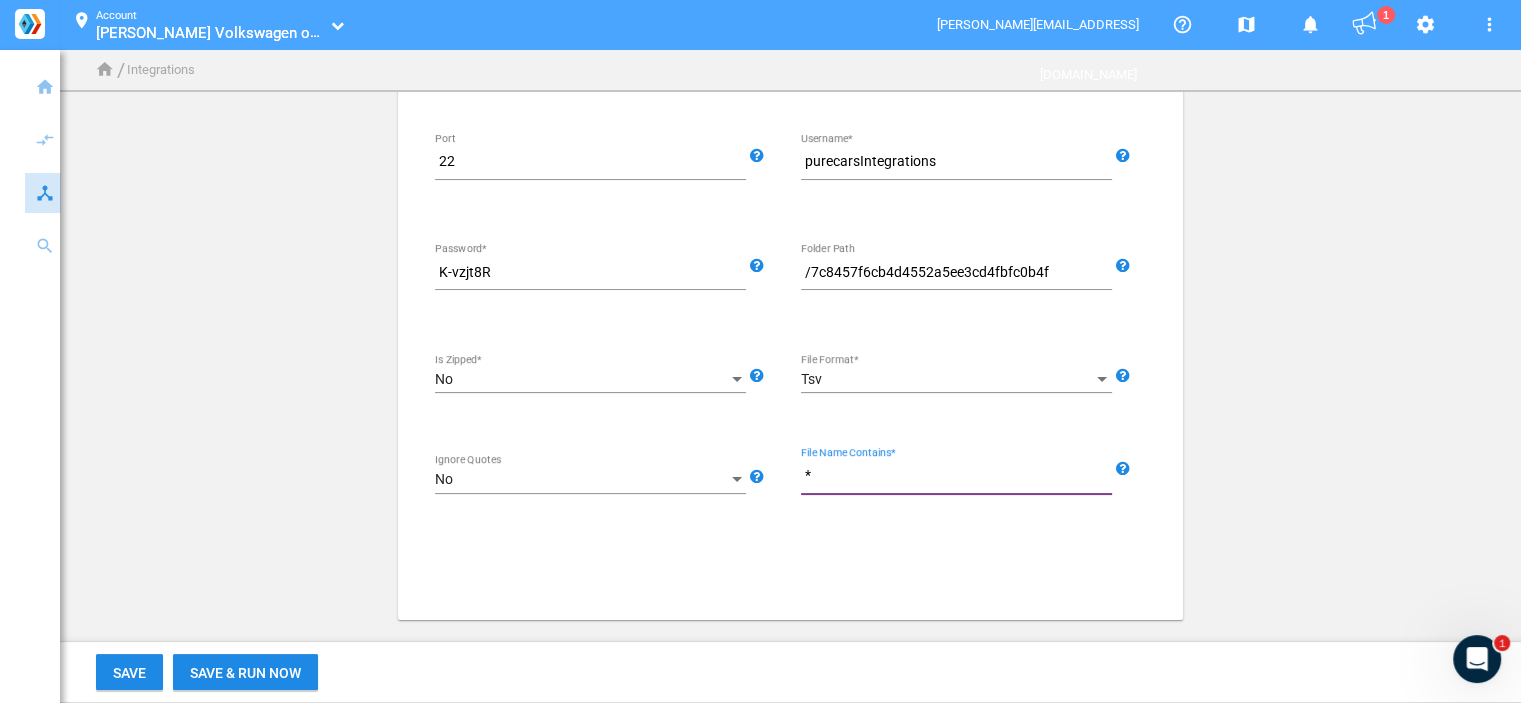 click on "*" at bounding box center [960, 476] 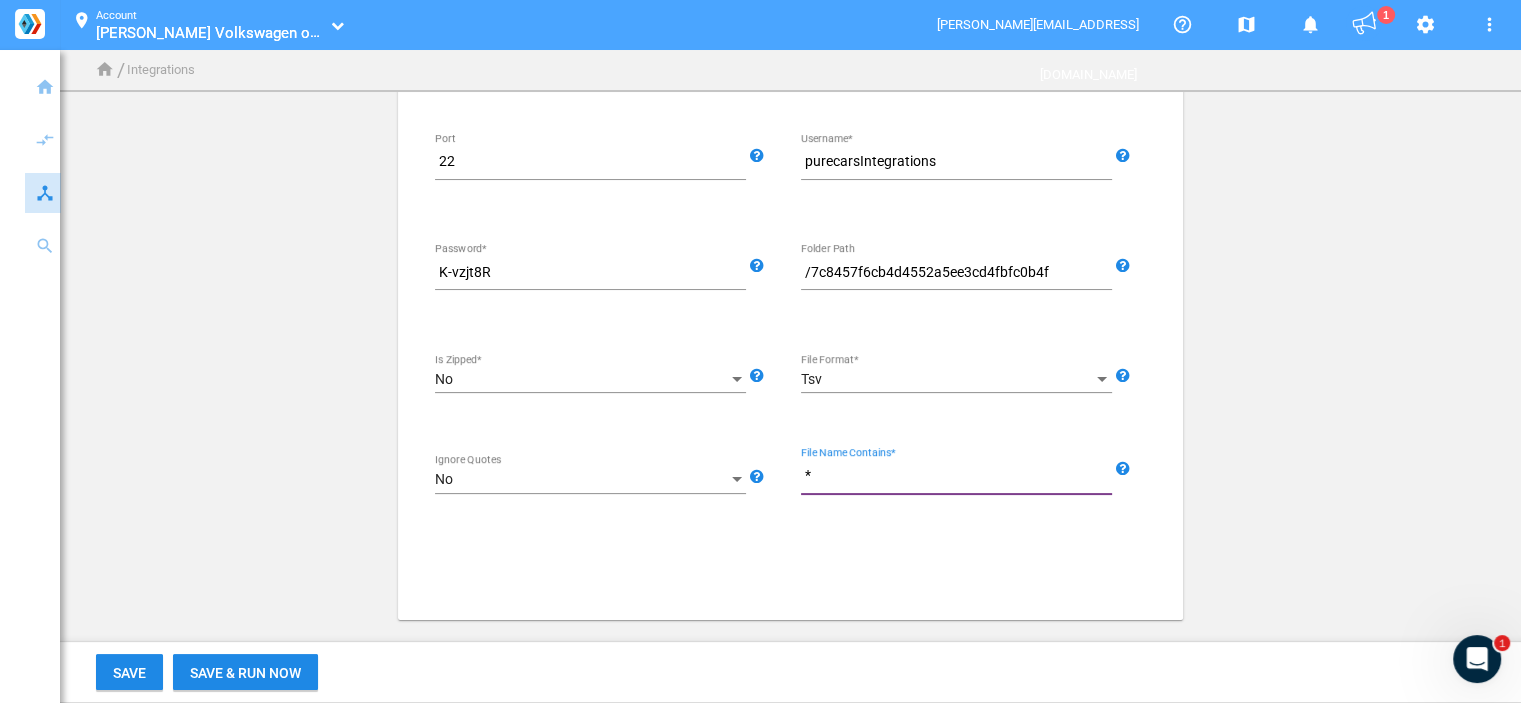 click on "*" at bounding box center (960, 476) 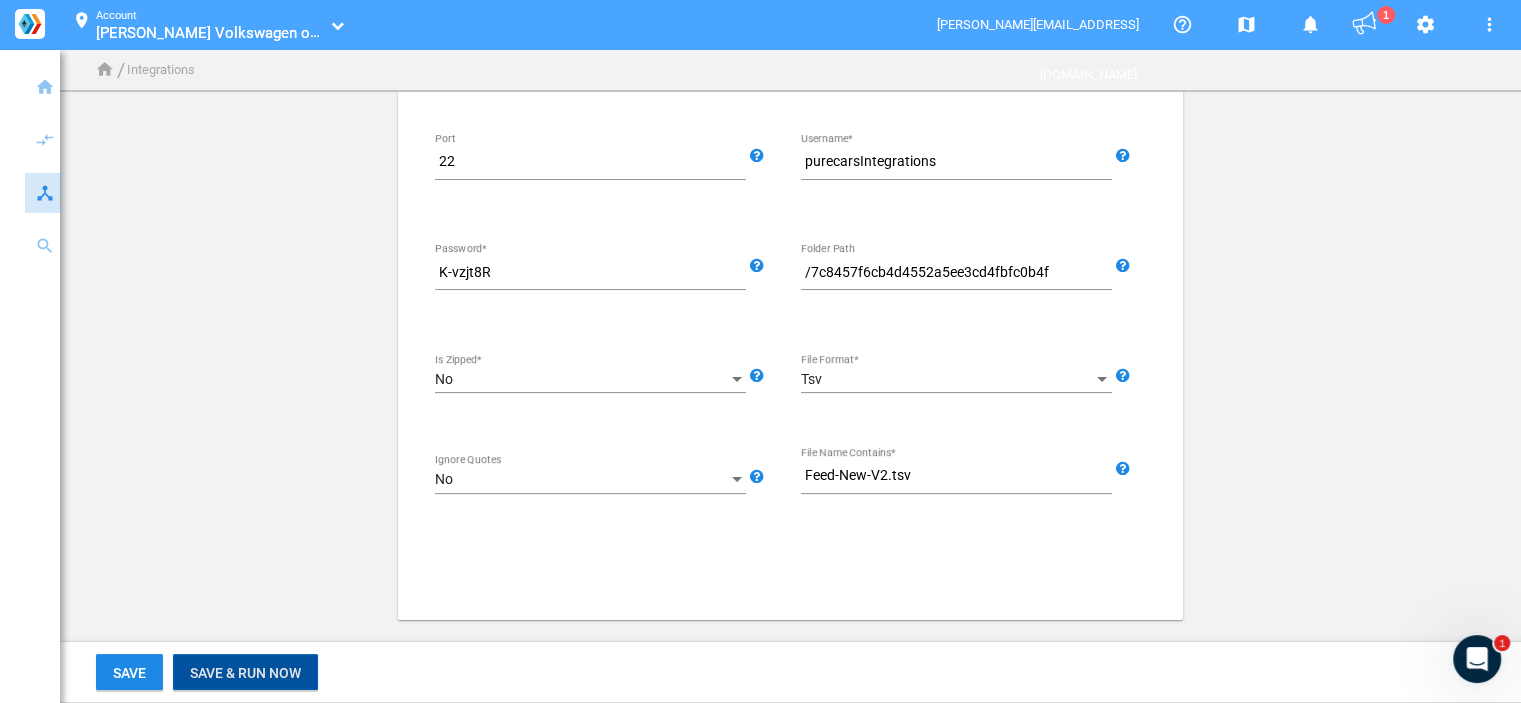 click on "Save & Run Now" at bounding box center (245, 673) 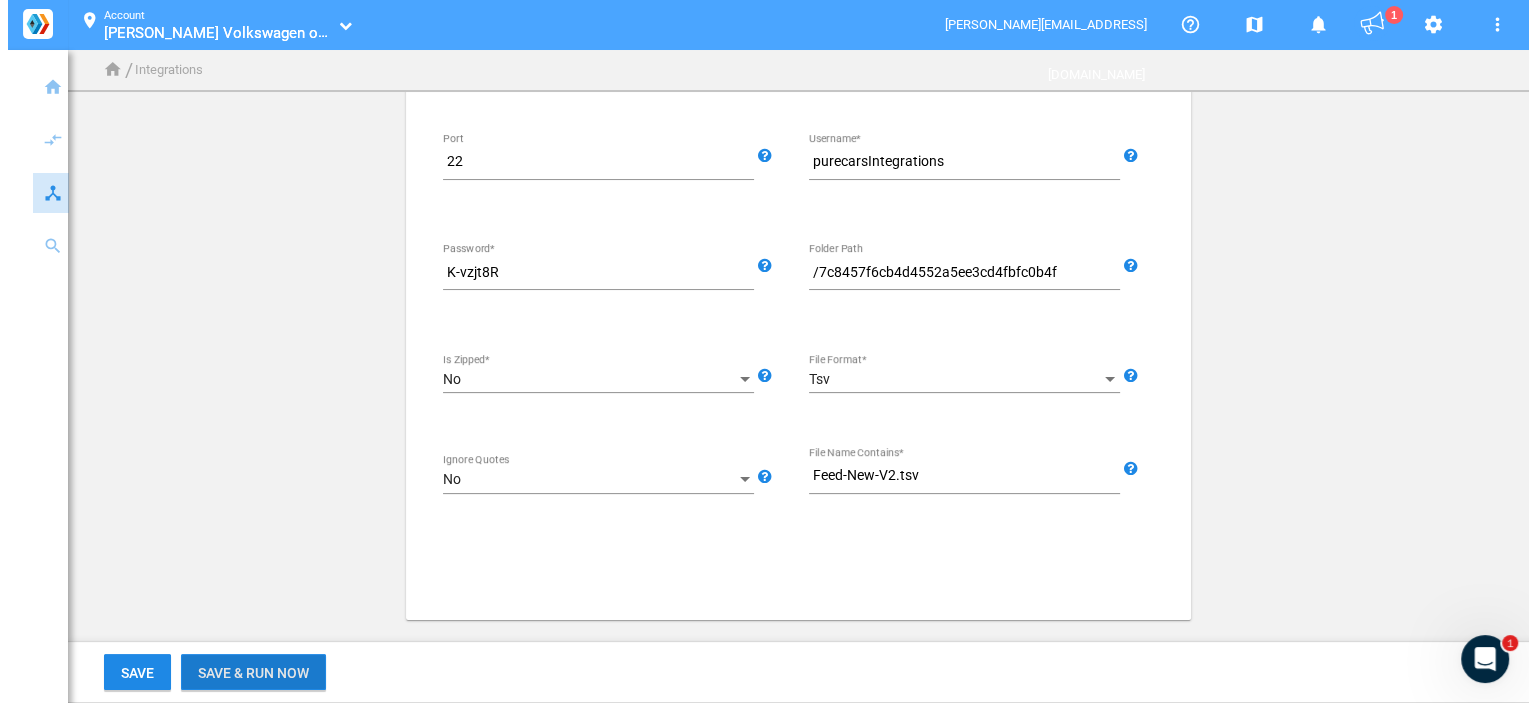 scroll, scrollTop: 0, scrollLeft: 0, axis: both 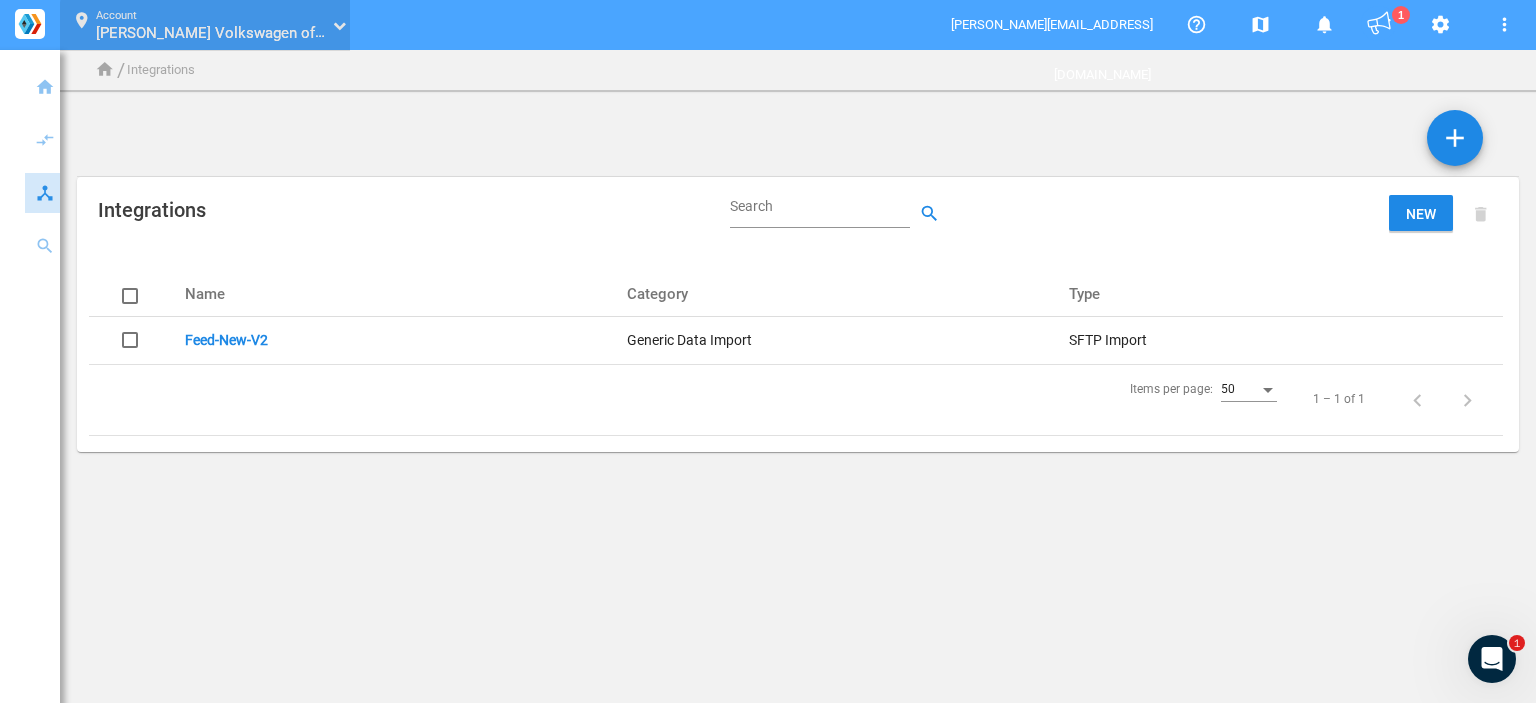 click on "location_on Account [PERSON_NAME] Volkswagen of [GEOGRAPHIC_DATA] [PERSON_NAME] Volkswagen of Cool Springs_70015560" at bounding box center (205, 25) 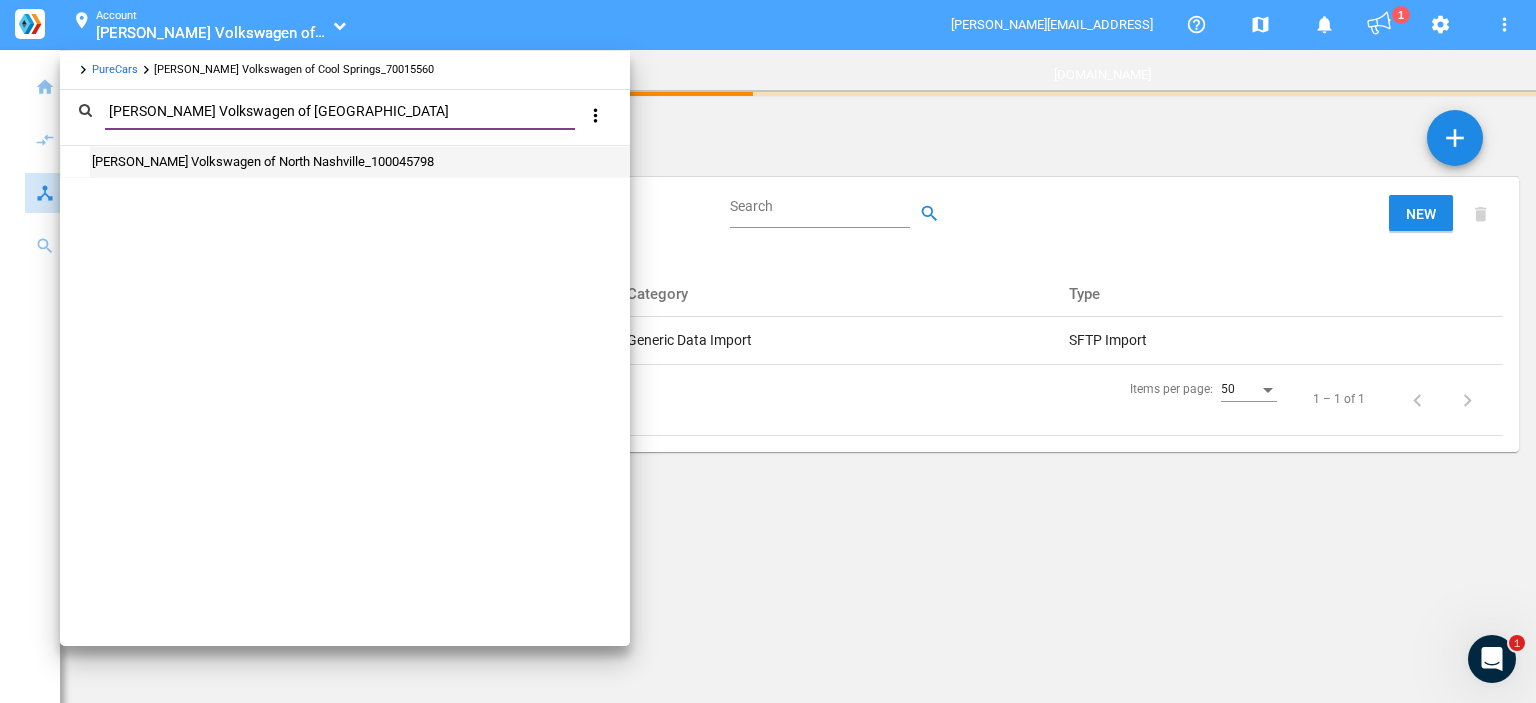type on "[PERSON_NAME] Volkswagen of [GEOGRAPHIC_DATA]" 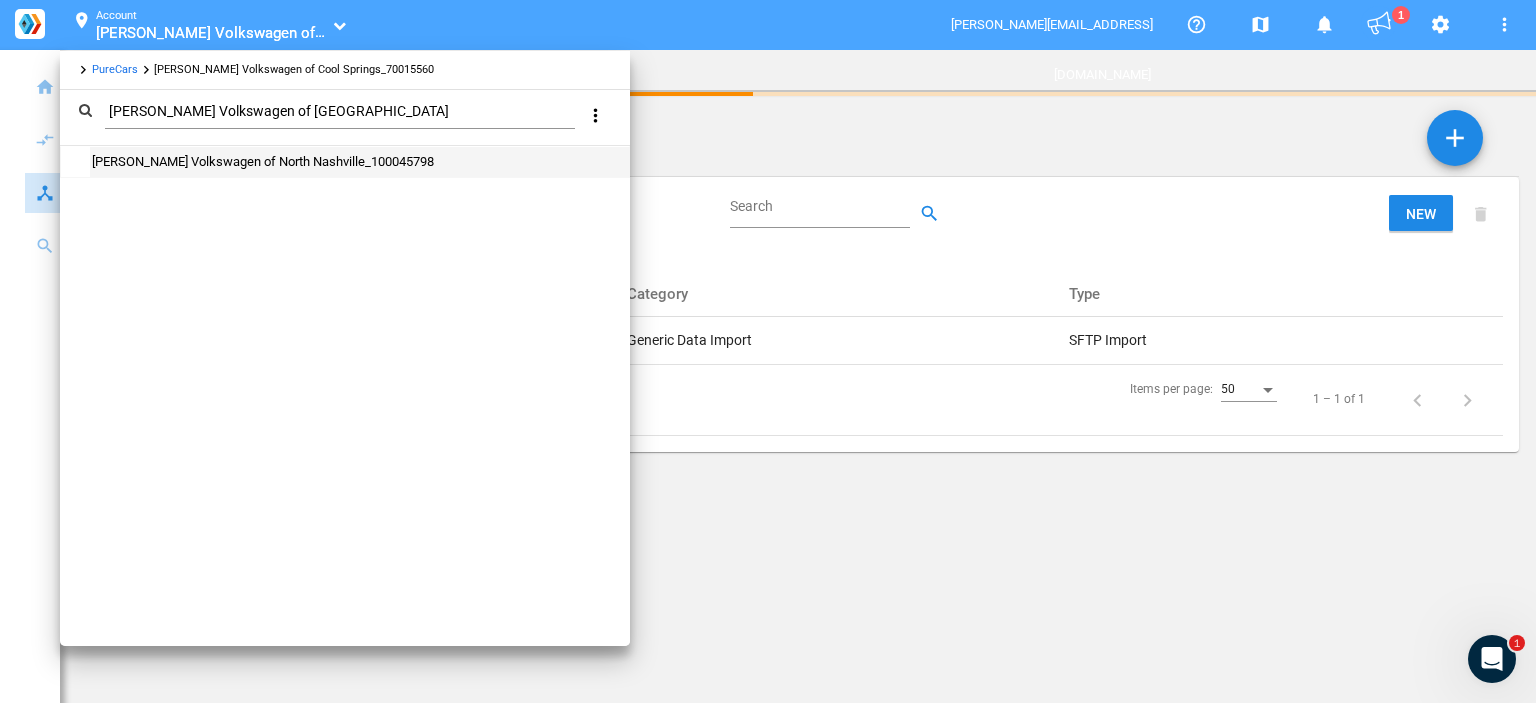 click on "[PERSON_NAME] Volkswagen of North Nashville_100045798" at bounding box center (262, 161) 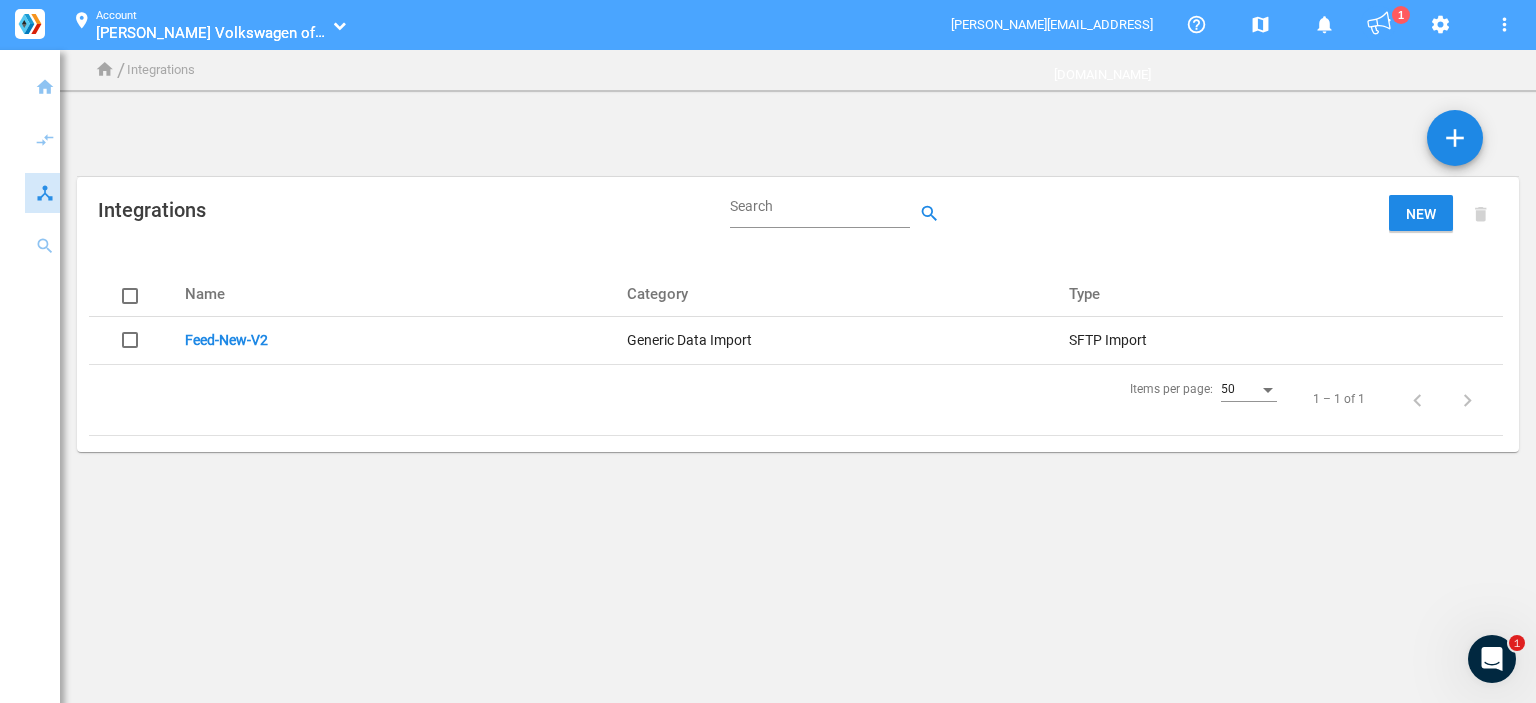 click on "add" 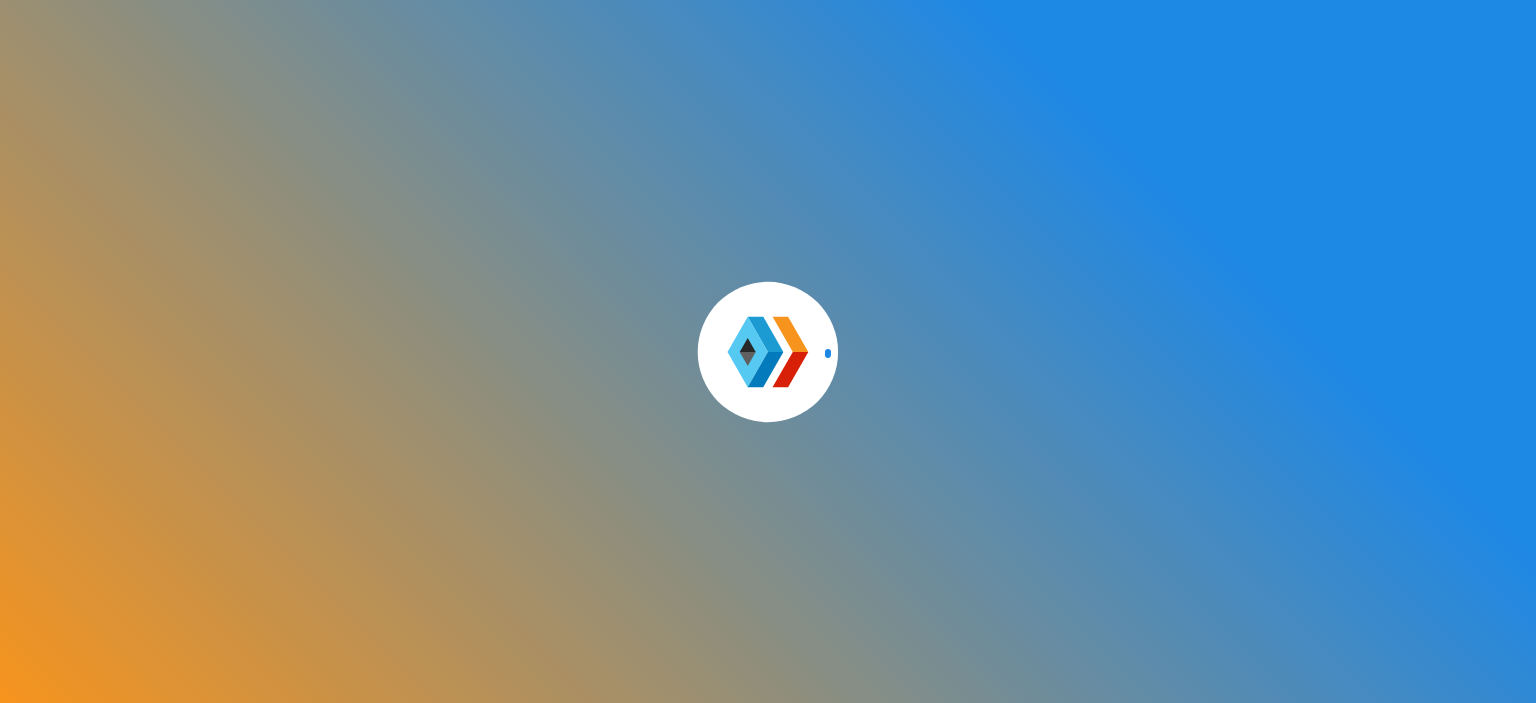 scroll, scrollTop: 0, scrollLeft: 0, axis: both 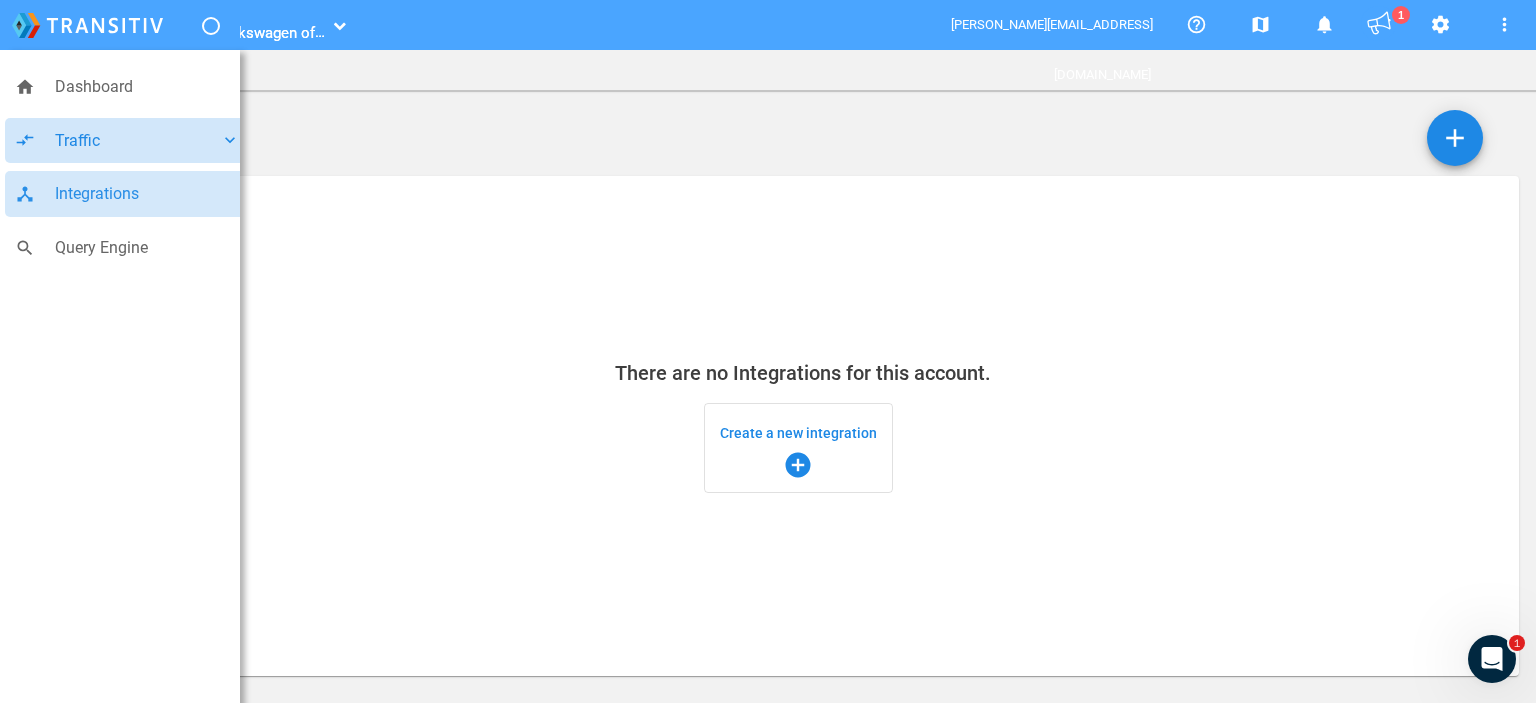 click on "Traffic" at bounding box center (137, 141) 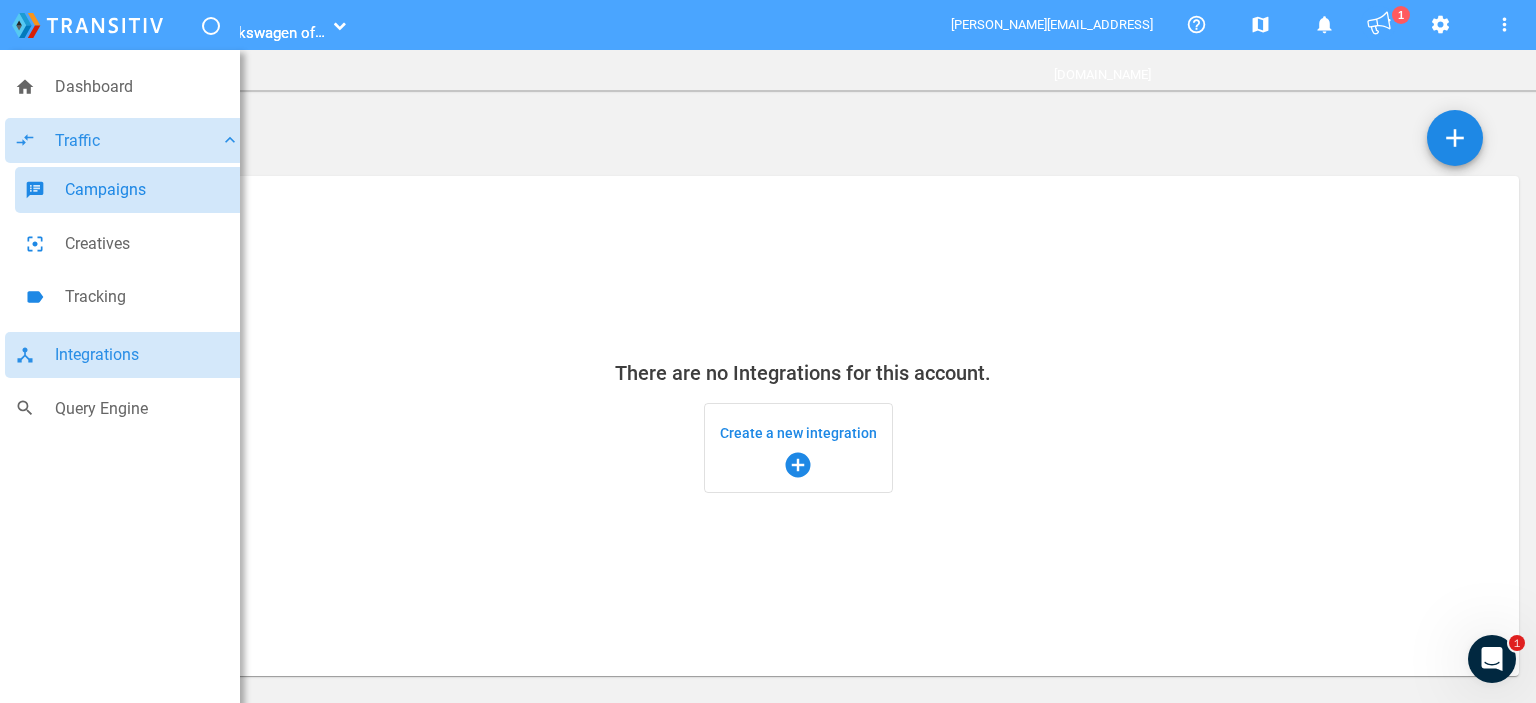 click on "Campaigns" at bounding box center [152, 190] 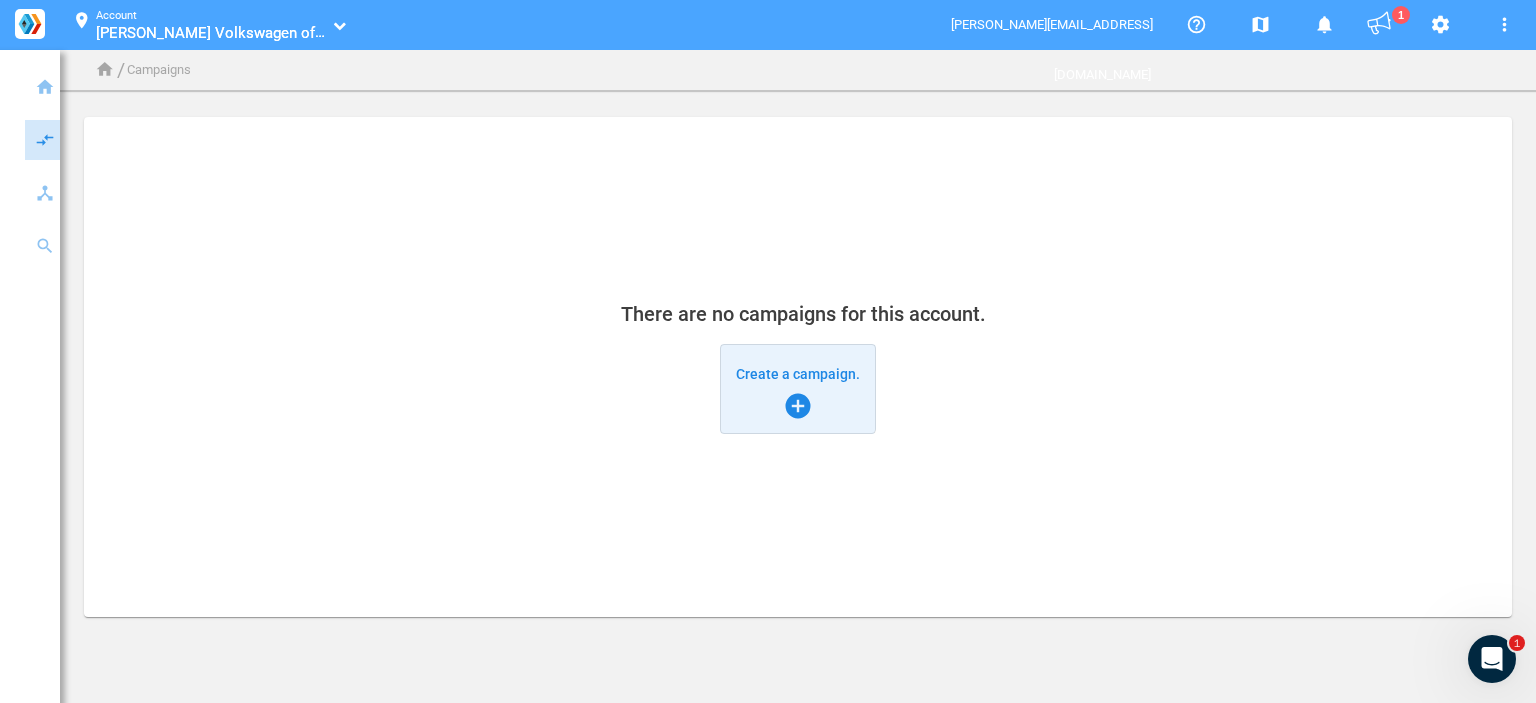 click on "Create a campaign.  add_circle" at bounding box center [798, 389] 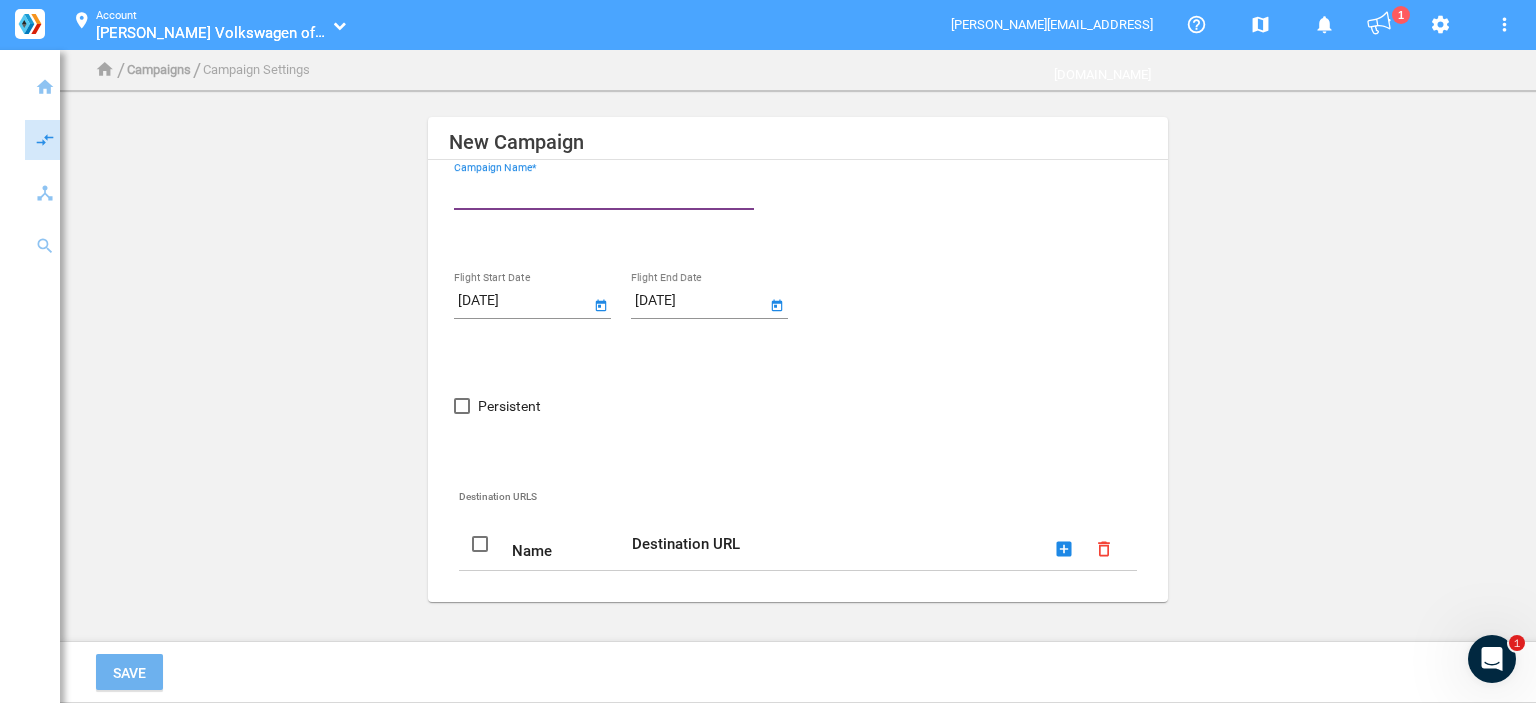 click on "Campaign Name*" at bounding box center [608, 191] 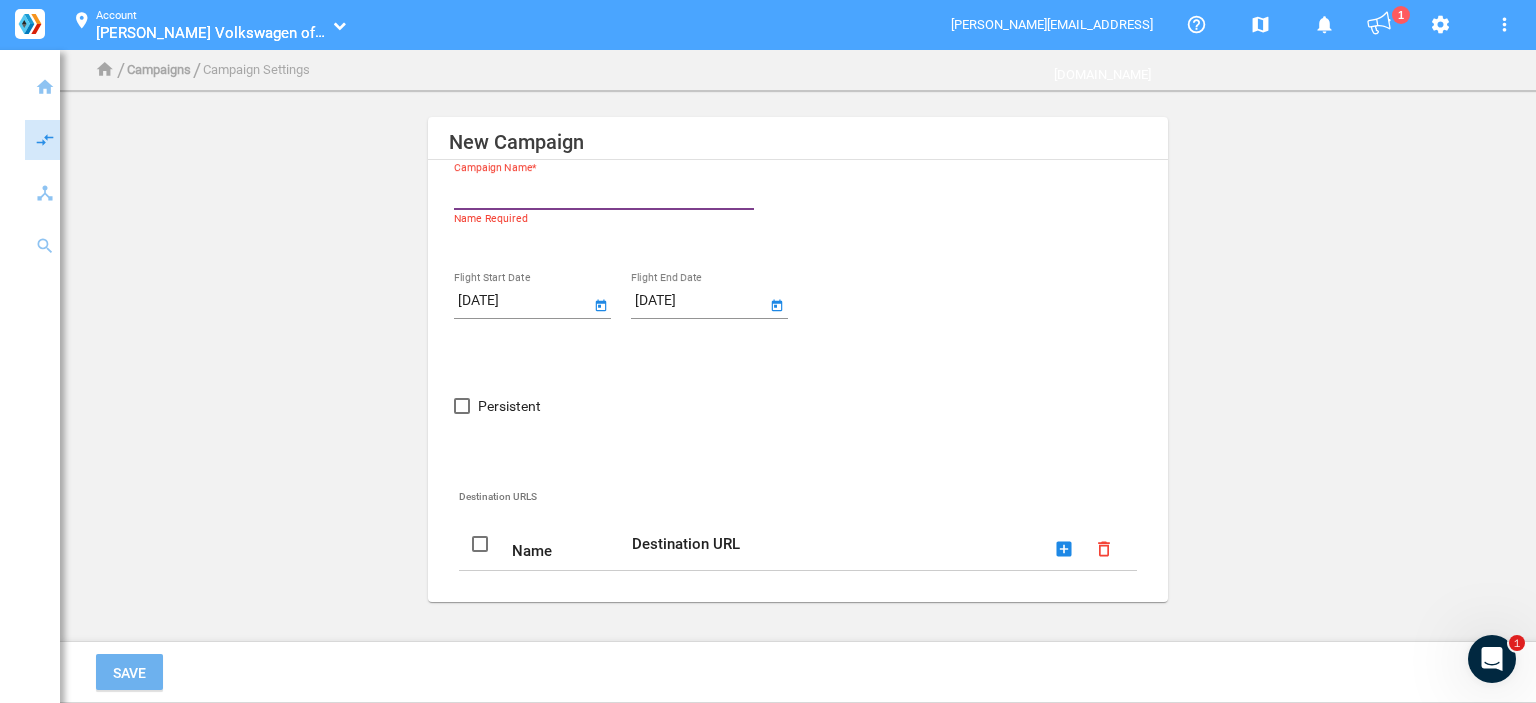 paste on "[PERSON_NAME] Volkswagen of [GEOGRAPHIC_DATA]" 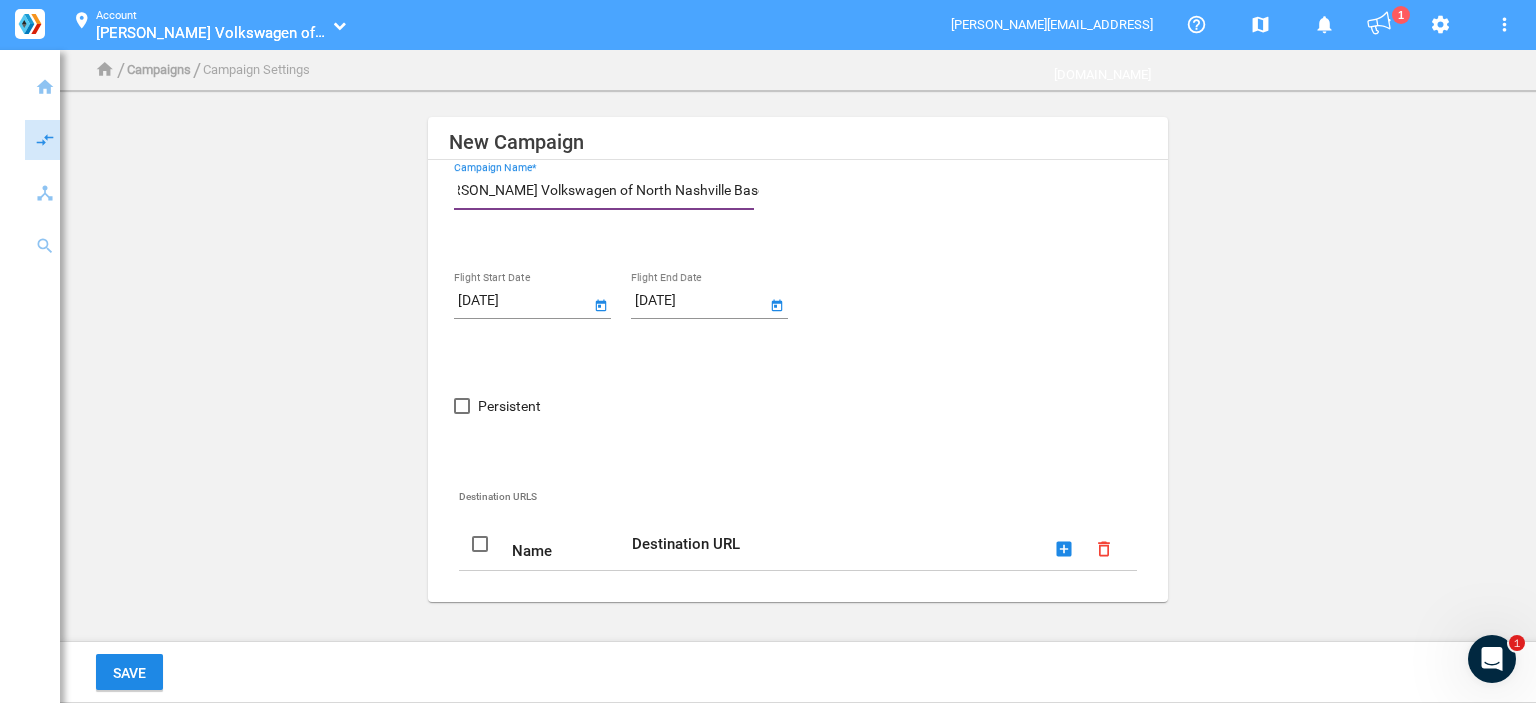 scroll, scrollTop: 0, scrollLeft: 43, axis: horizontal 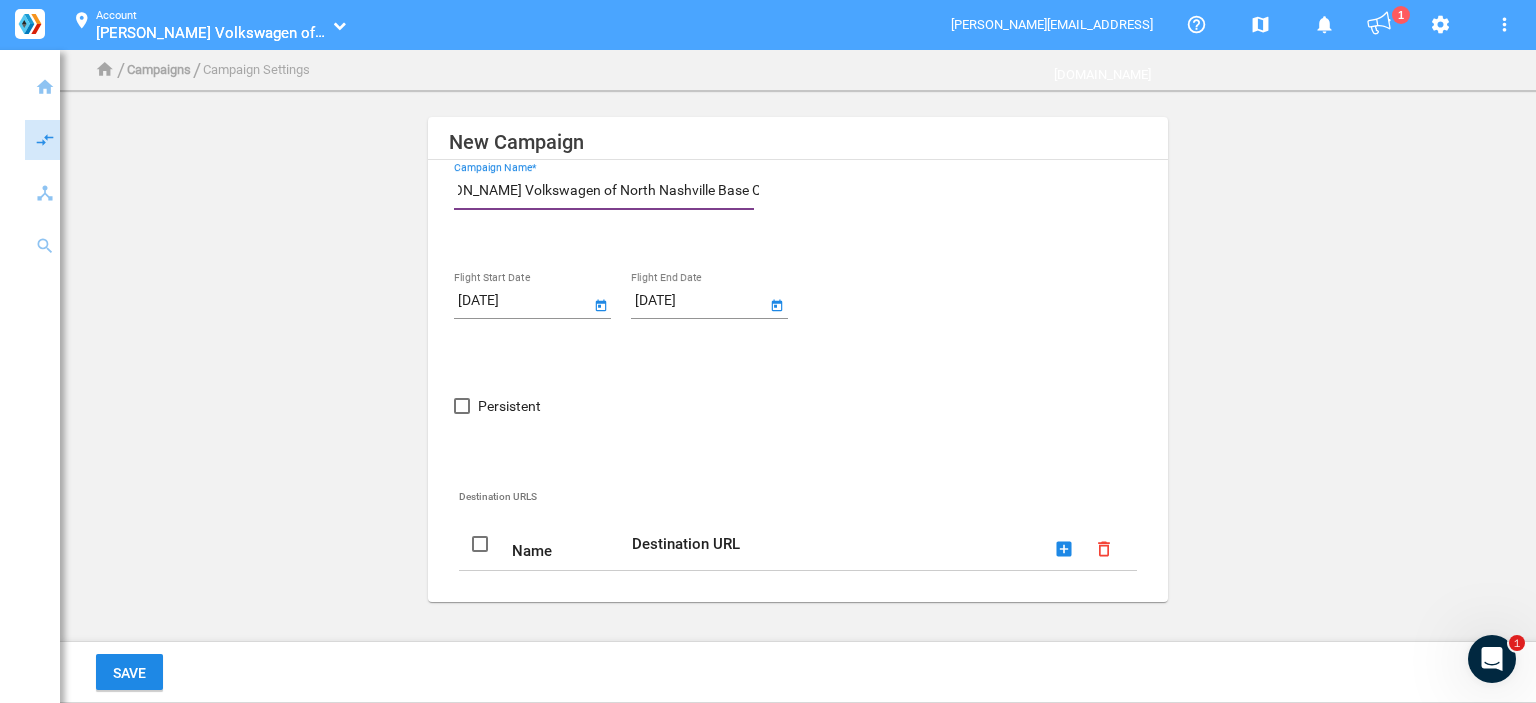 type on "Carlock Volkswagen of North Nashville Base Campaign" 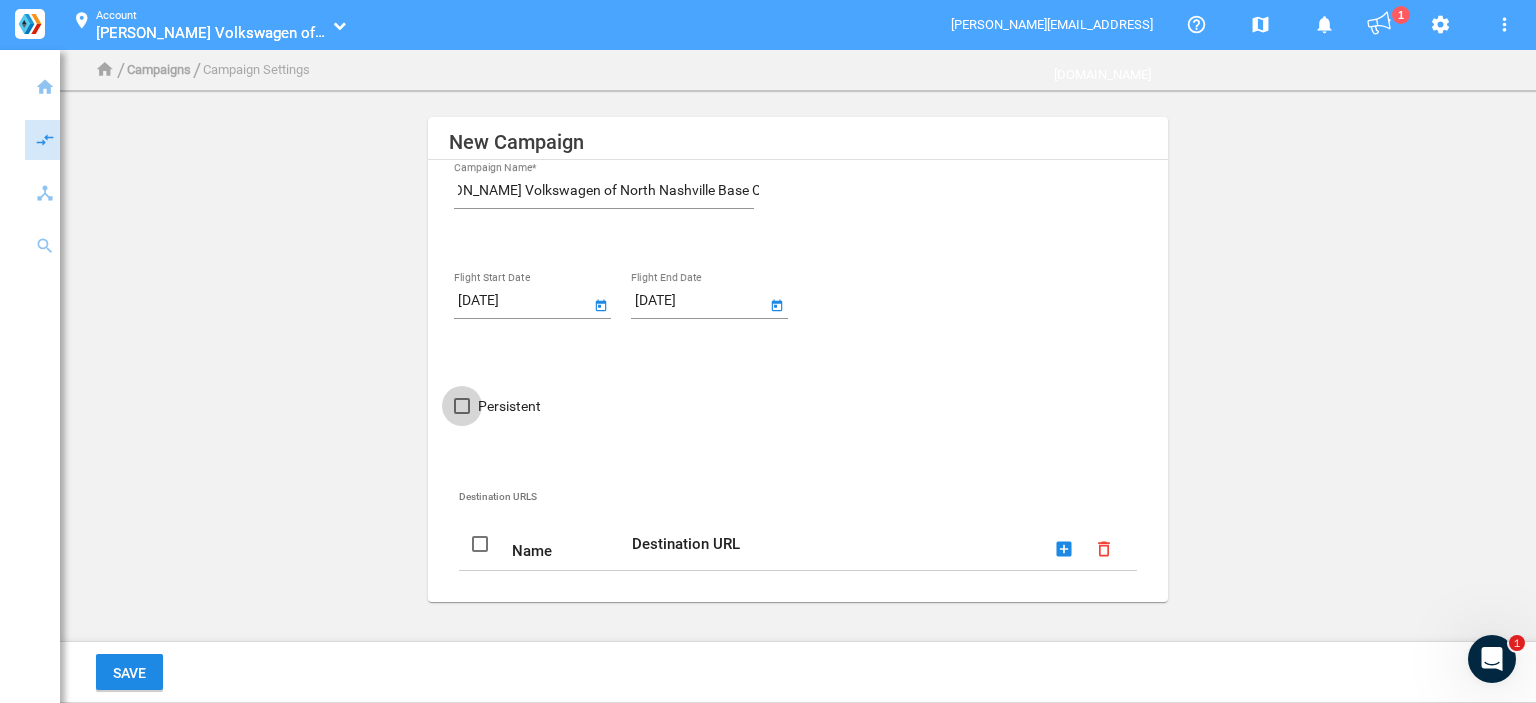 click on "Persistent" at bounding box center [509, 406] 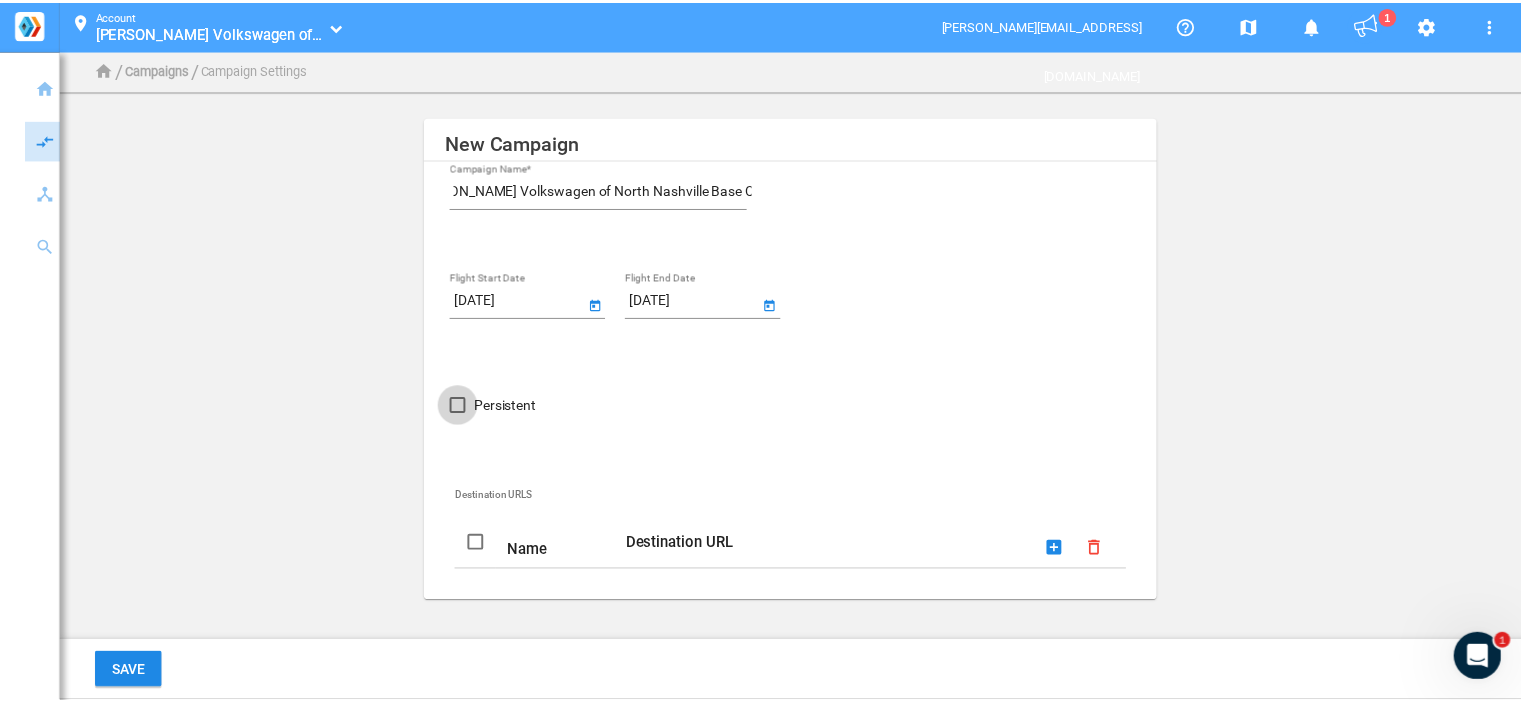 scroll, scrollTop: 0, scrollLeft: 0, axis: both 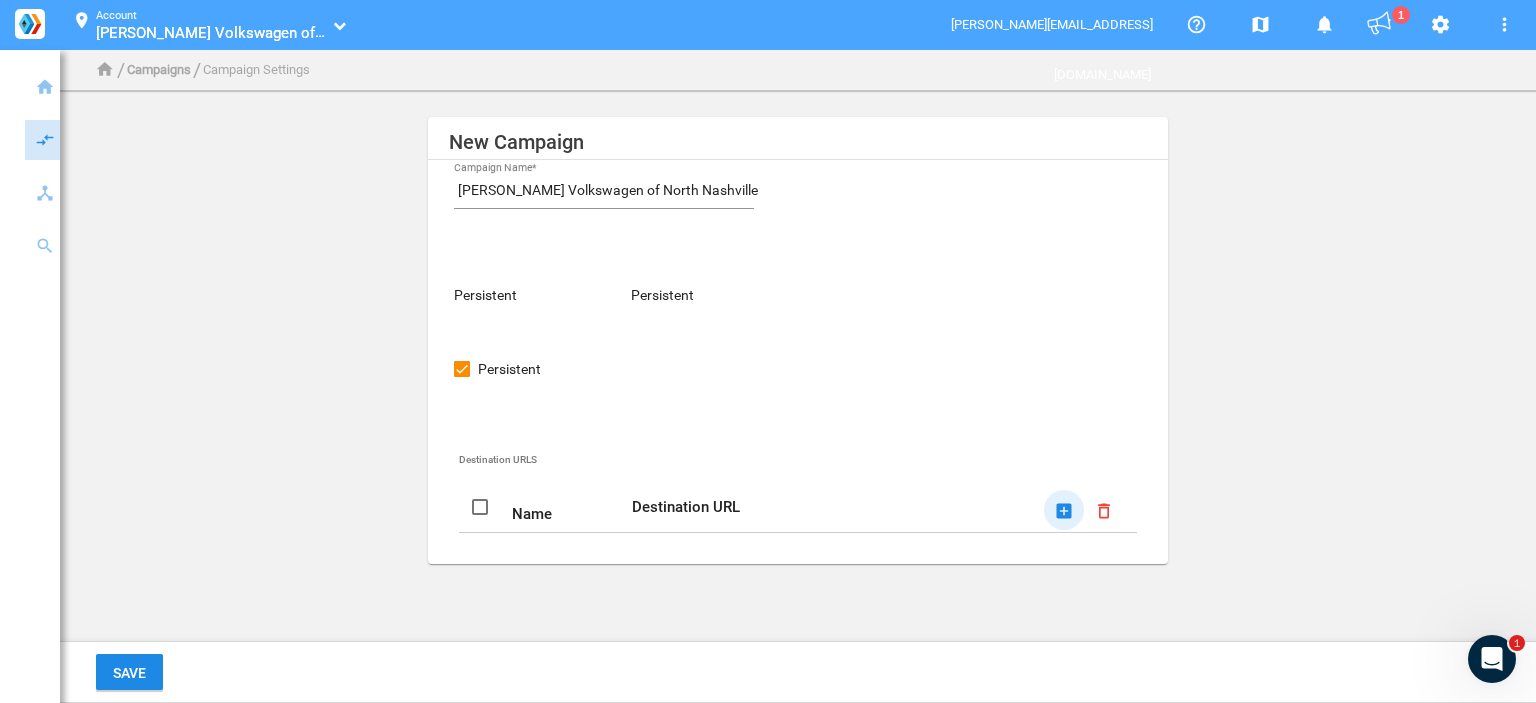 click on "add_box" 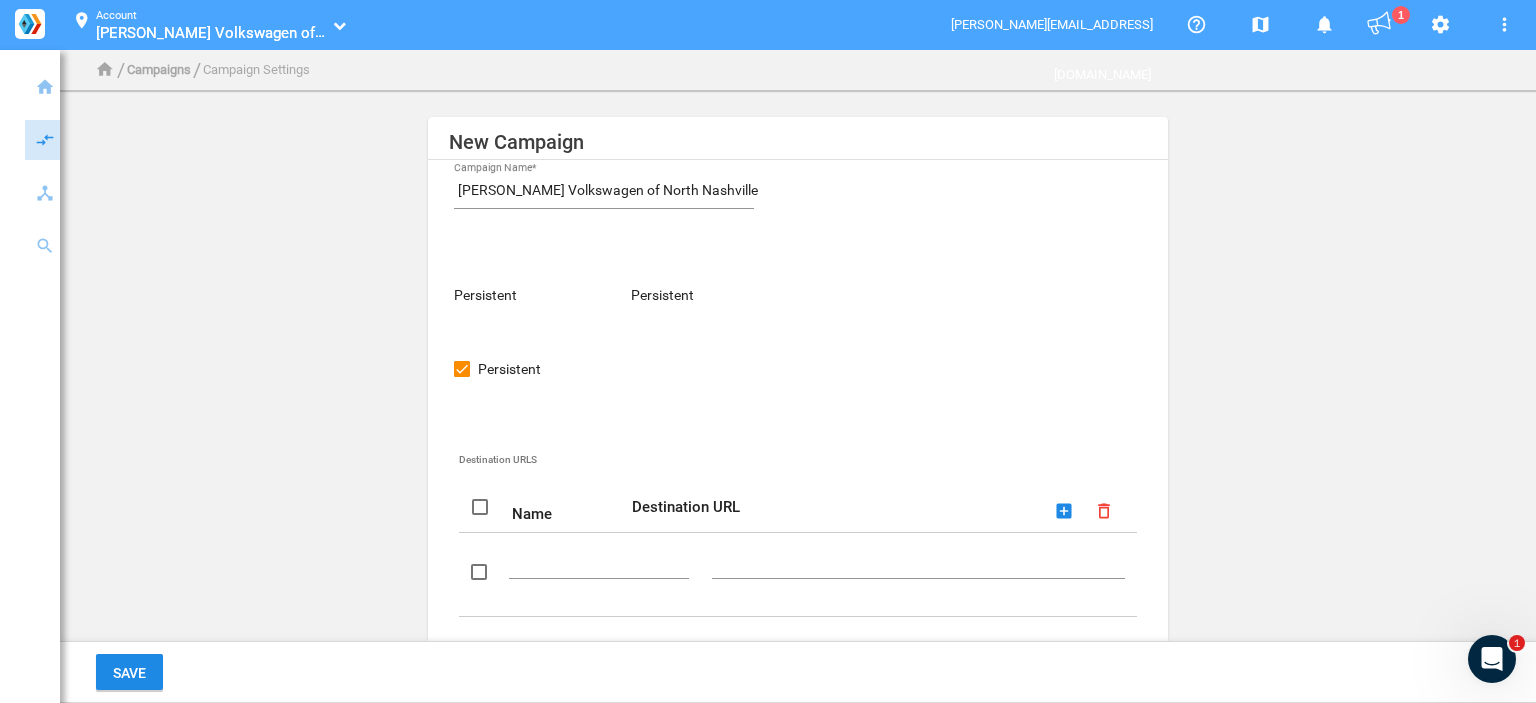drag, startPoint x: 578, startPoint y: 549, endPoint x: 580, endPoint y: 561, distance: 12.165525 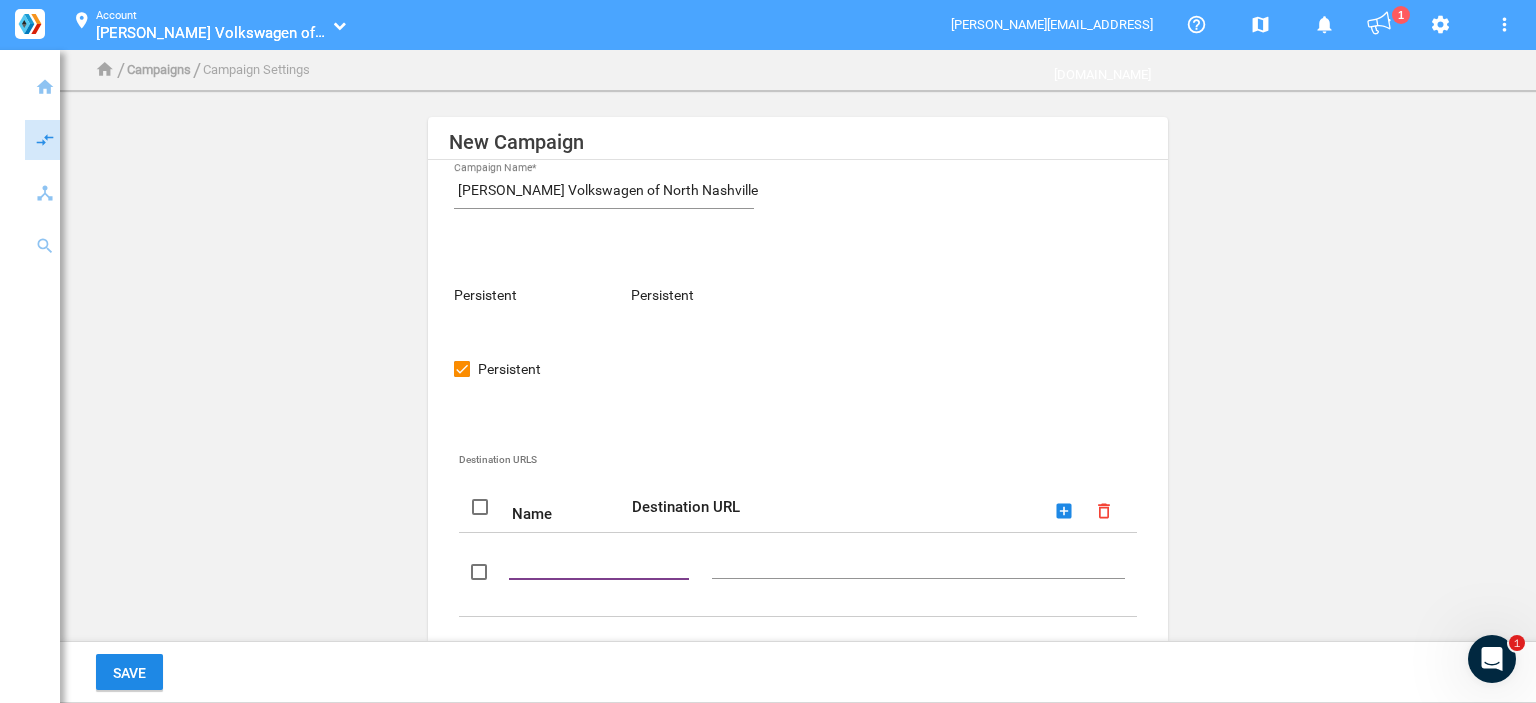 paste on "Dynamic Url" 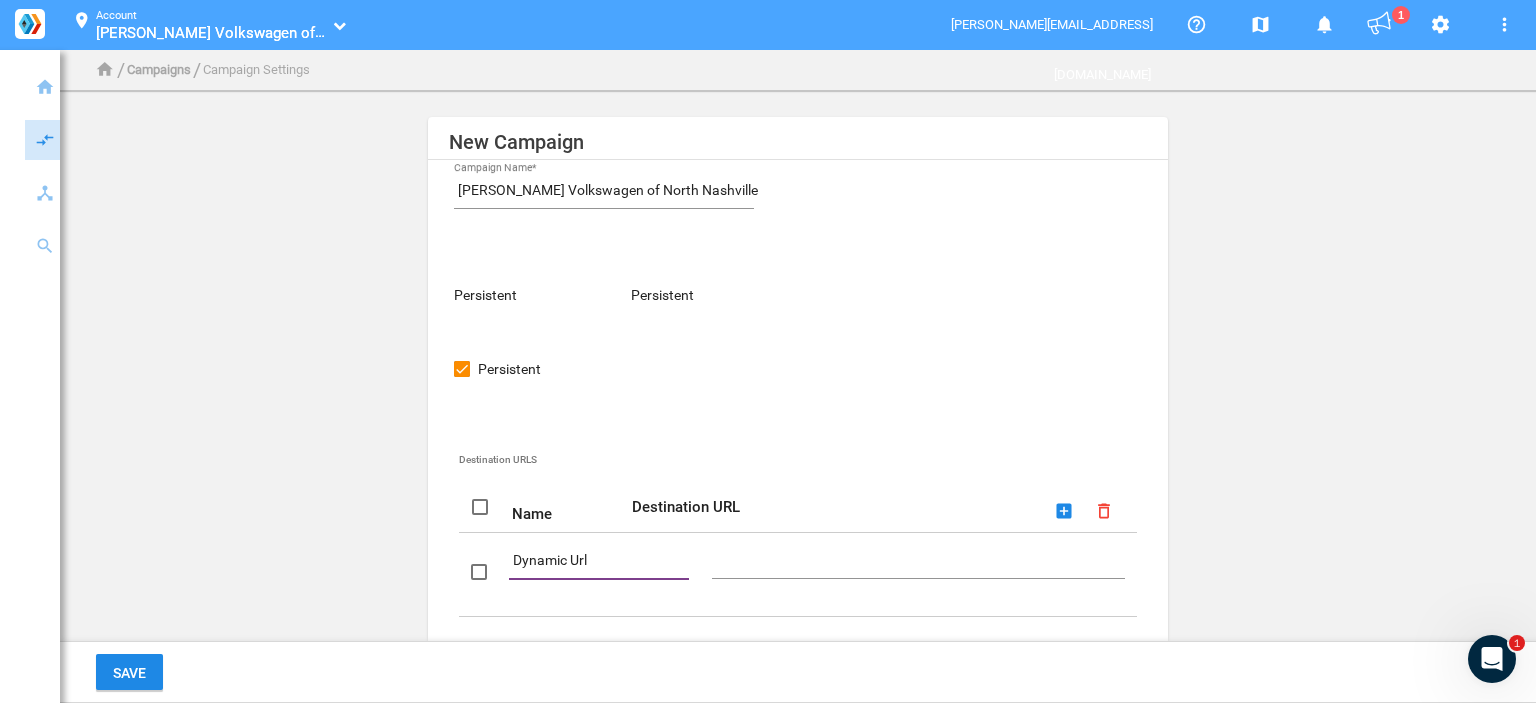 type on "Dynamic Url" 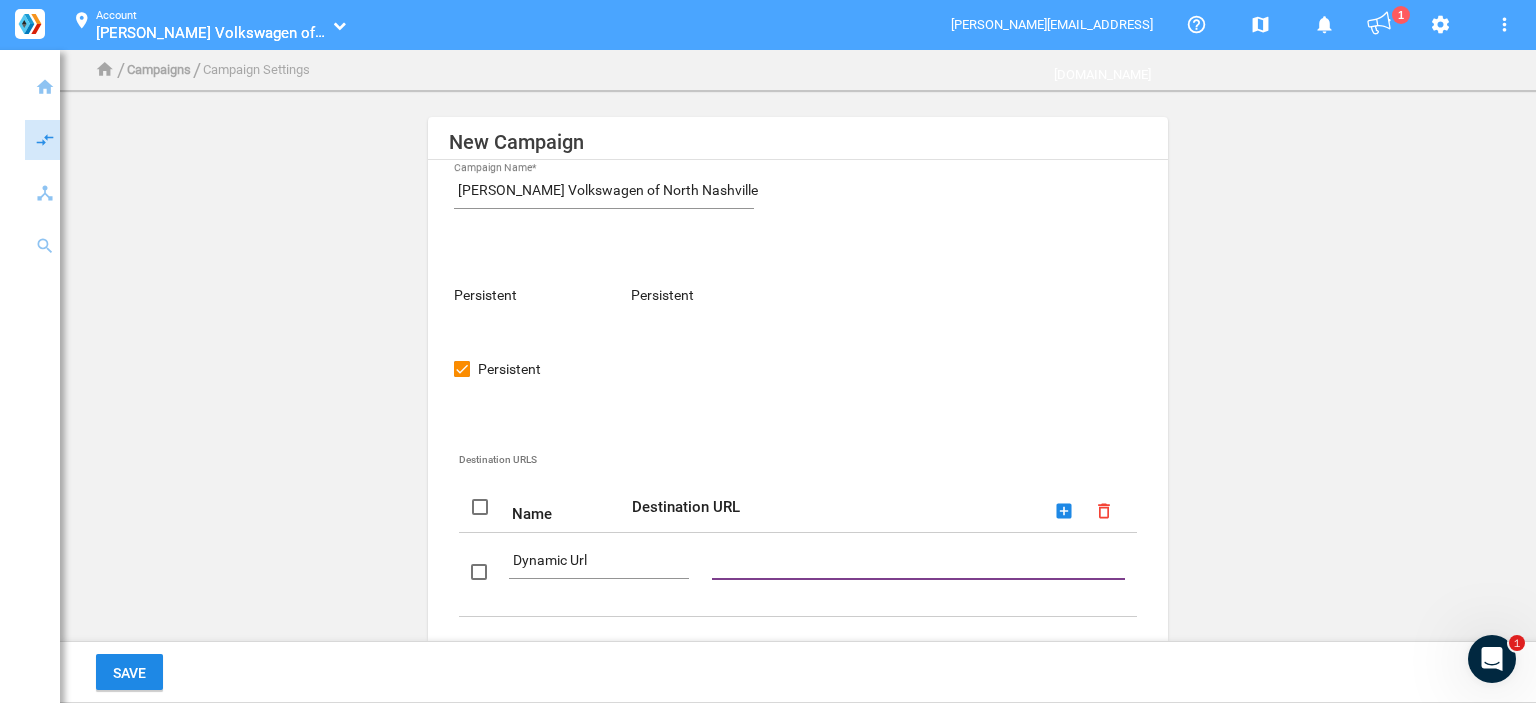 paste on "DestinationUrl" 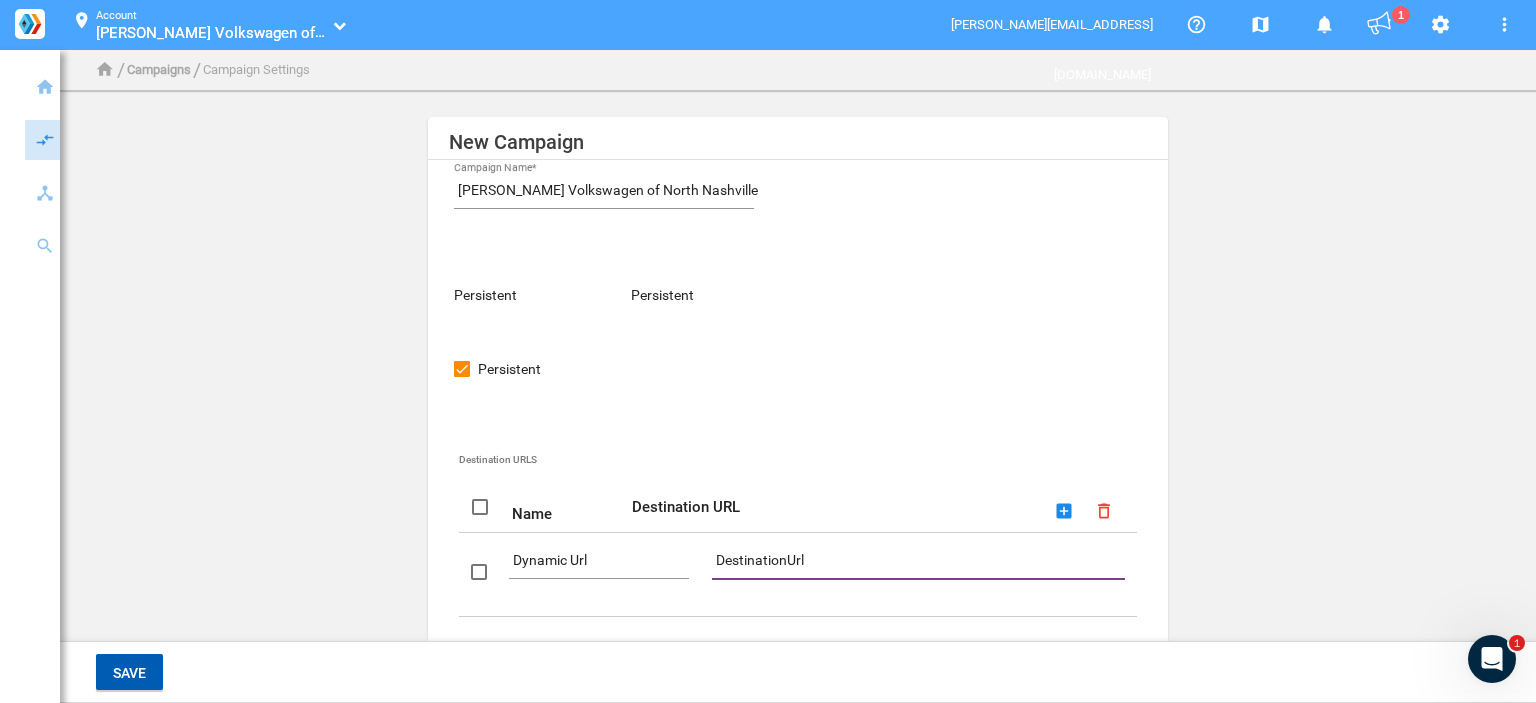 type on "DestinationUrl" 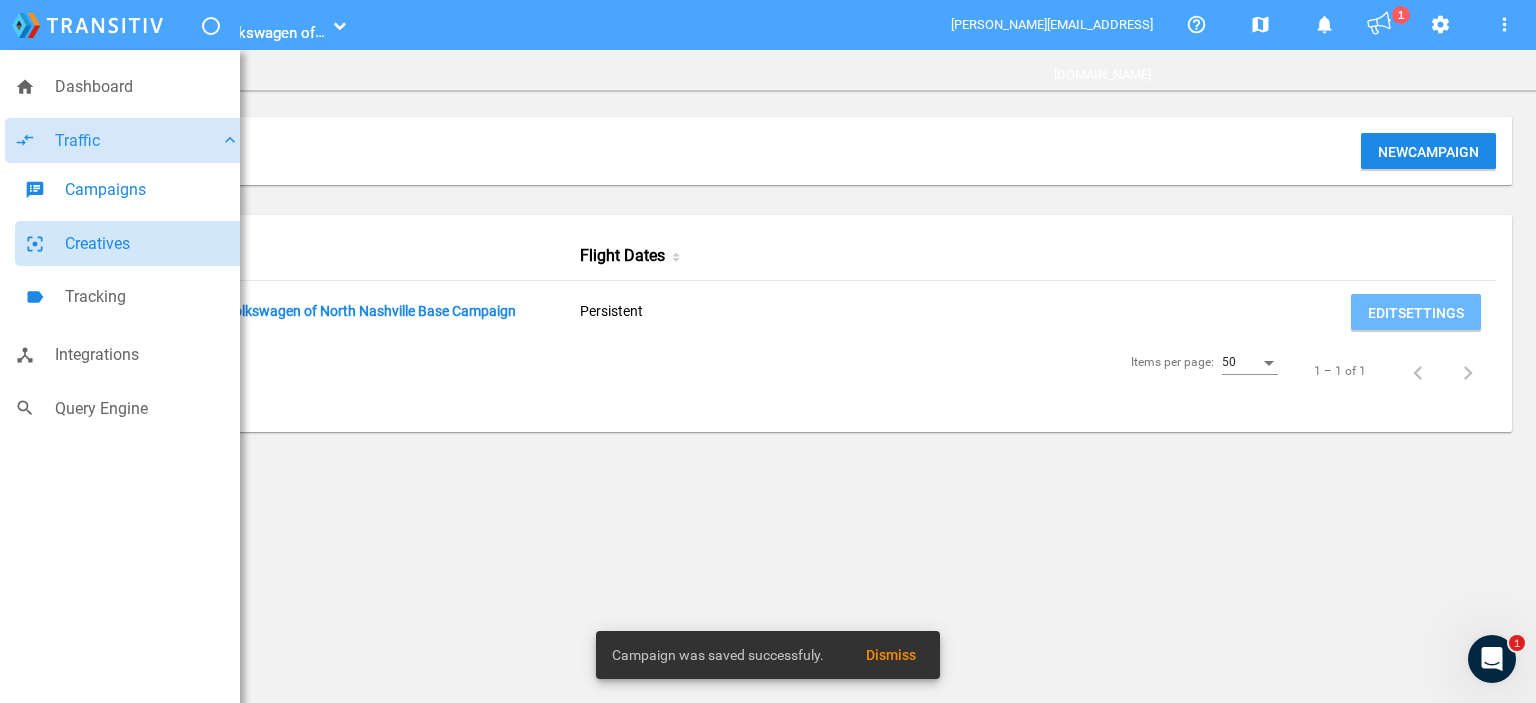 click on "Creatives" at bounding box center [152, 244] 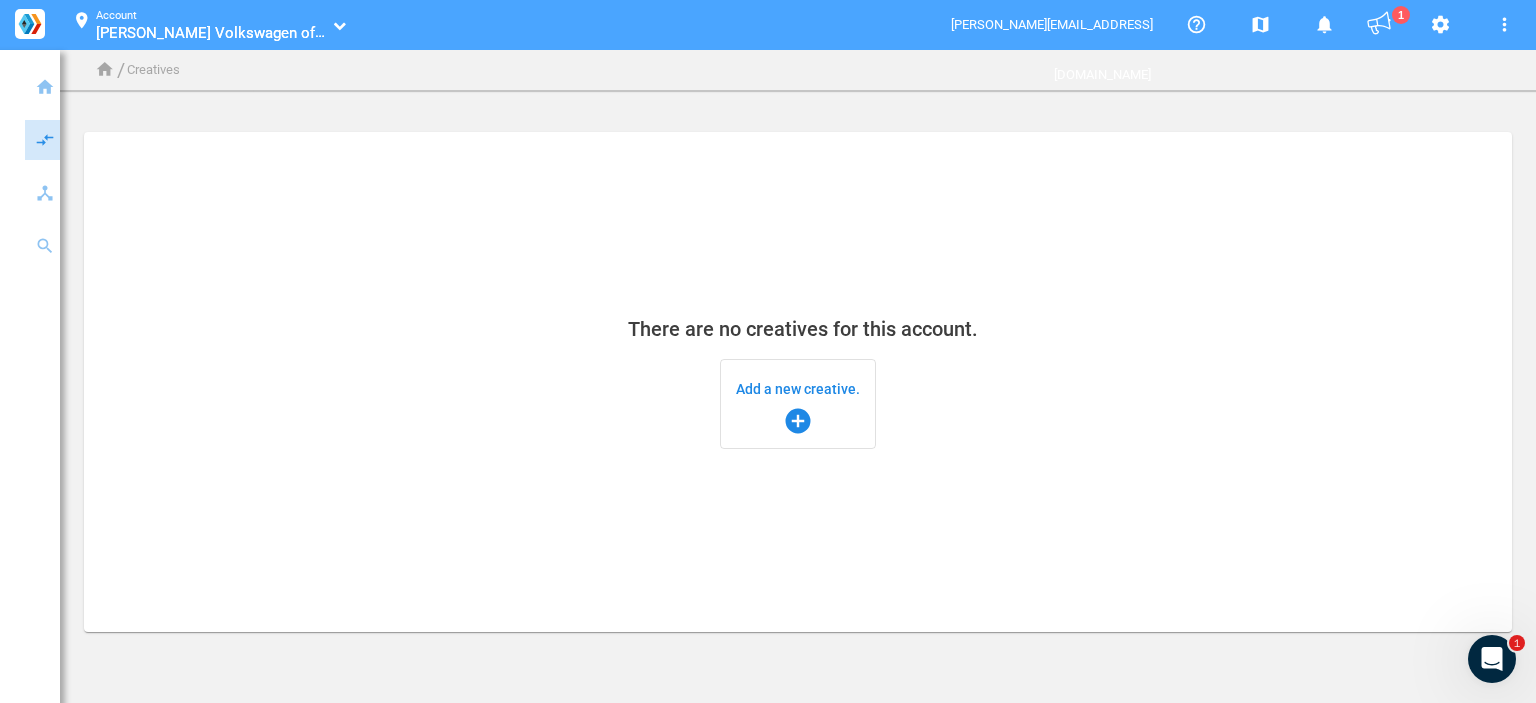click on "add_circle" at bounding box center [798, 421] 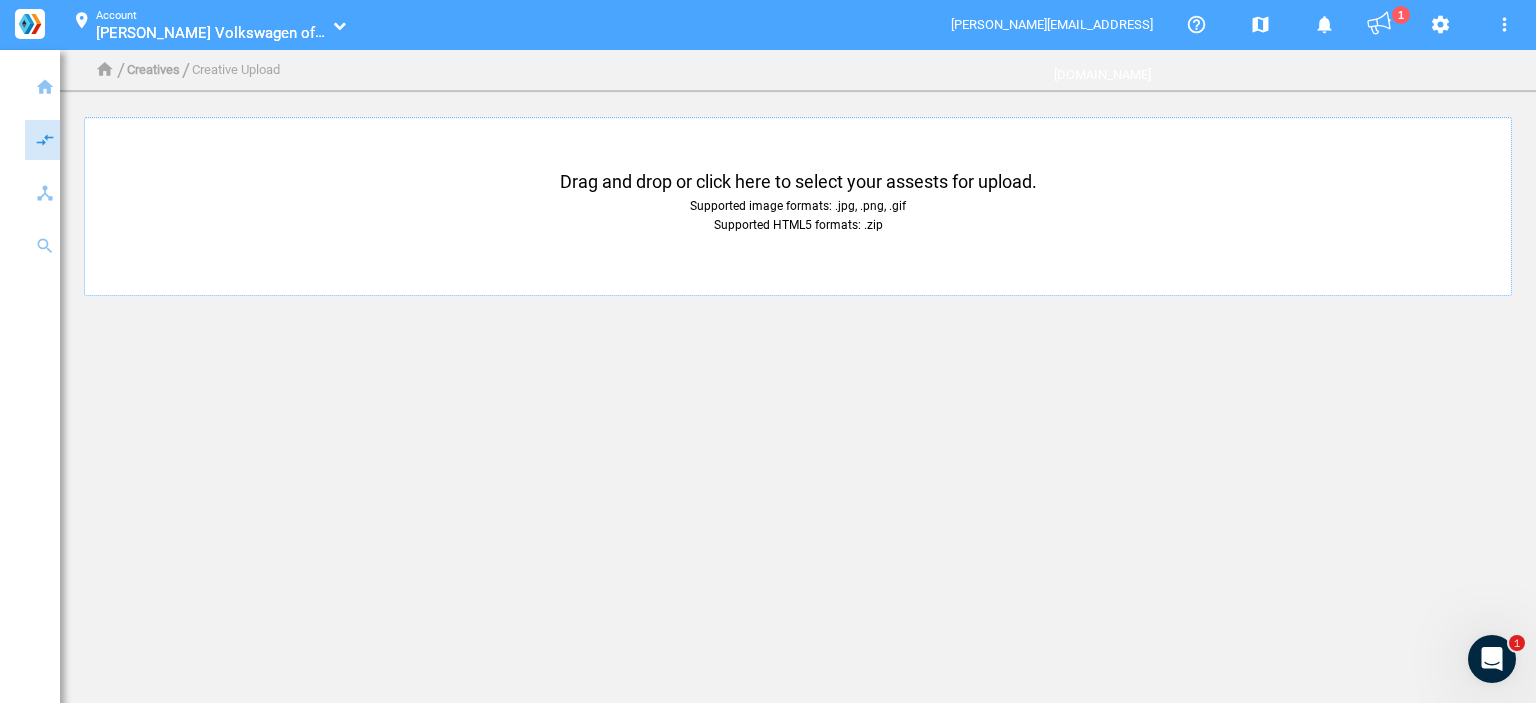 click on "Supported image formats: .jpg, .png, .gif  Supported HTML5 formats: .zip" 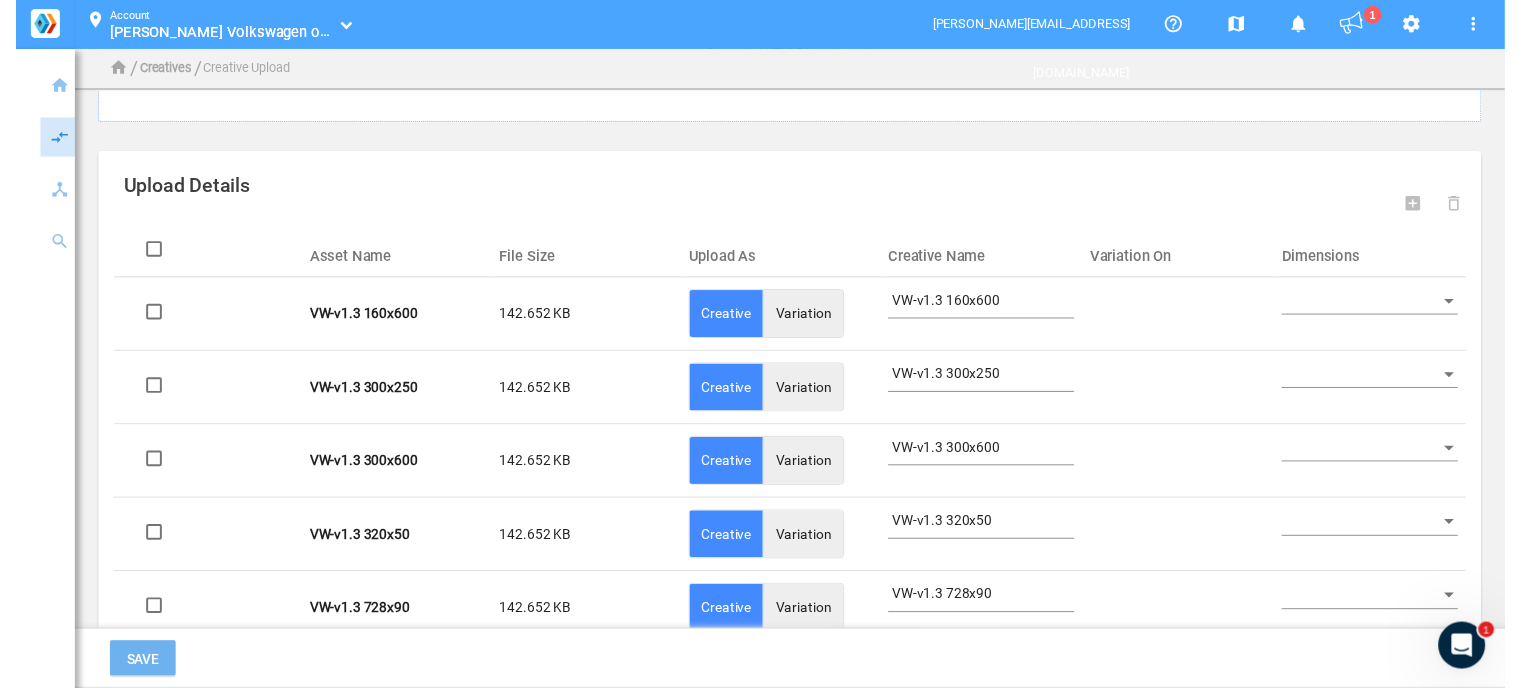 scroll, scrollTop: 172, scrollLeft: 0, axis: vertical 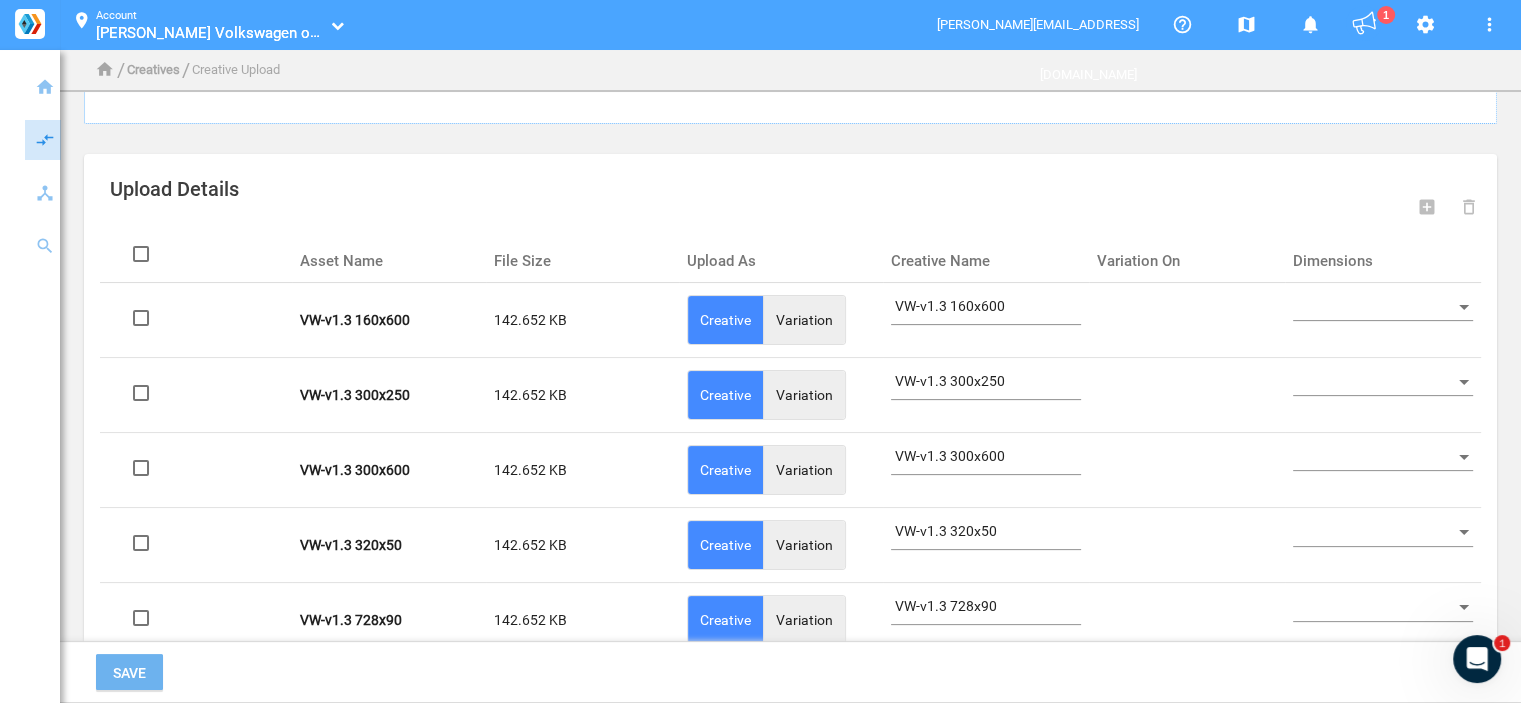 click at bounding box center [1374, 307] 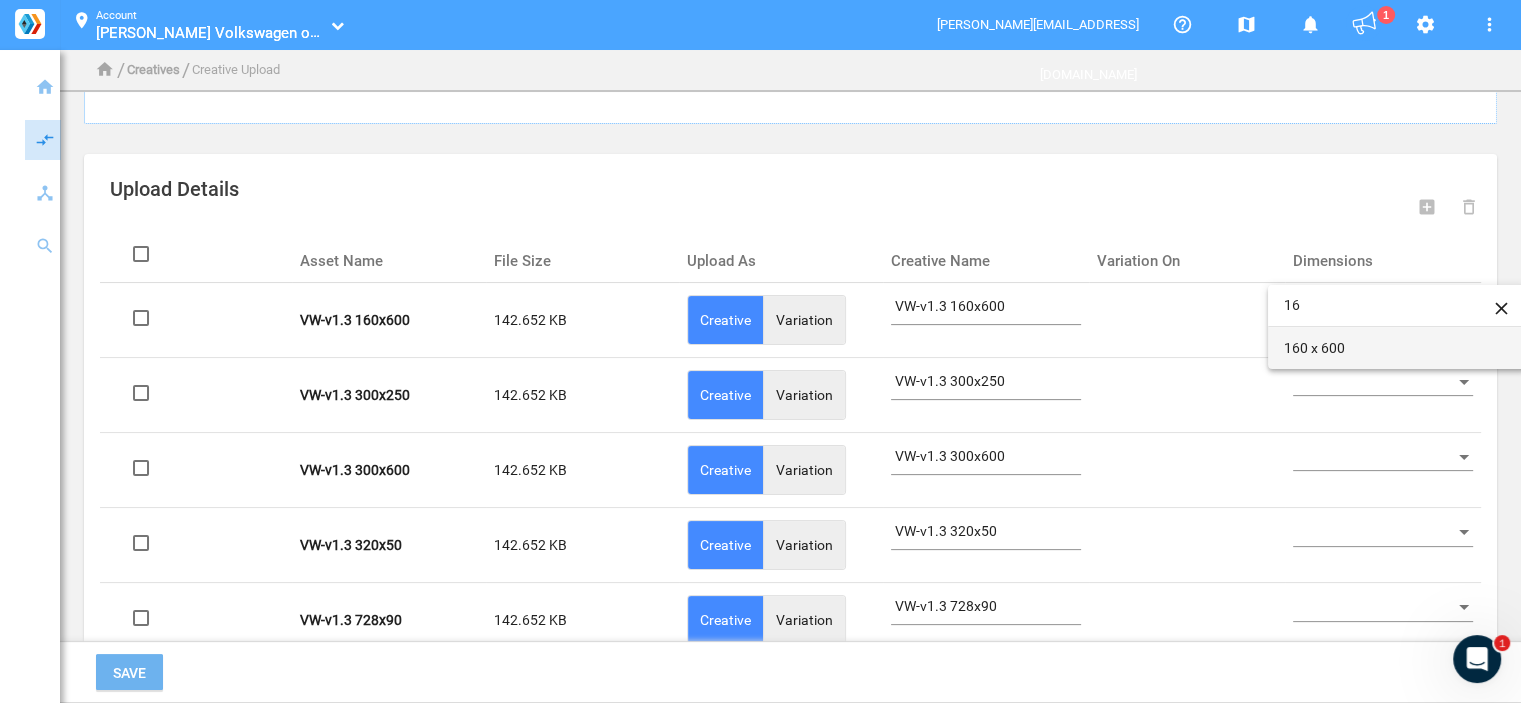 type on "16" 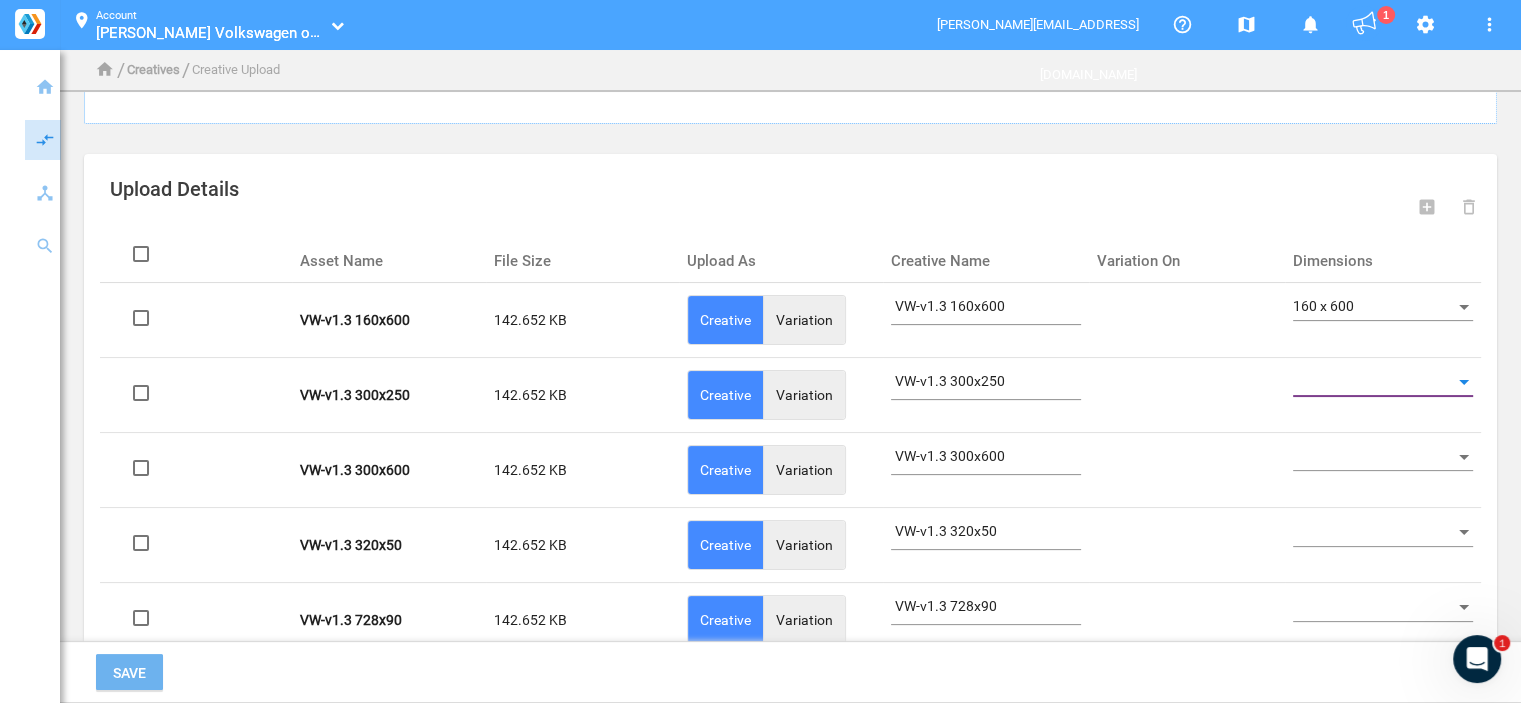 click at bounding box center [1374, 382] 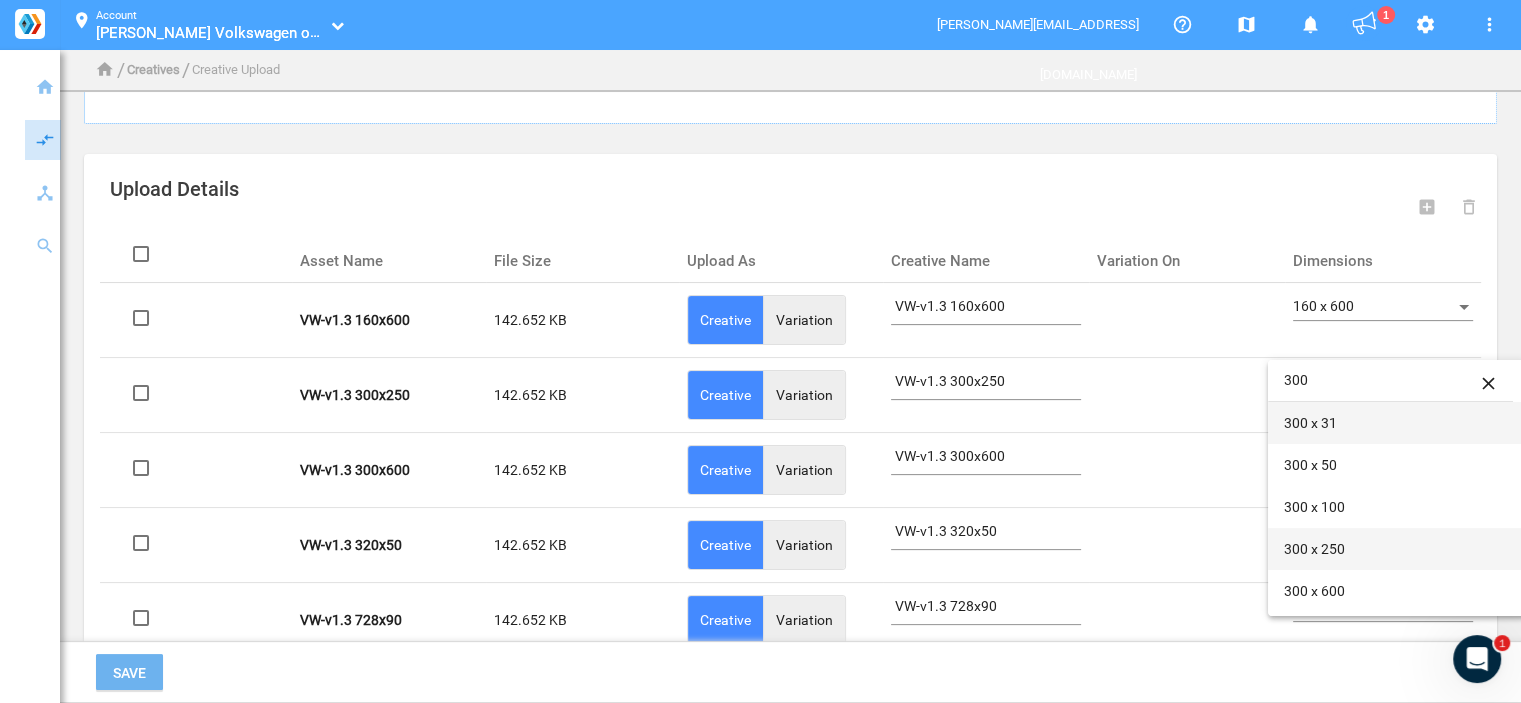 type on "300" 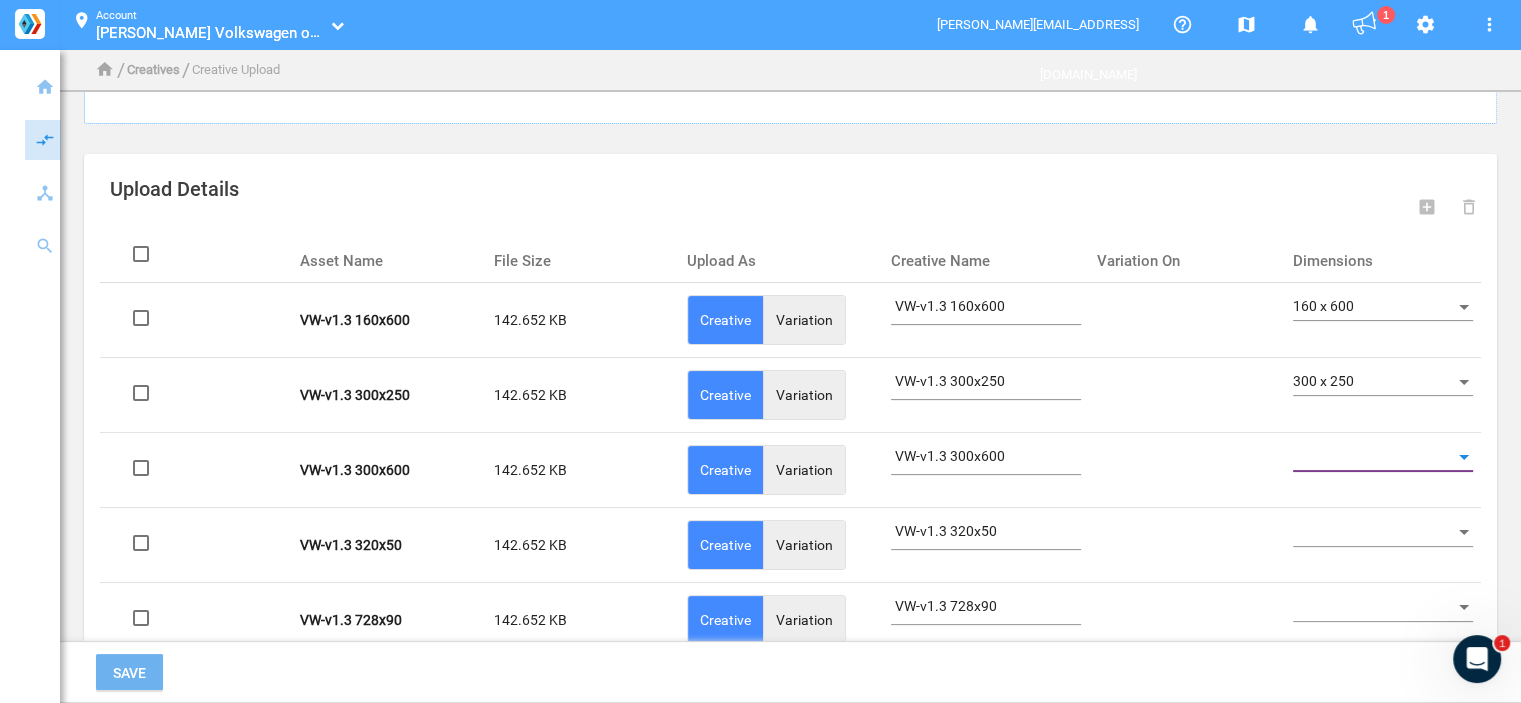 click at bounding box center (1374, 458) 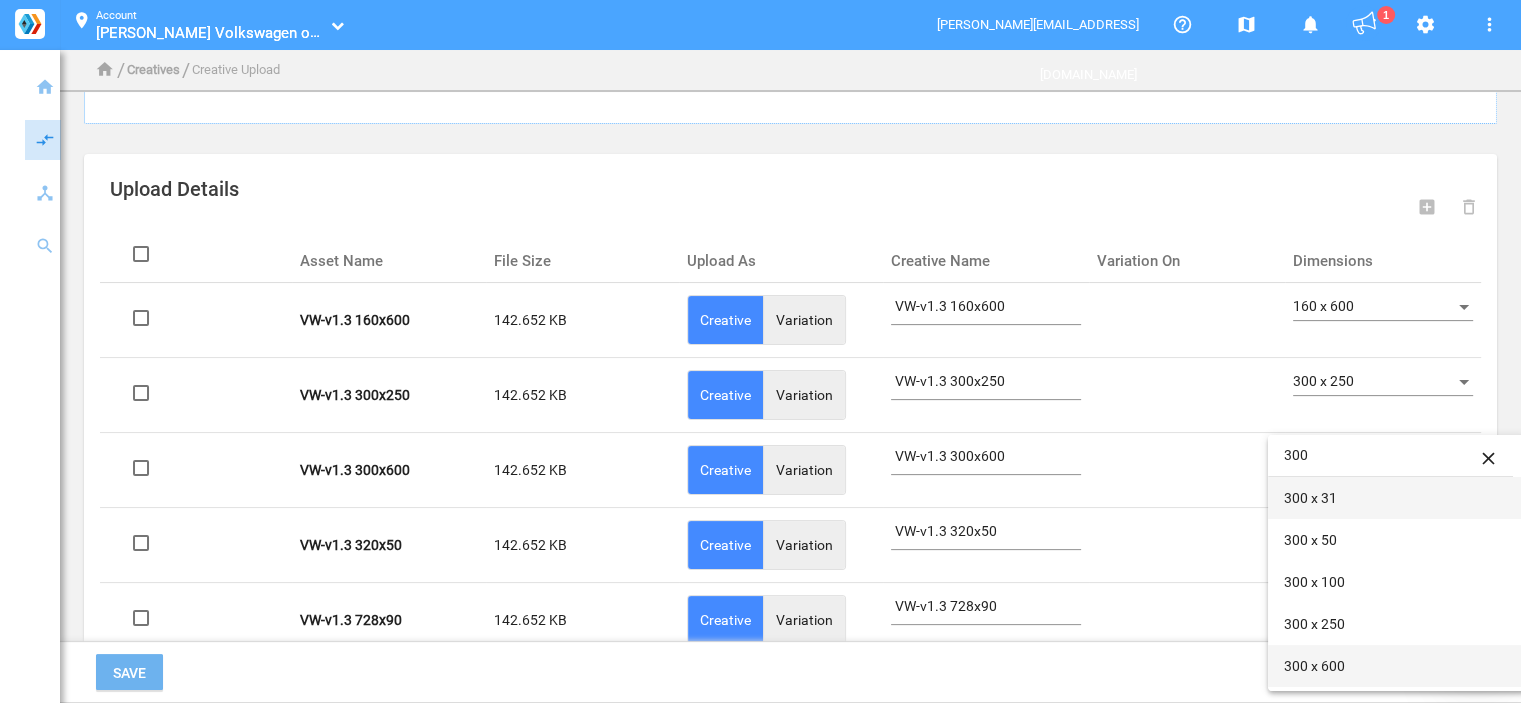 type on "300" 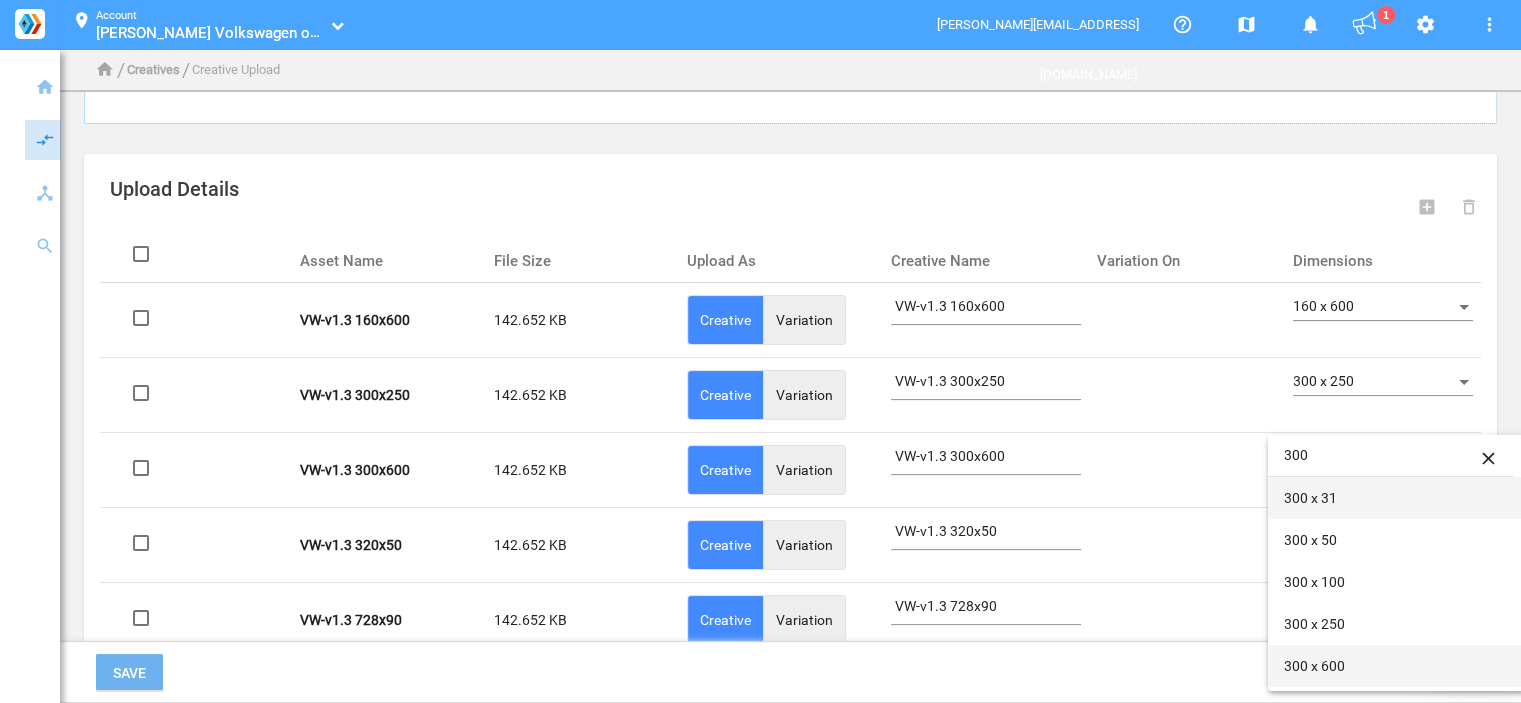 click on "300 x 600" at bounding box center [1398, 666] 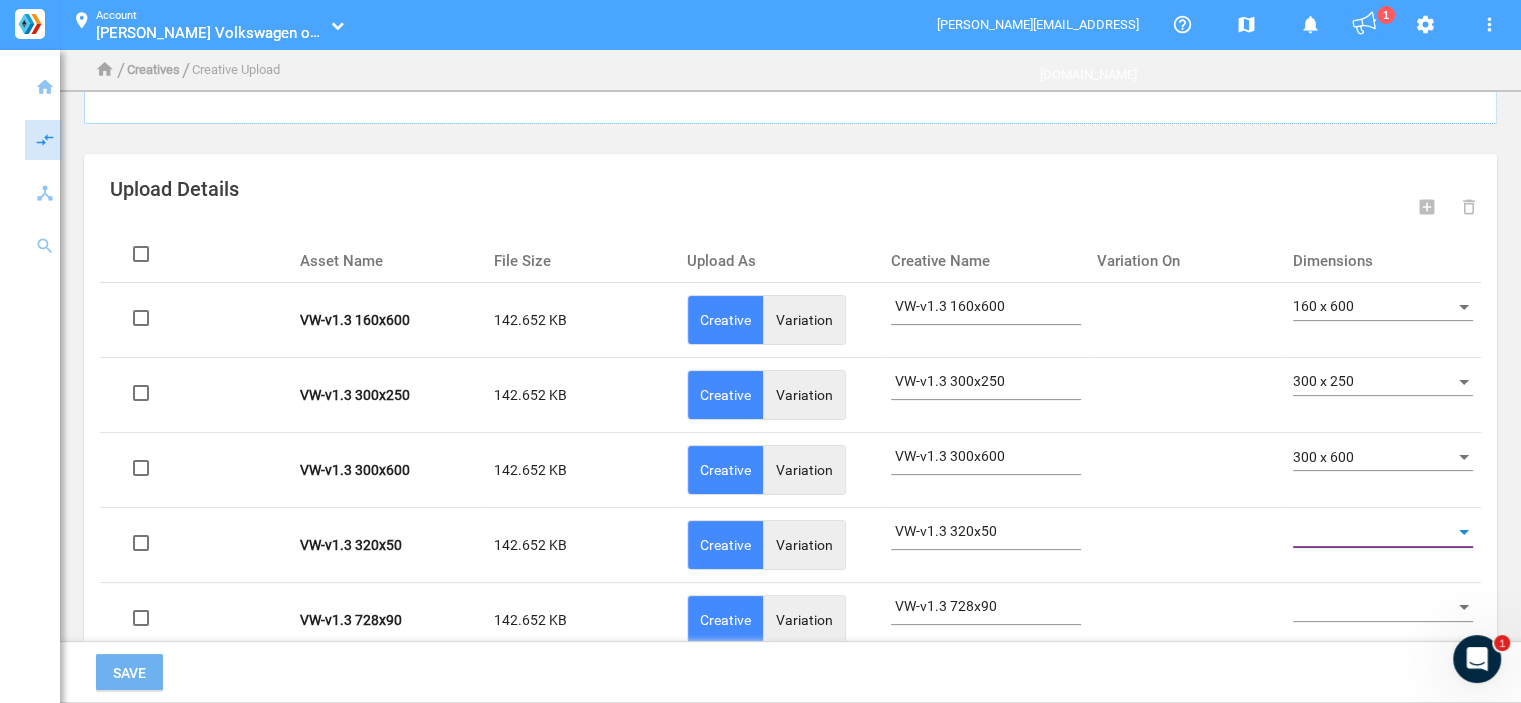 click at bounding box center [1374, 533] 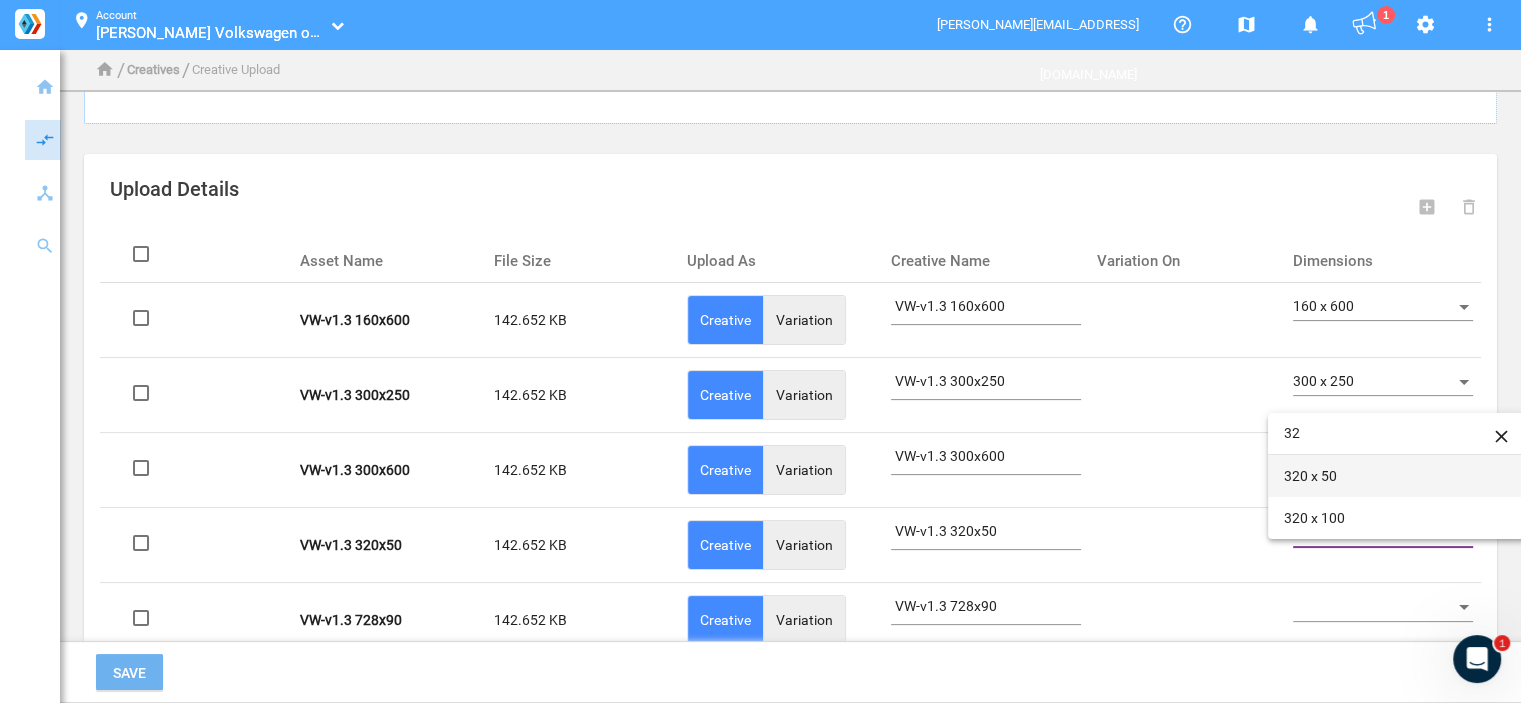 type on "32" 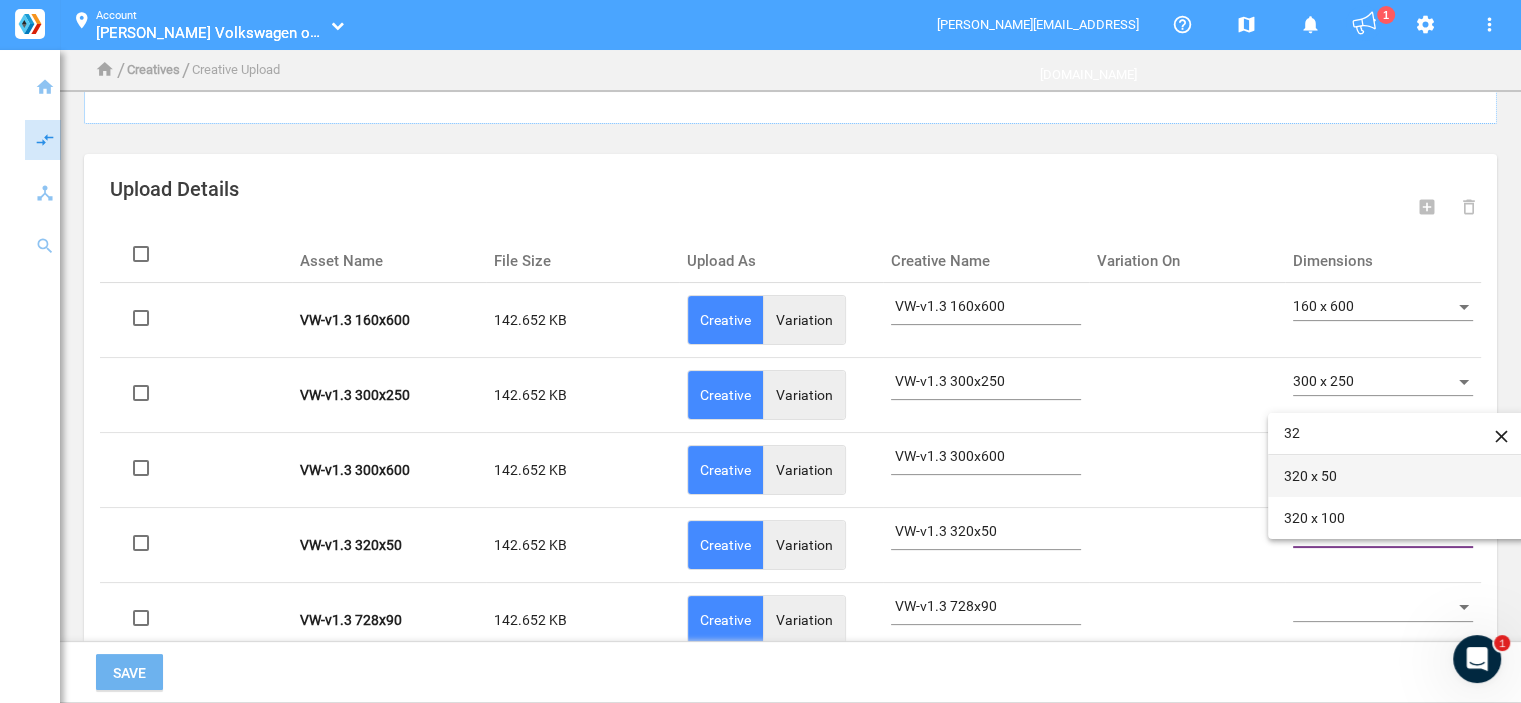 click on "320 x 50" at bounding box center [1398, 476] 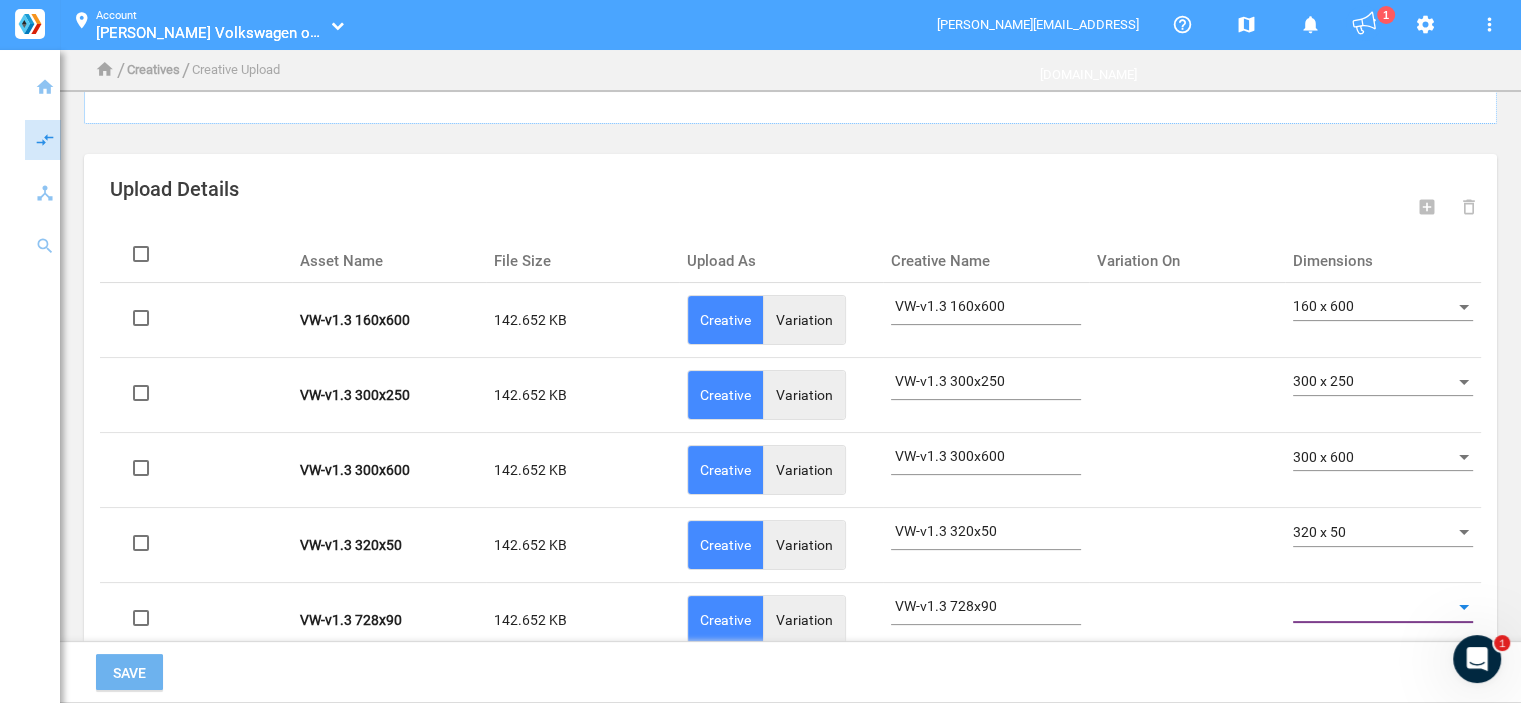 click at bounding box center (1374, 608) 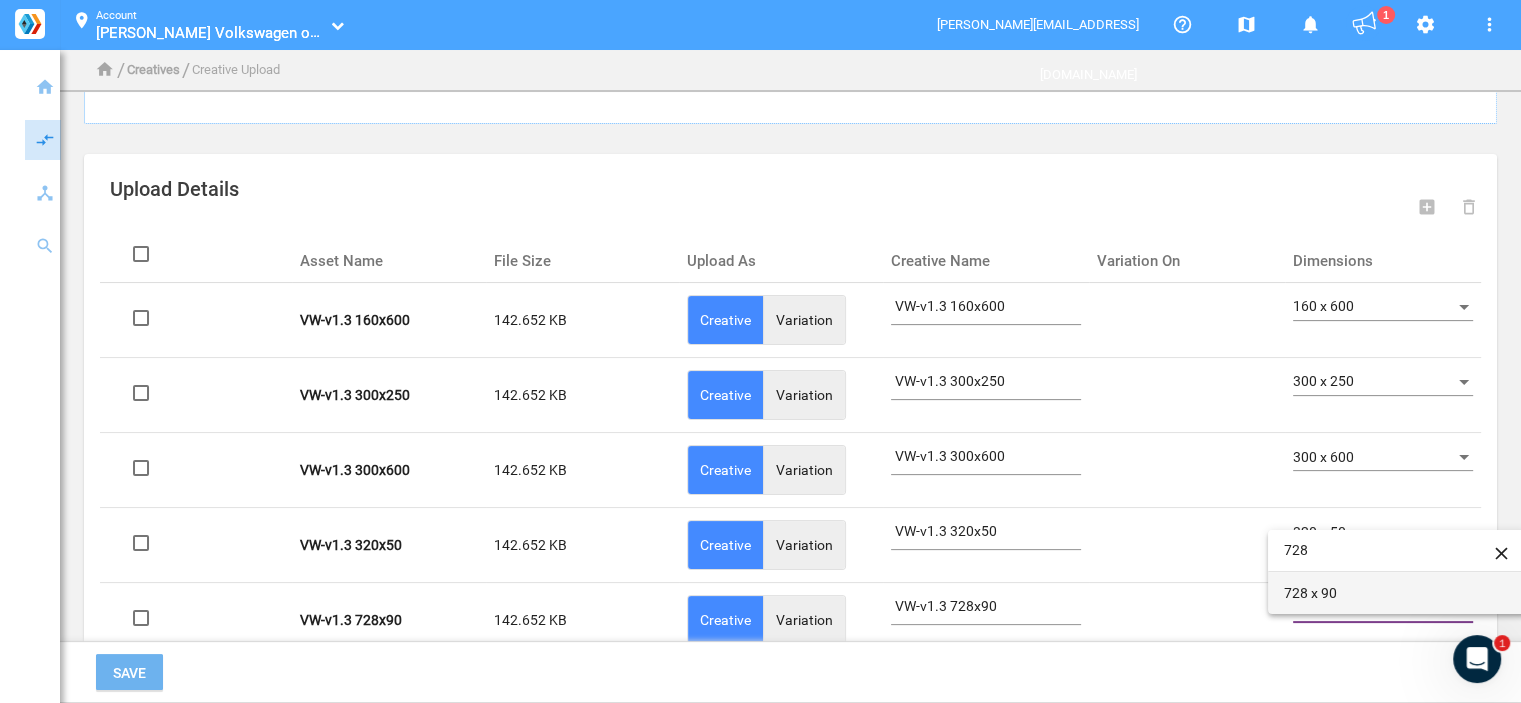 type on "728" 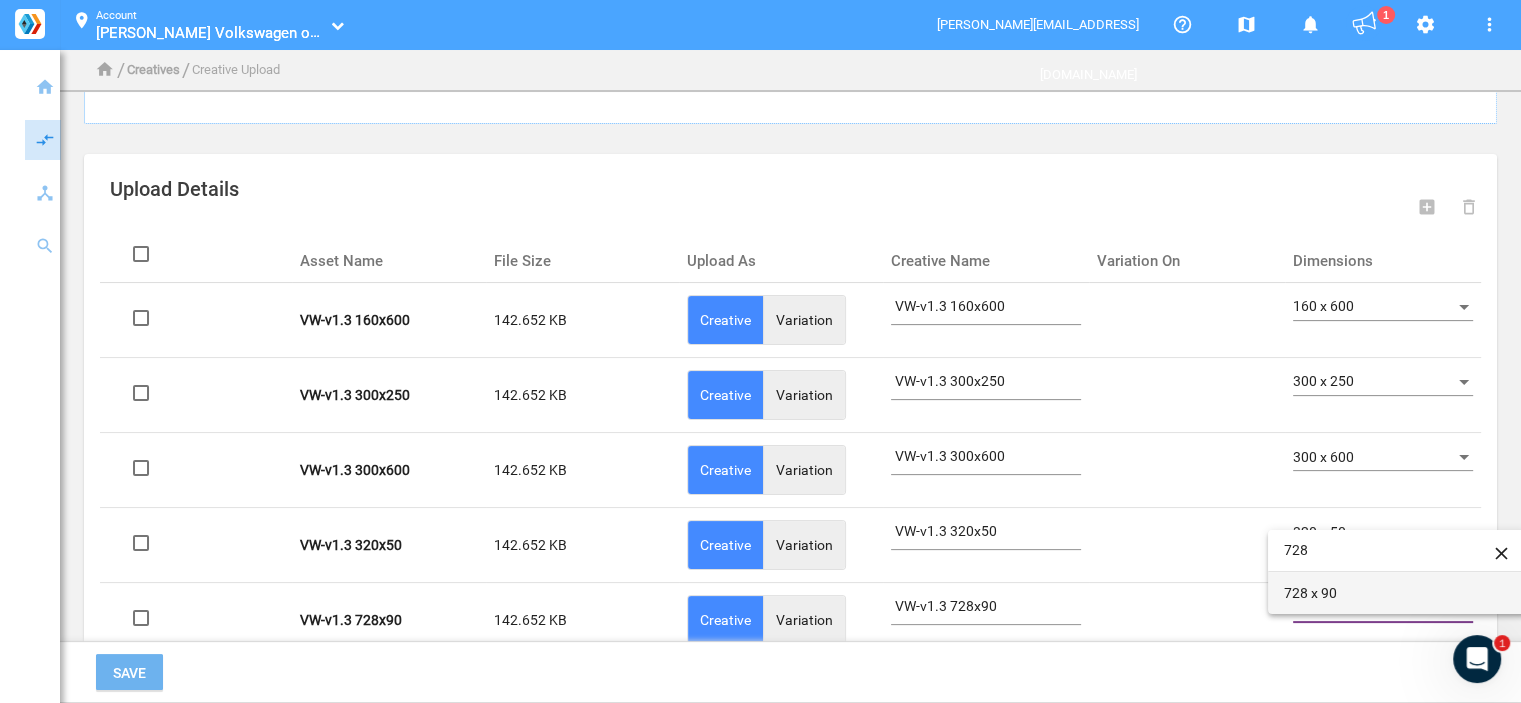 click on "728 x 90" at bounding box center [1398, 593] 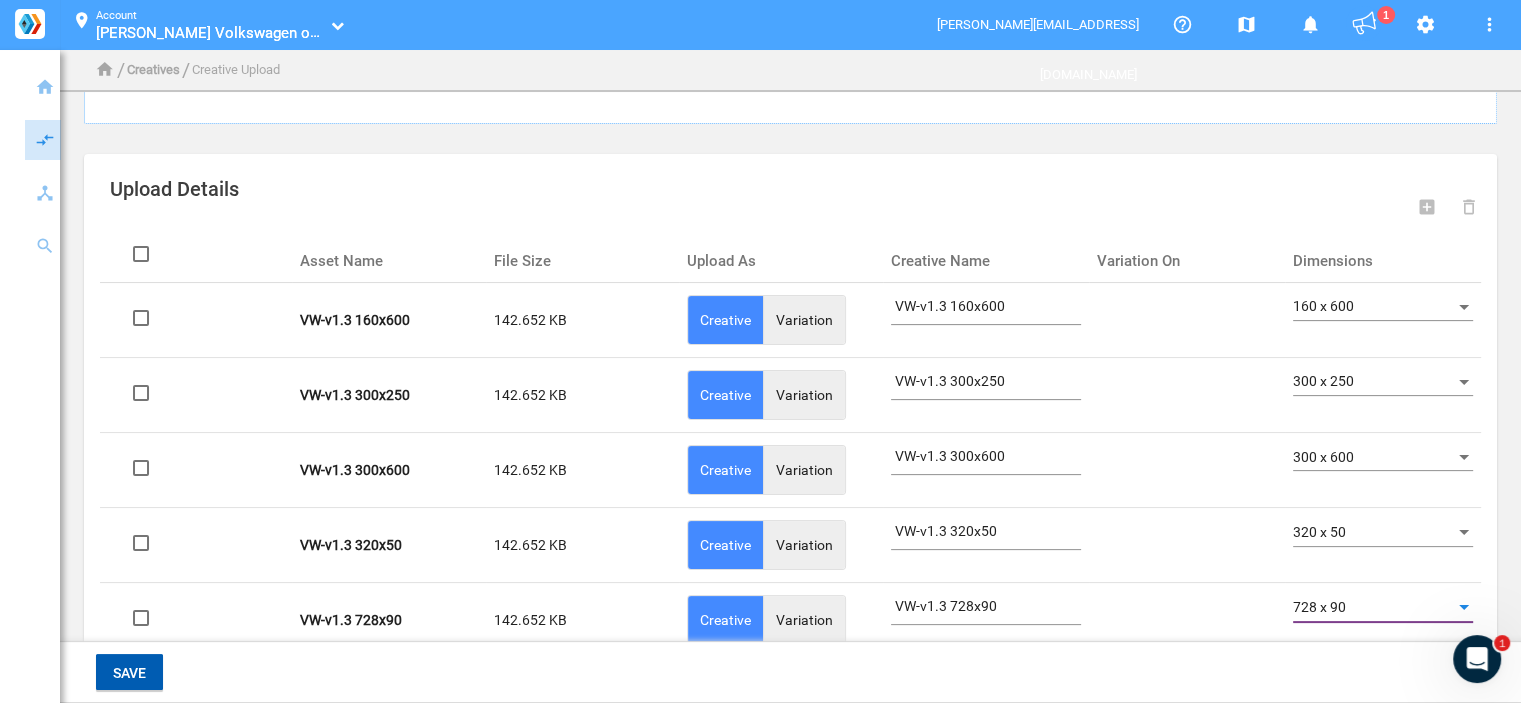 click on "Save" at bounding box center [129, 672] 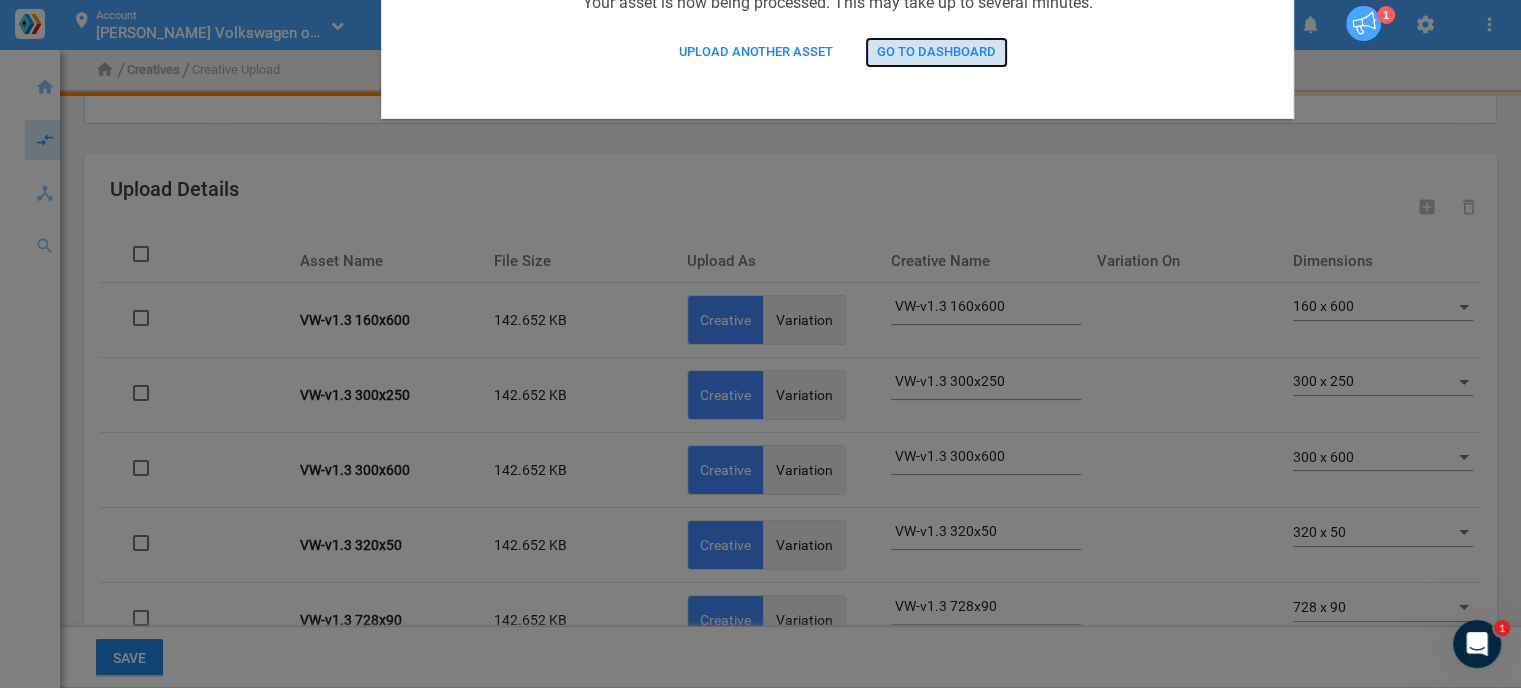click on "Go to Dashboard" 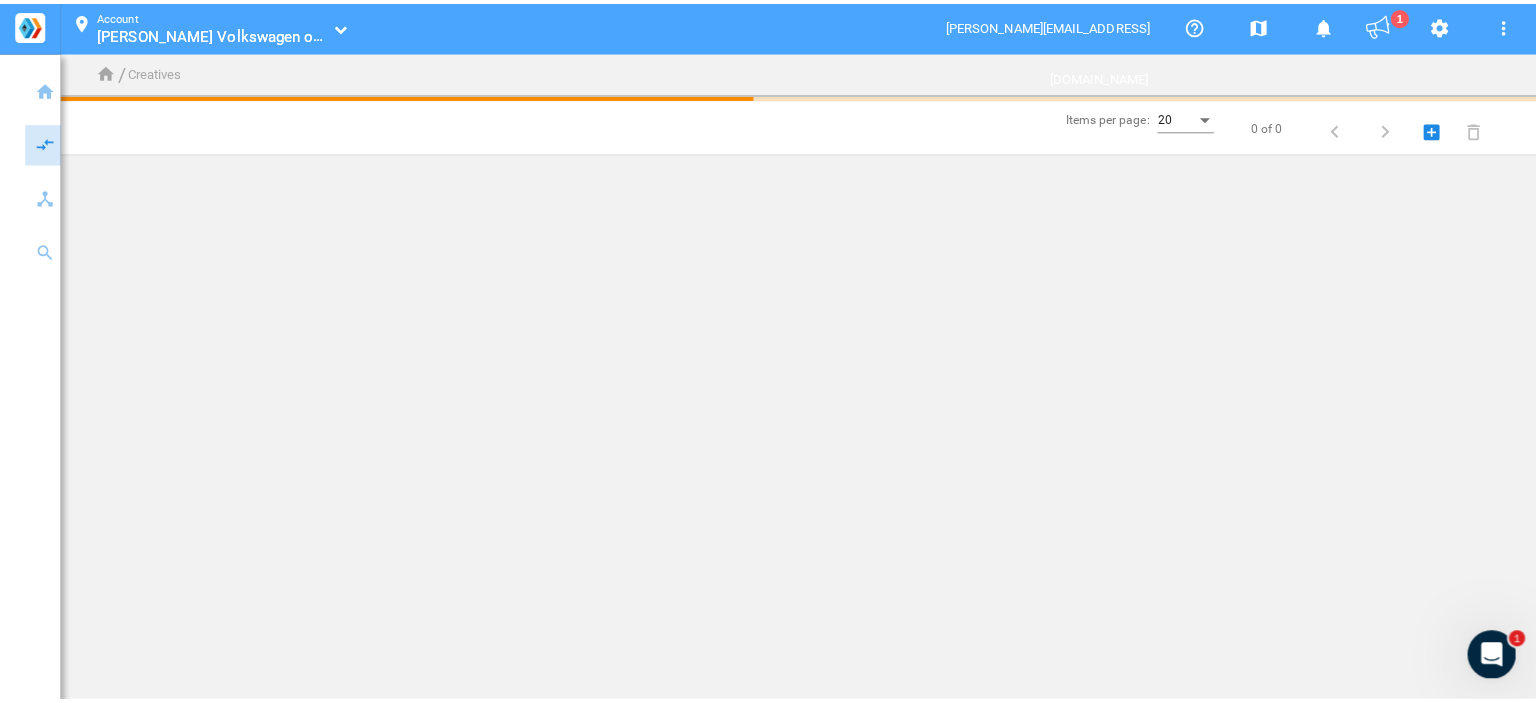 scroll, scrollTop: 0, scrollLeft: 0, axis: both 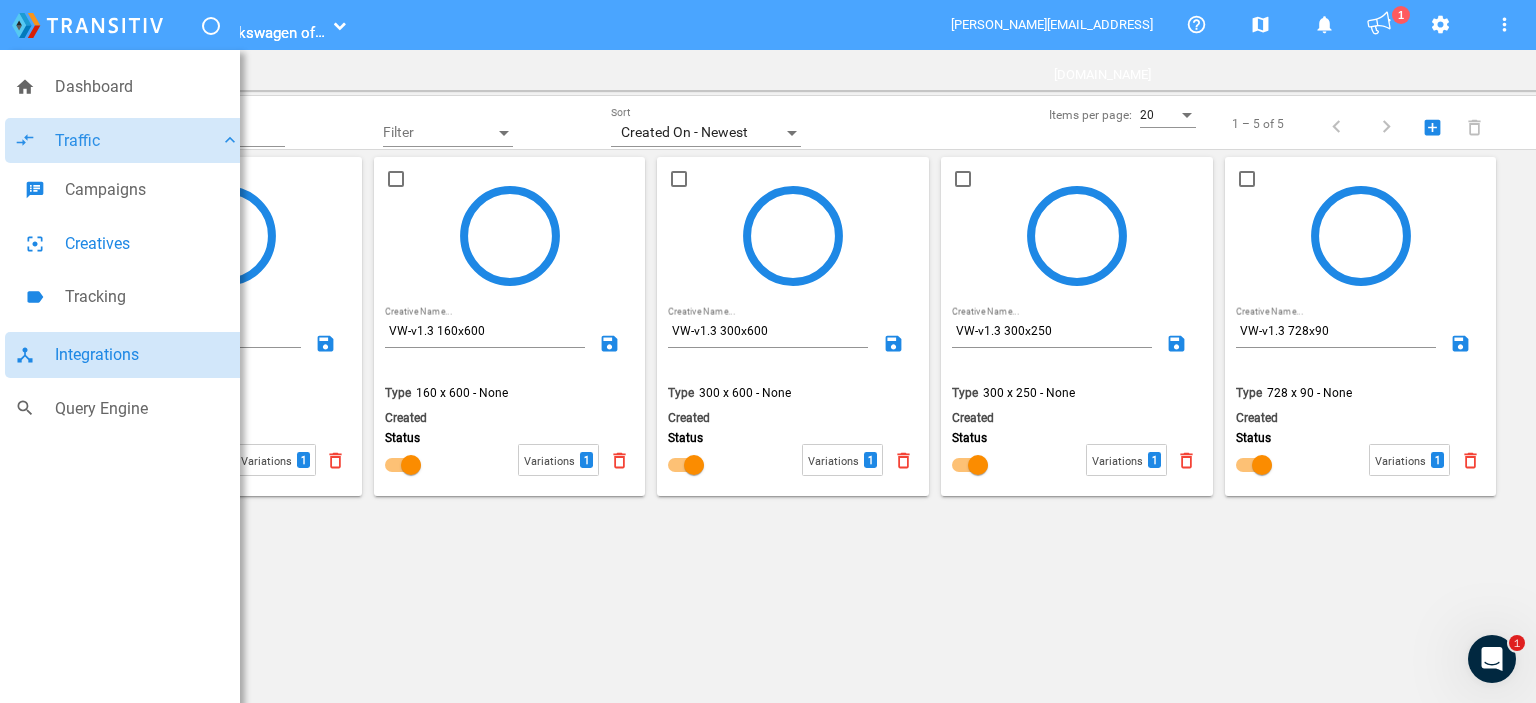 click on "Integrations" at bounding box center (147, 355) 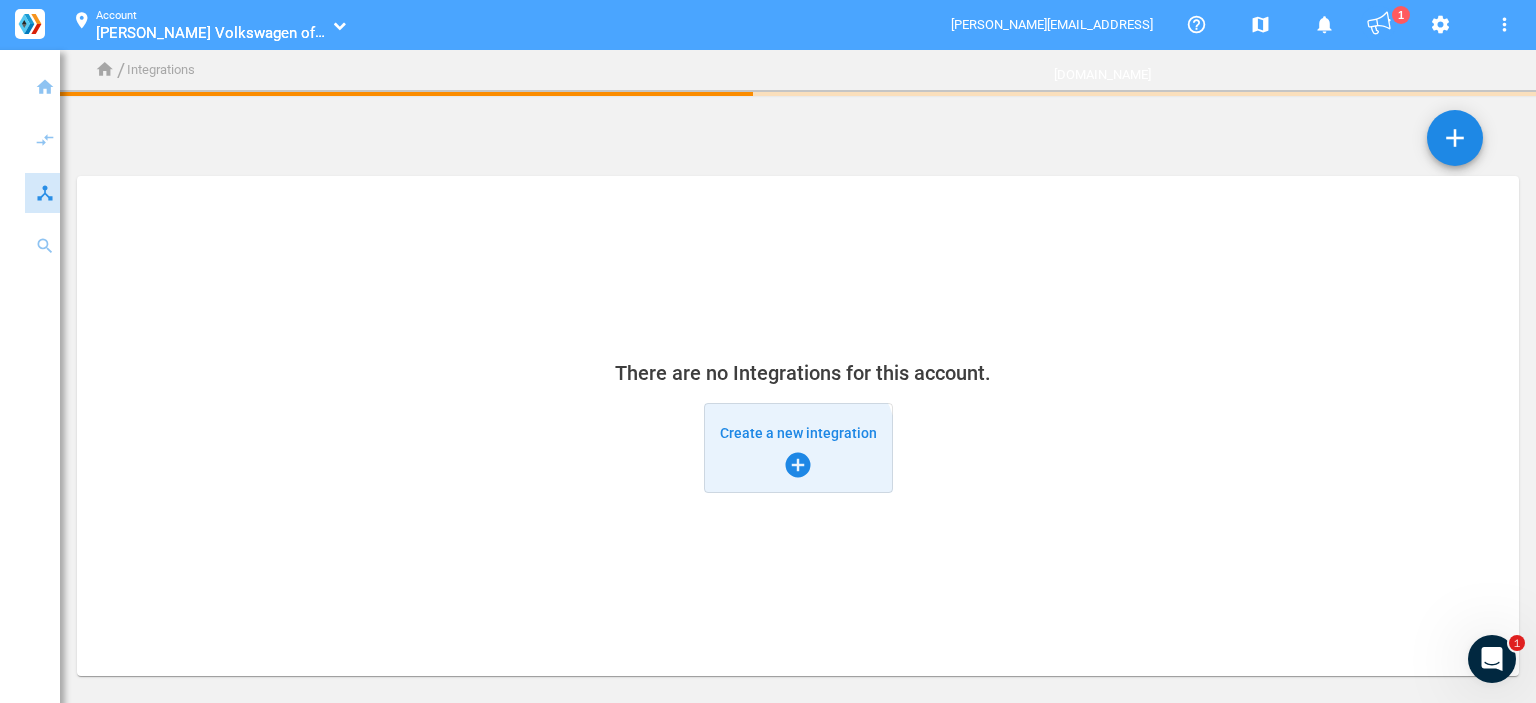 click on "Create a new integration  add_circle" at bounding box center (798, 448) 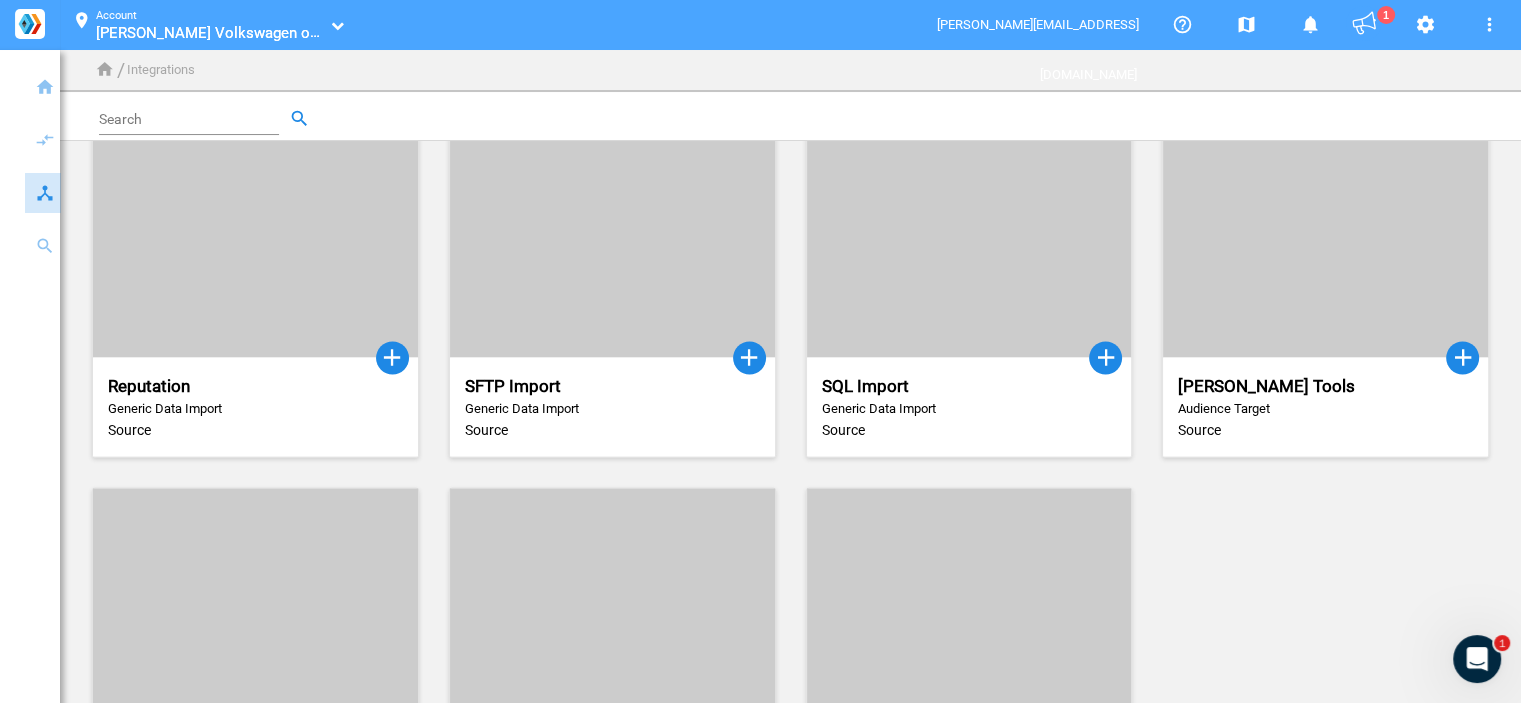 click 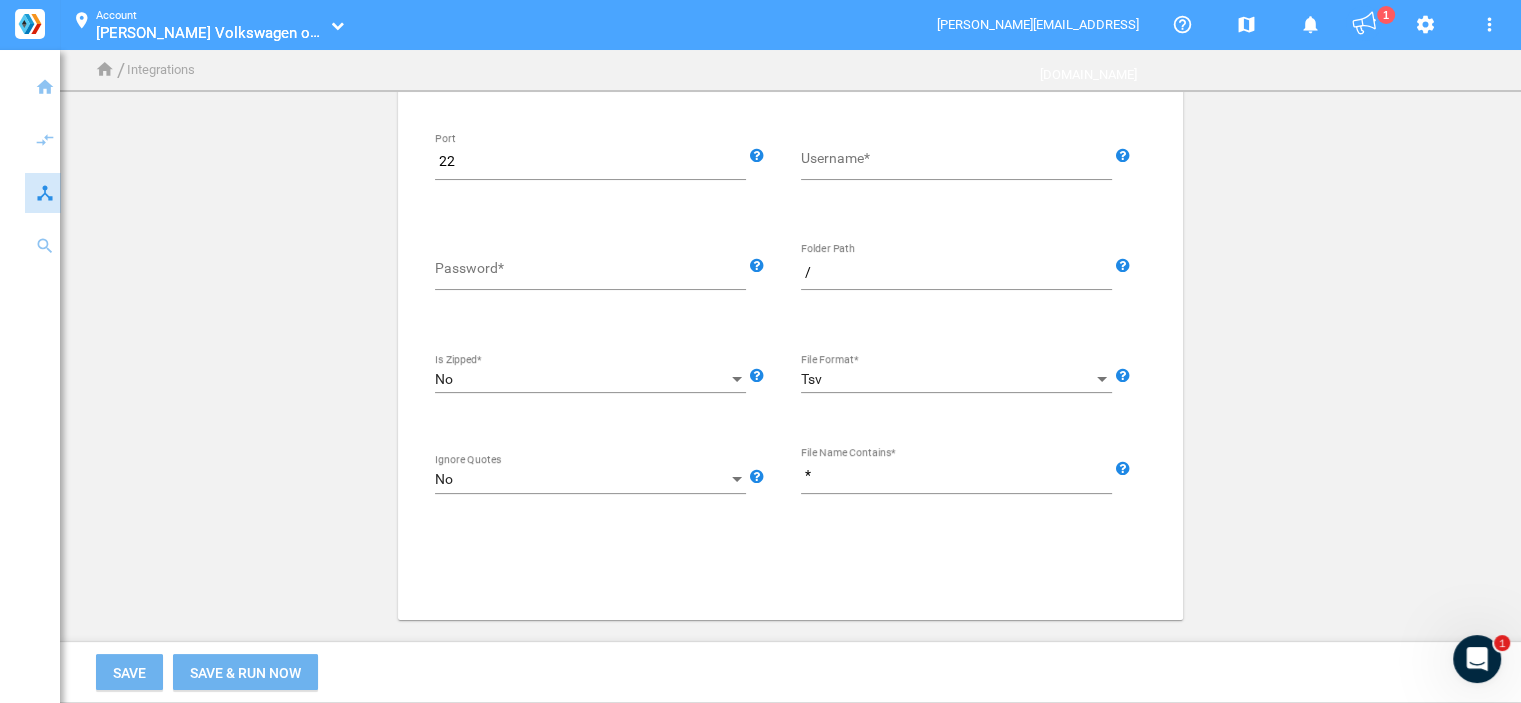 scroll, scrollTop: 0, scrollLeft: 0, axis: both 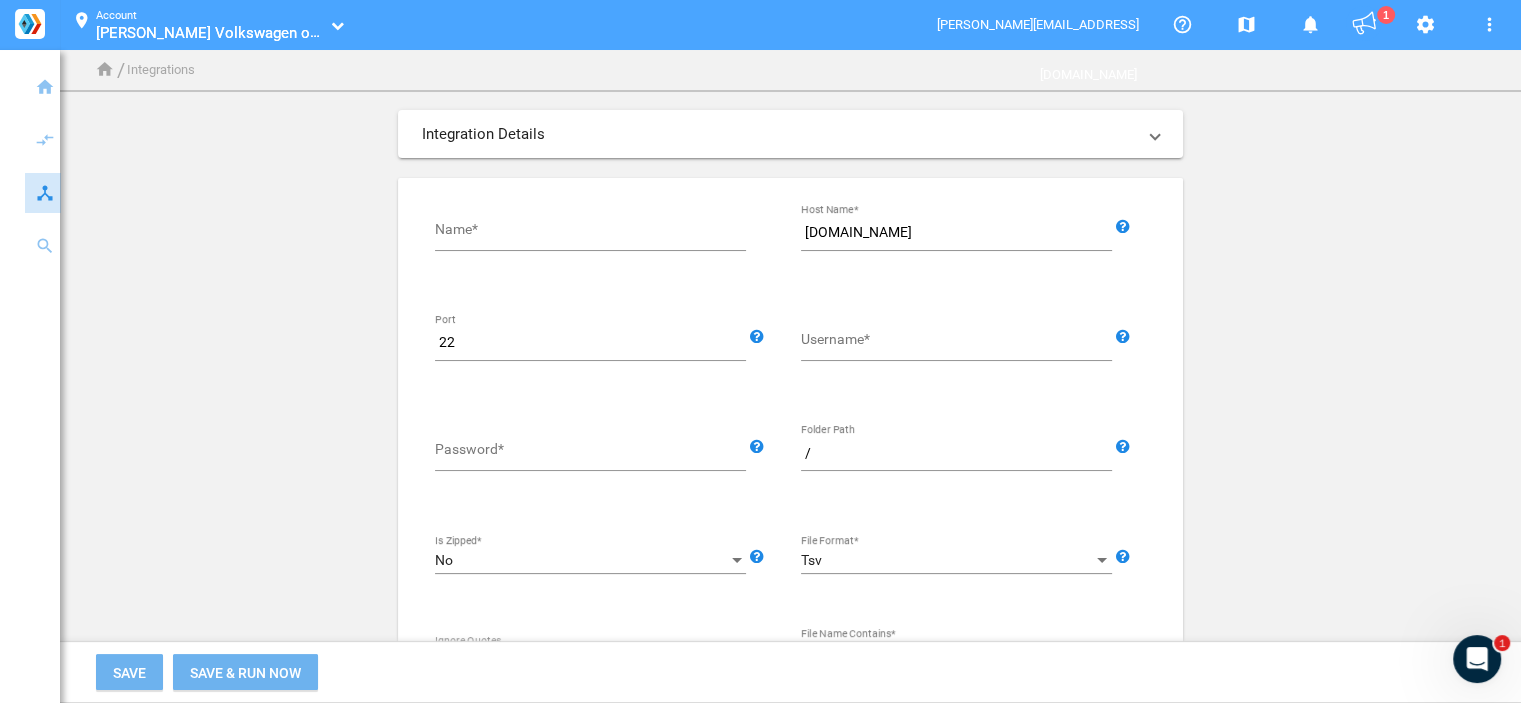 click on "Name*" 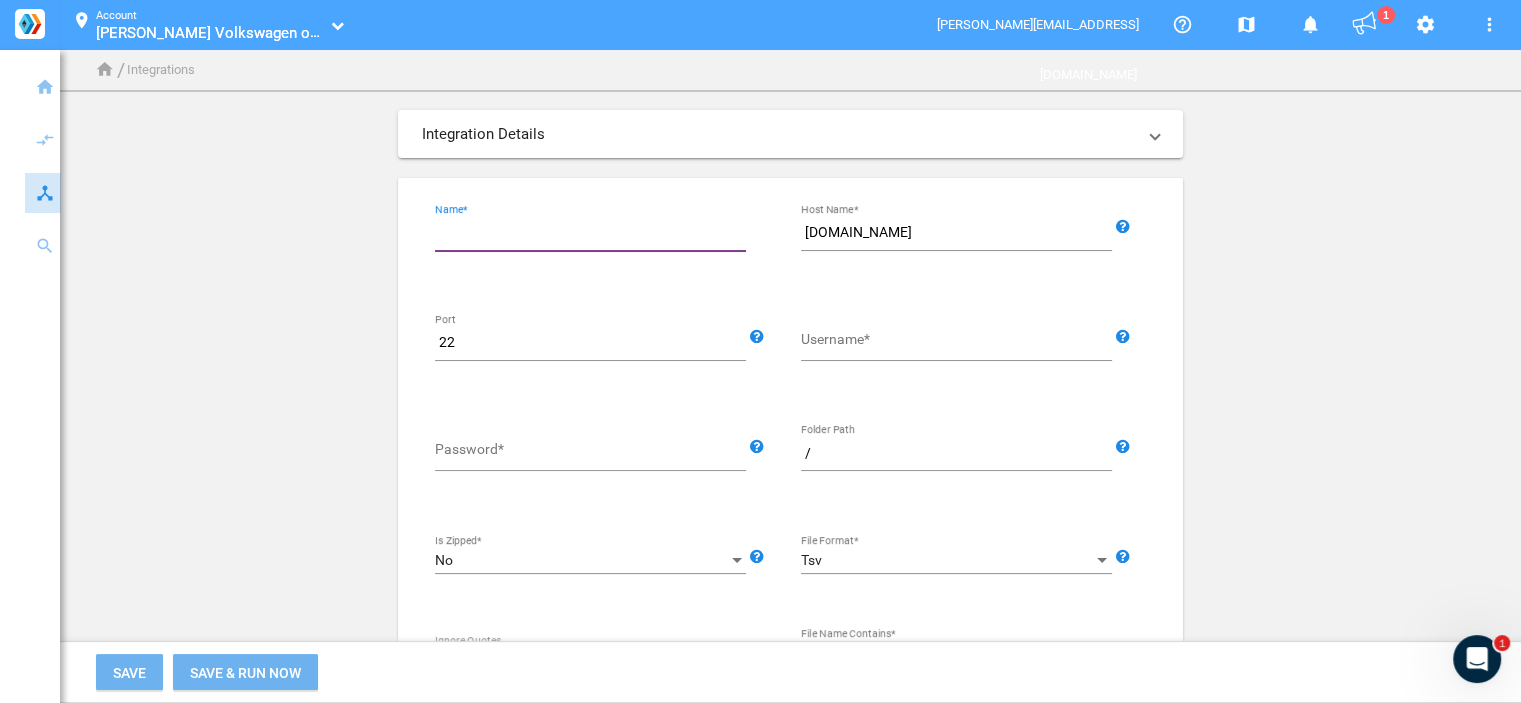 click on "Name*" at bounding box center [594, 233] 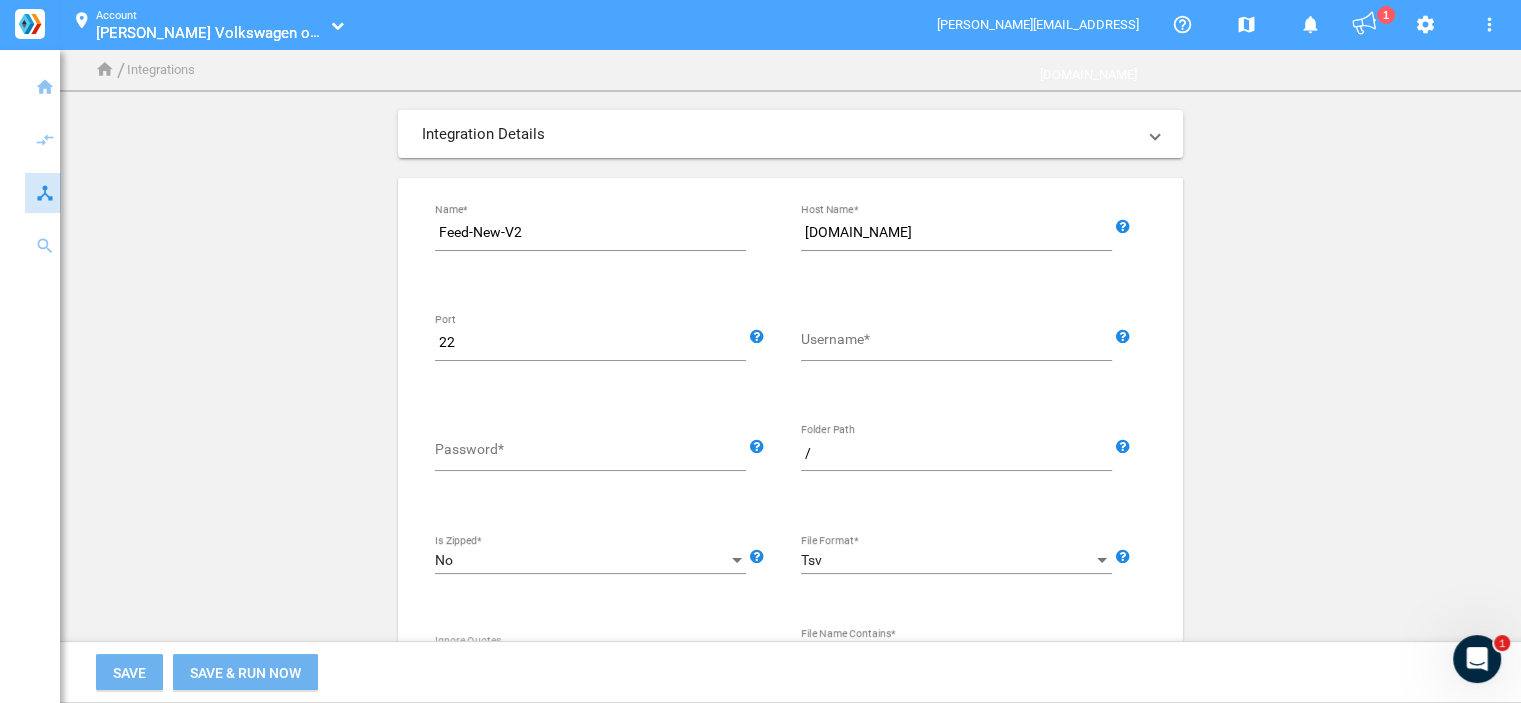 click on "Username*" at bounding box center (960, 343) 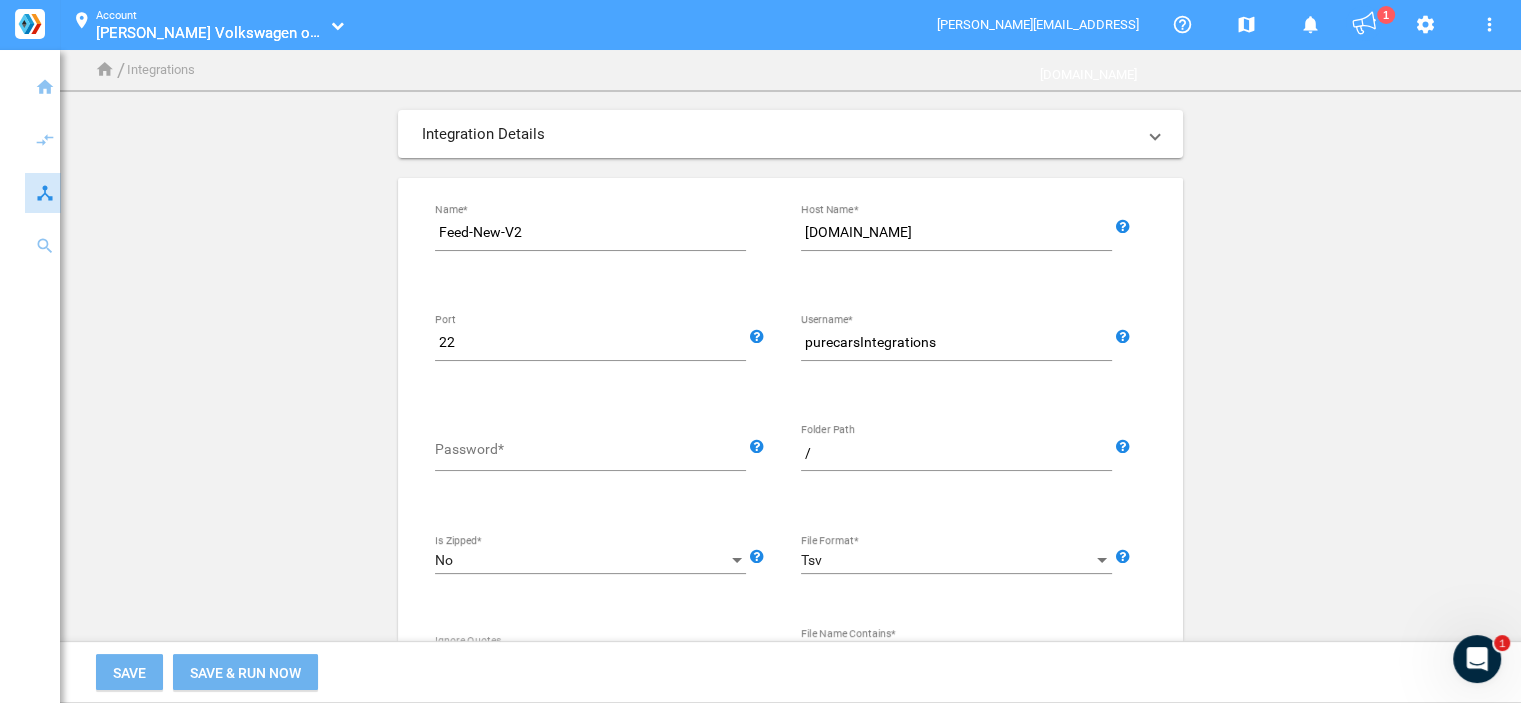 drag, startPoint x: 503, startPoint y: 447, endPoint x: 515, endPoint y: 455, distance: 14.422205 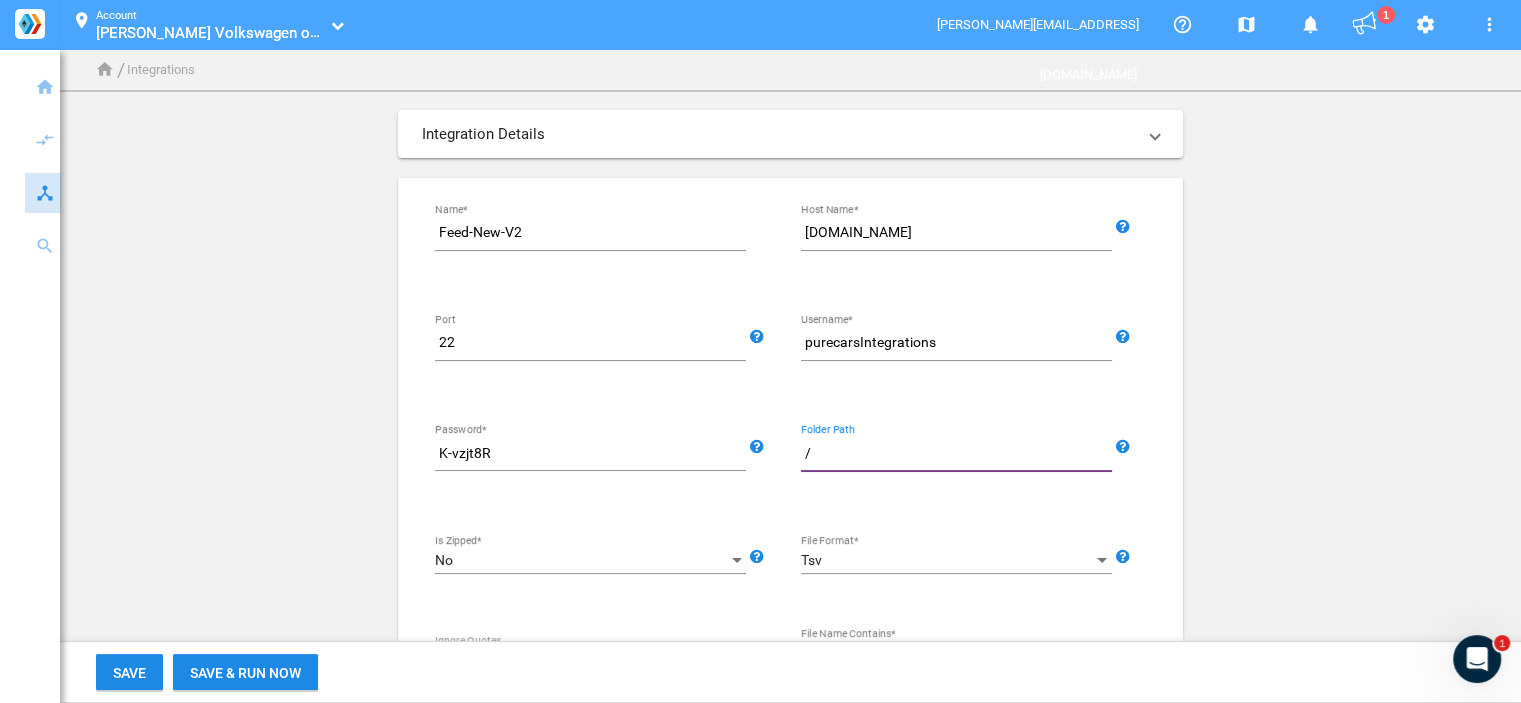 click on "/" at bounding box center [960, 454] 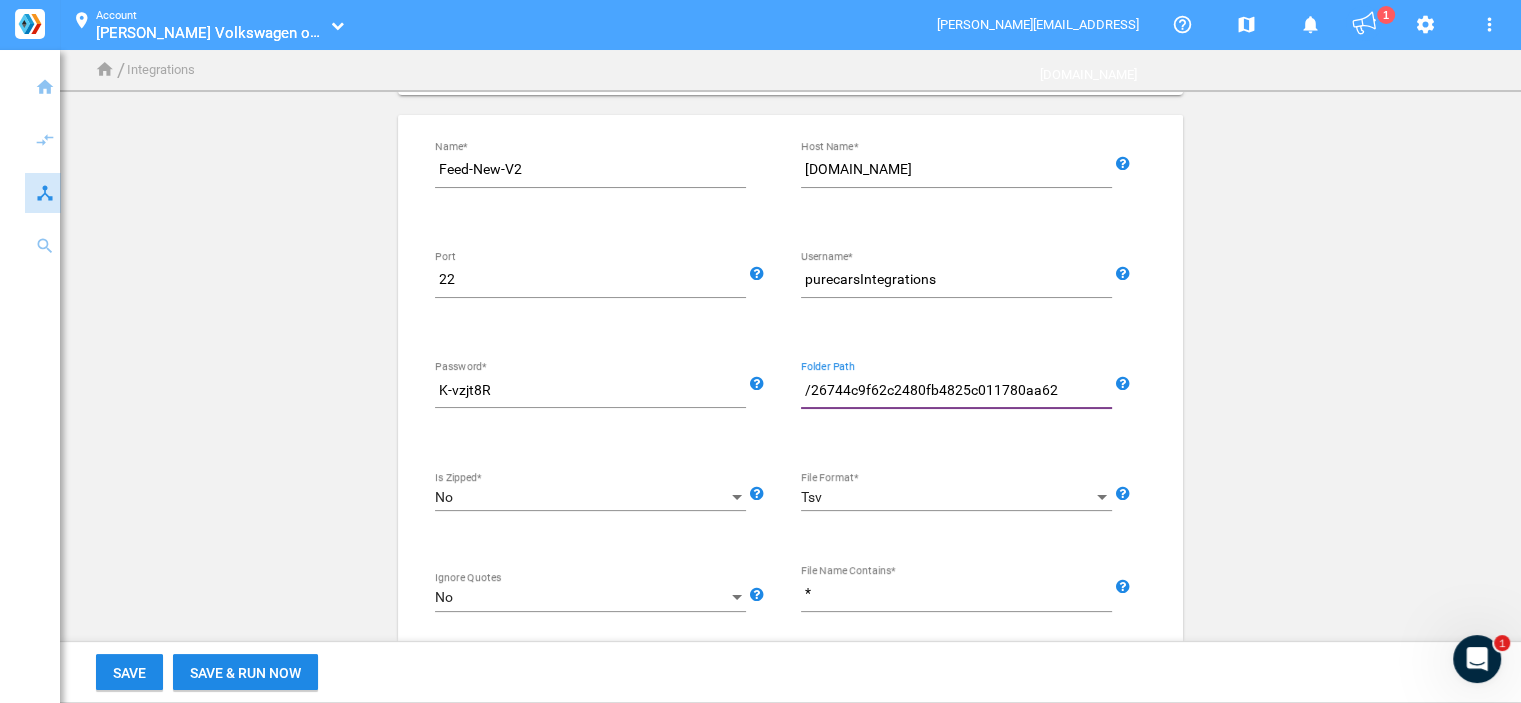 scroll, scrollTop: 181, scrollLeft: 0, axis: vertical 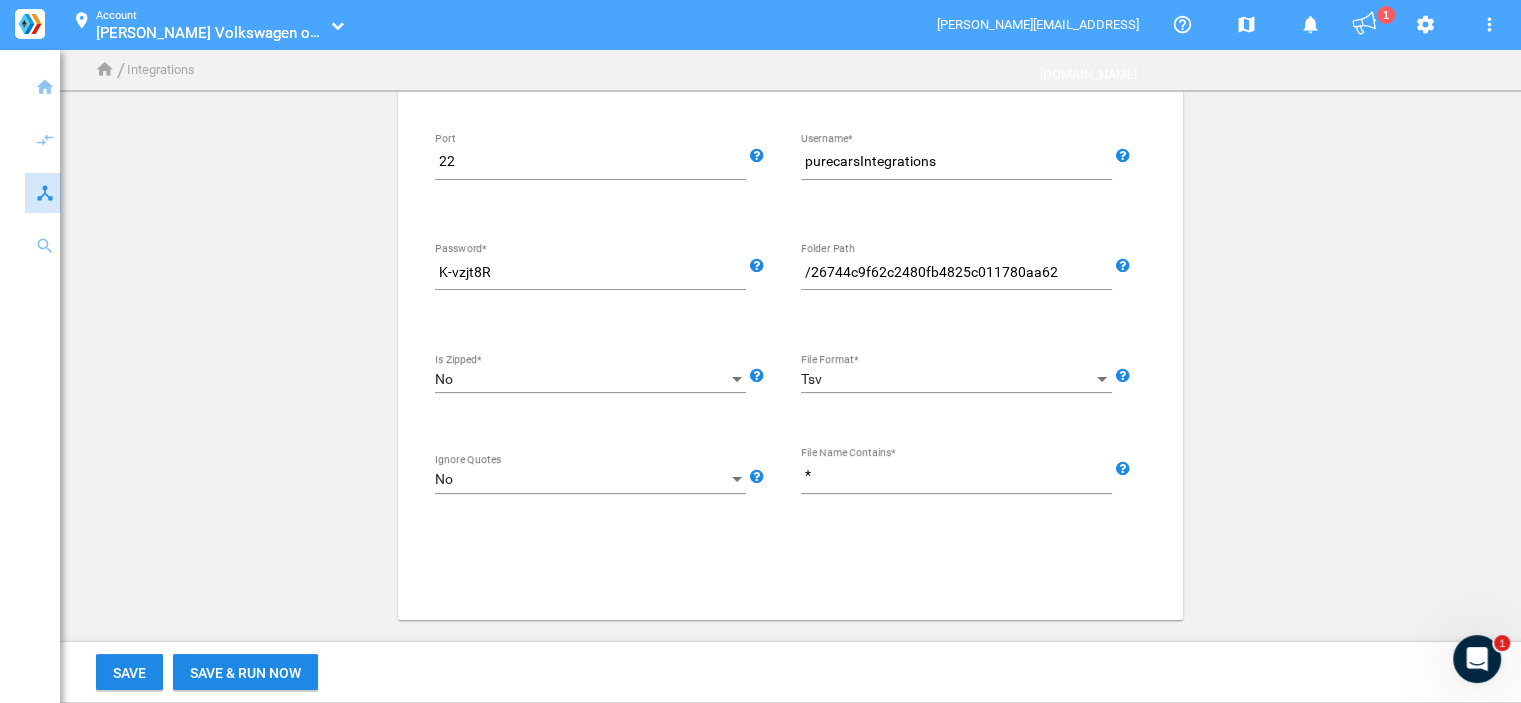 click on "*" at bounding box center (960, 476) 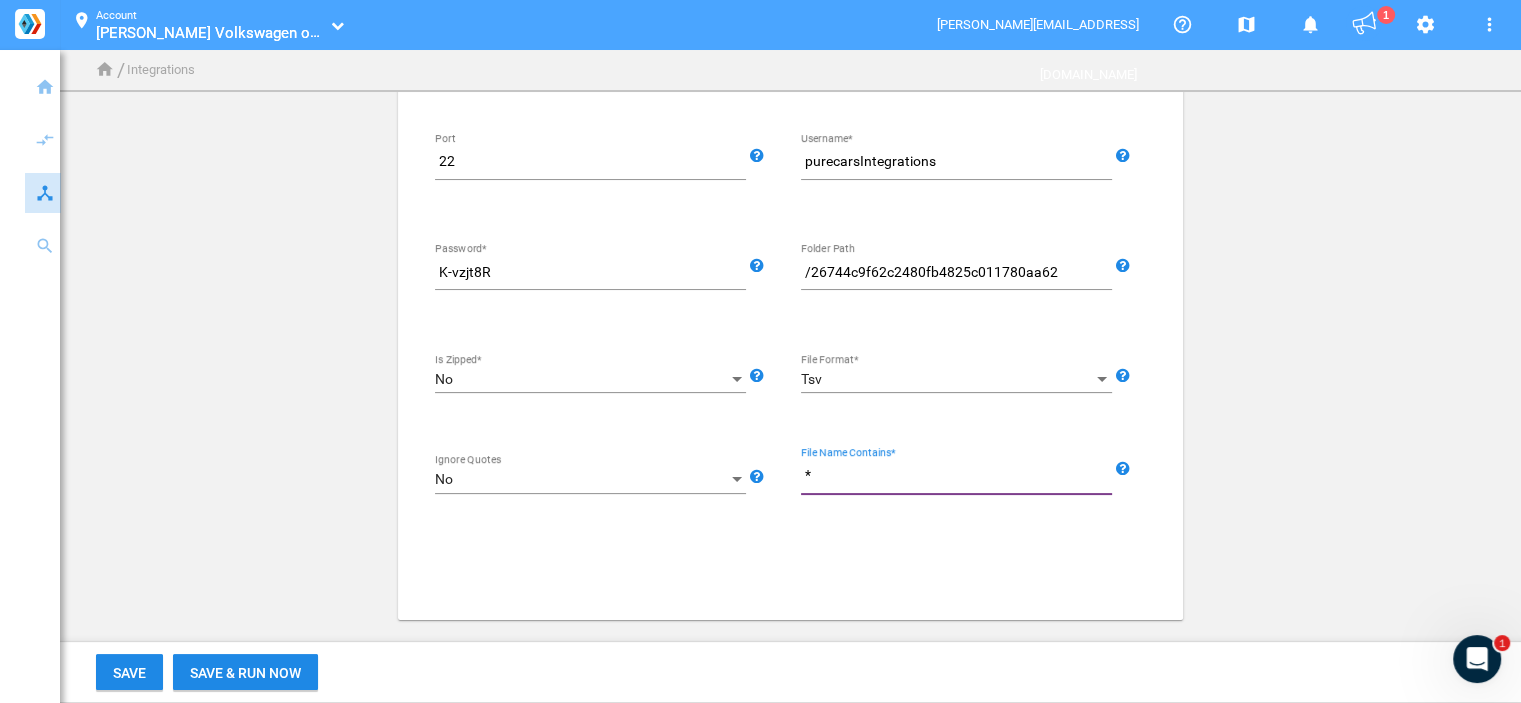click on "*" at bounding box center [960, 476] 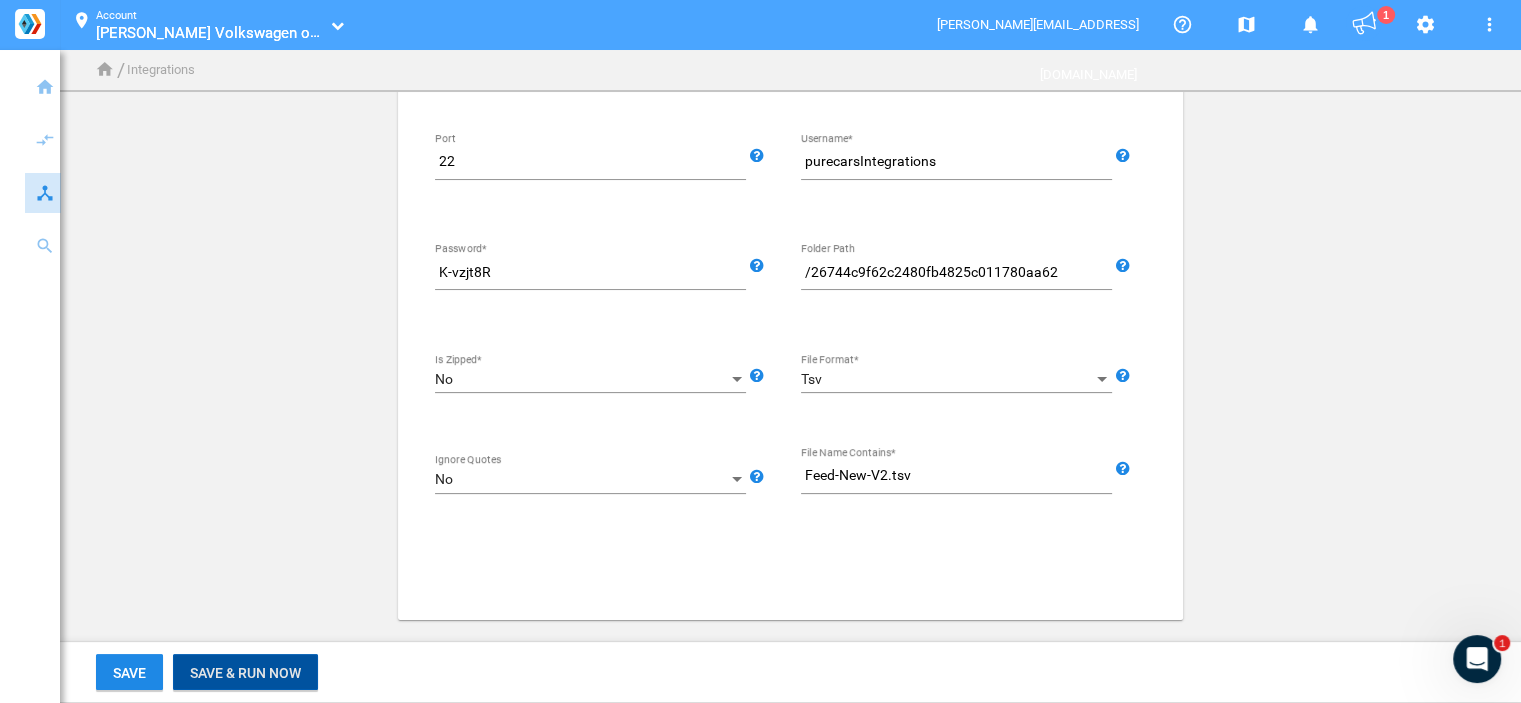 click on "Save & Run Now" at bounding box center (245, 673) 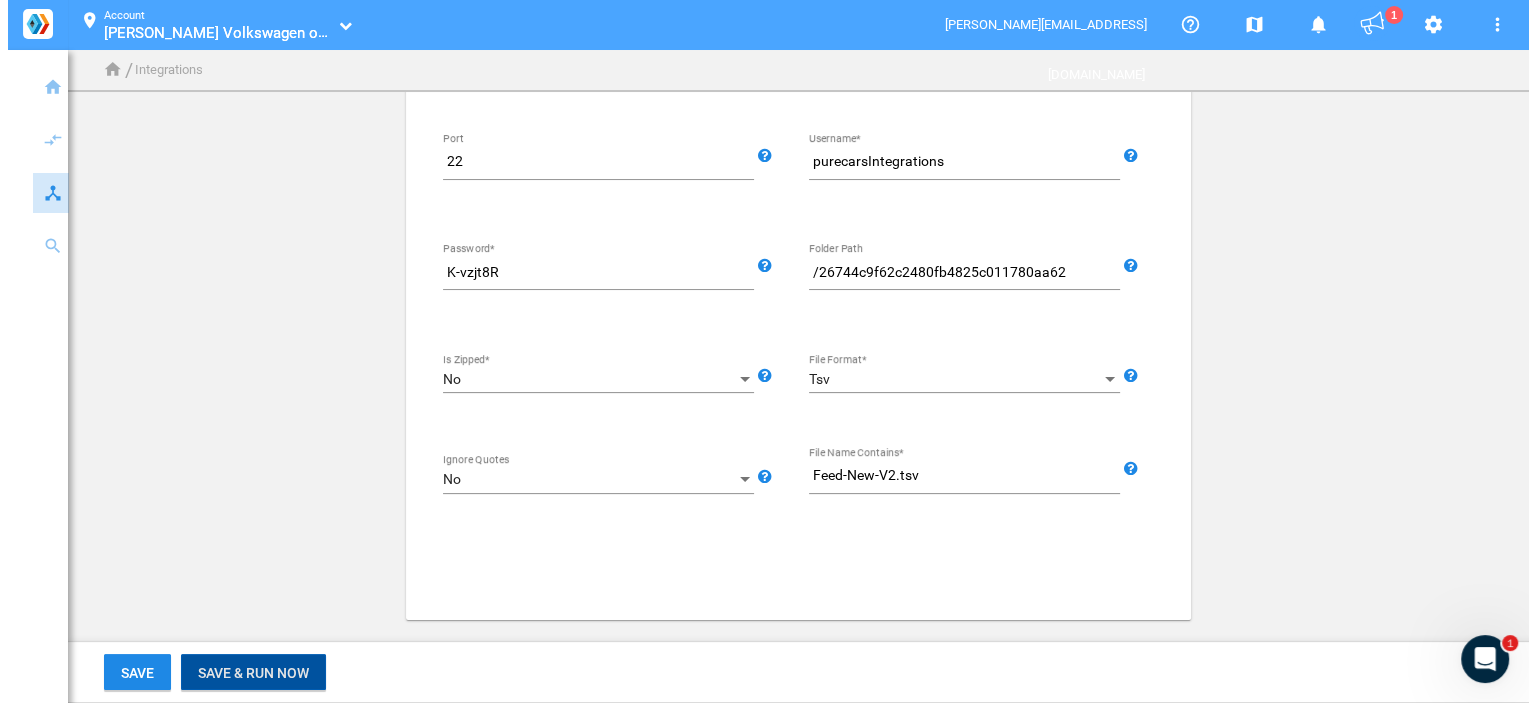 scroll, scrollTop: 0, scrollLeft: 0, axis: both 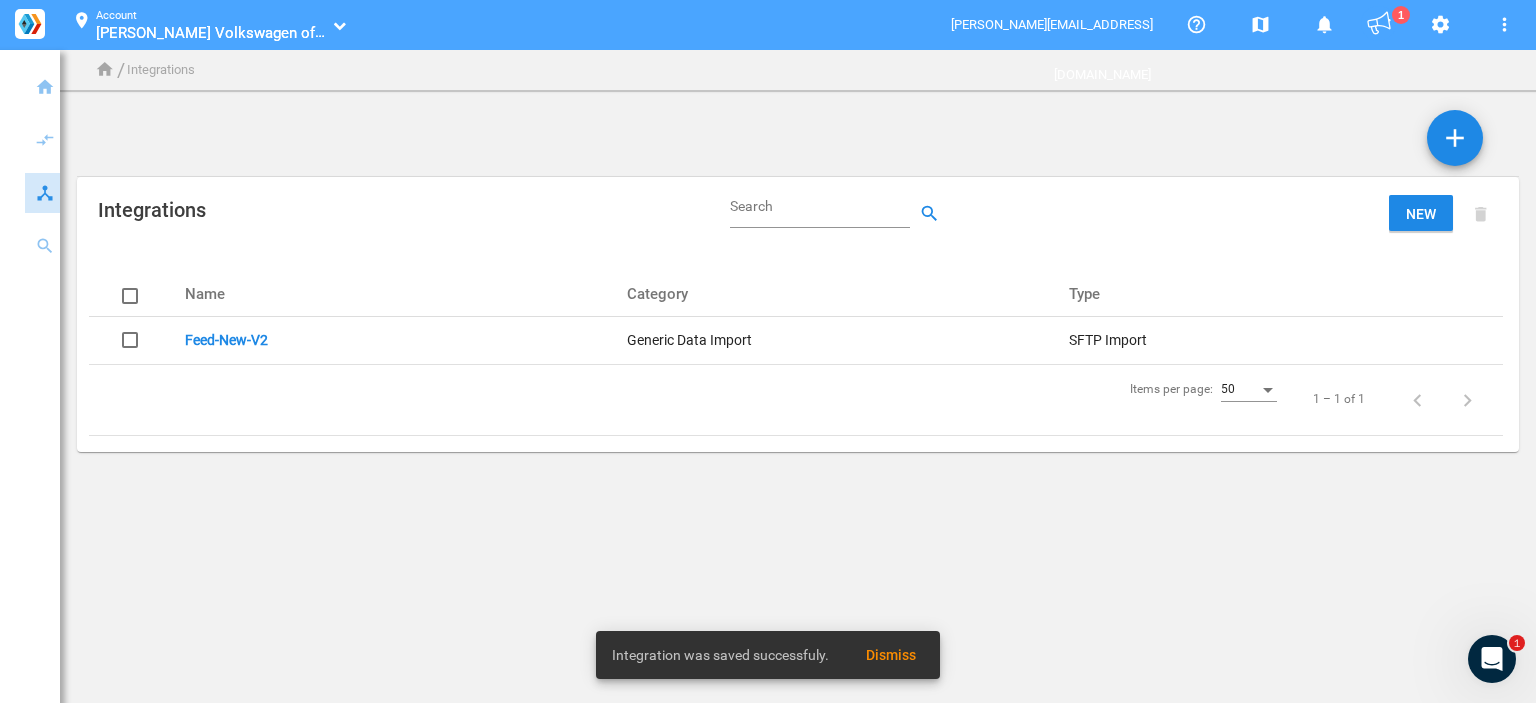 click 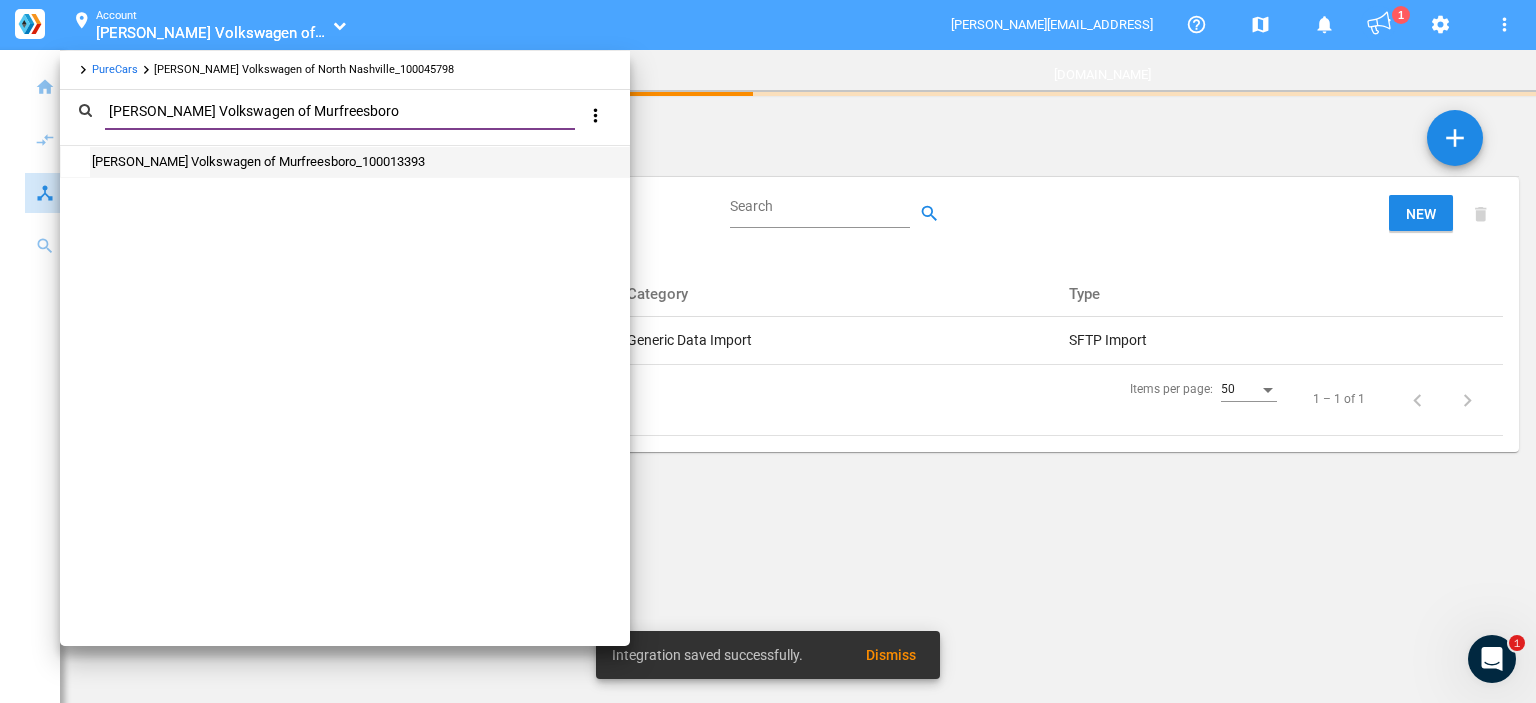 type on "Carlock Volkswagen of Murfreesboro" 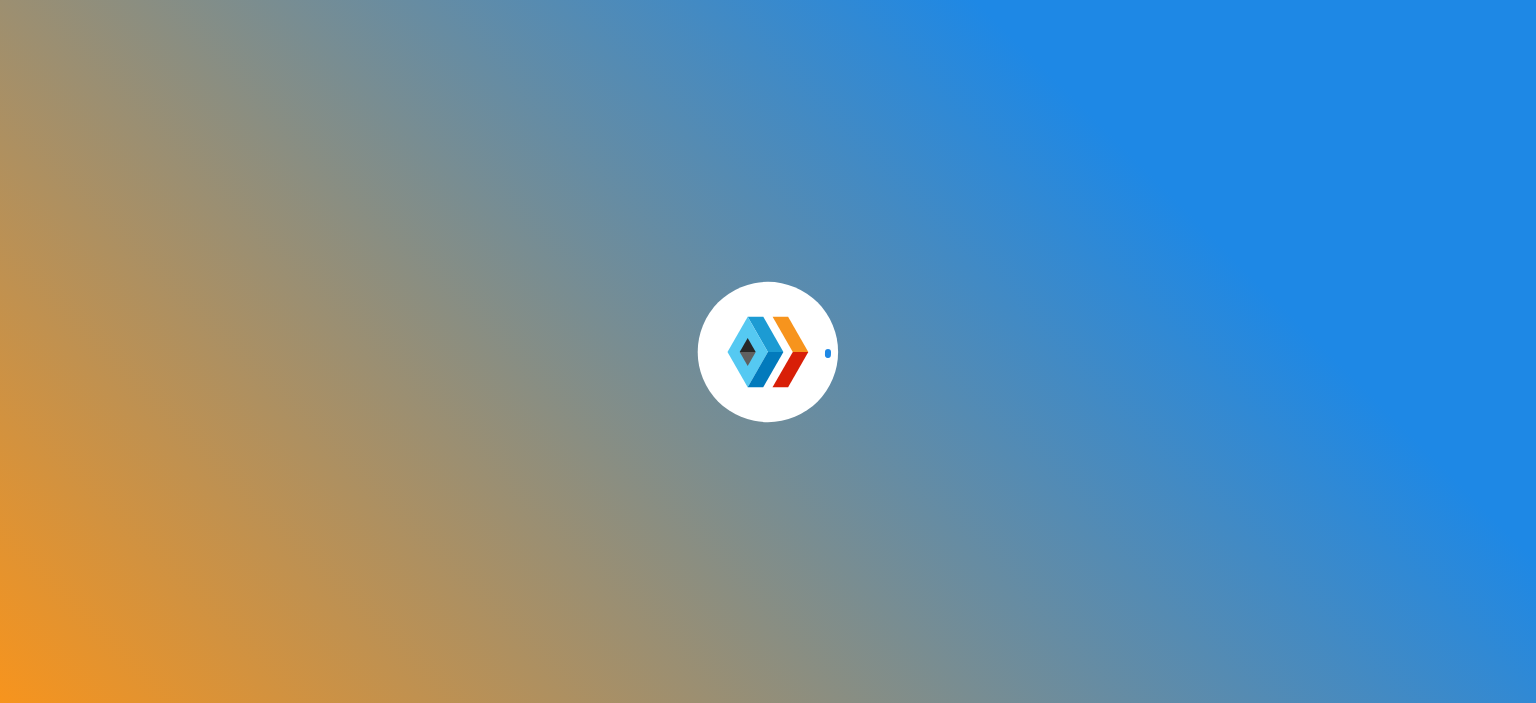 scroll, scrollTop: 0, scrollLeft: 0, axis: both 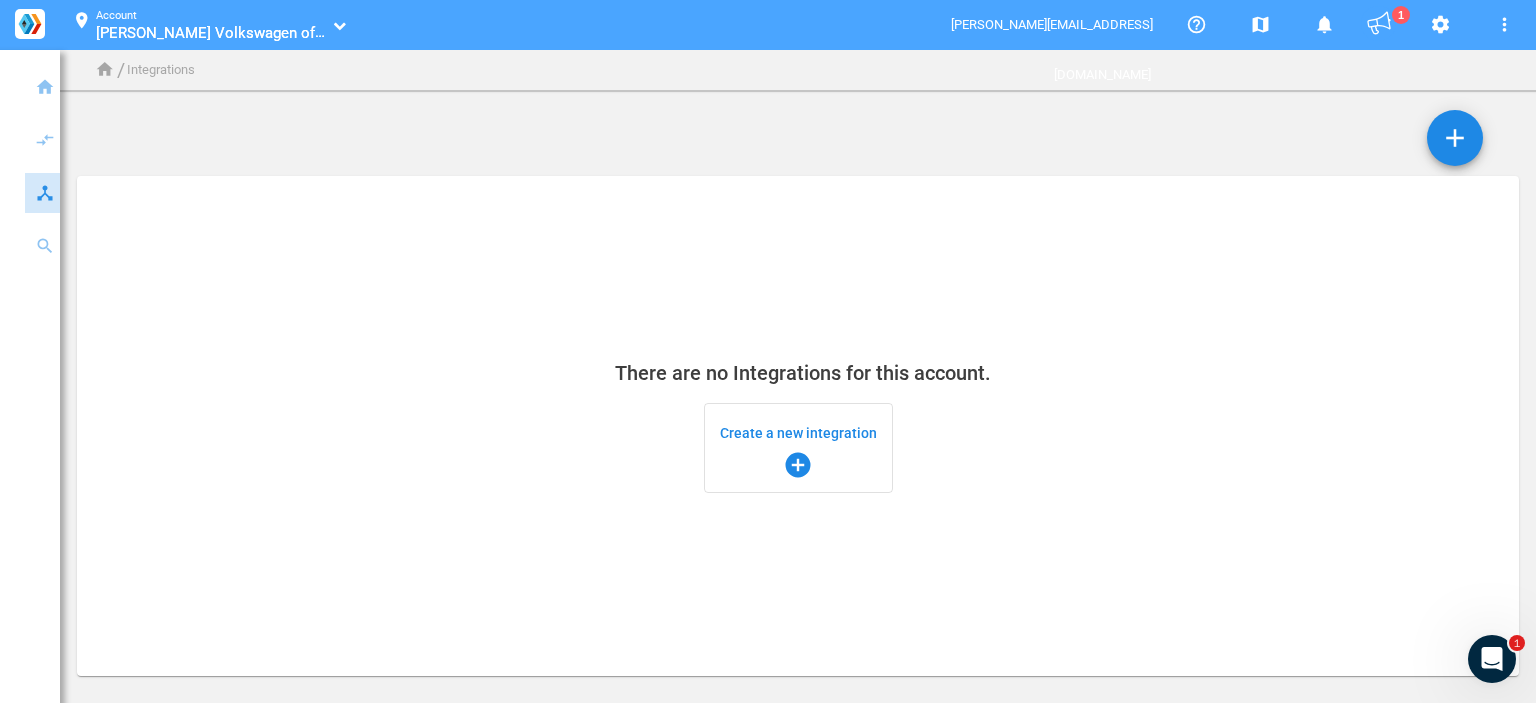 click on "There are no Integrations for this account.  Create a new integration  add_circle" 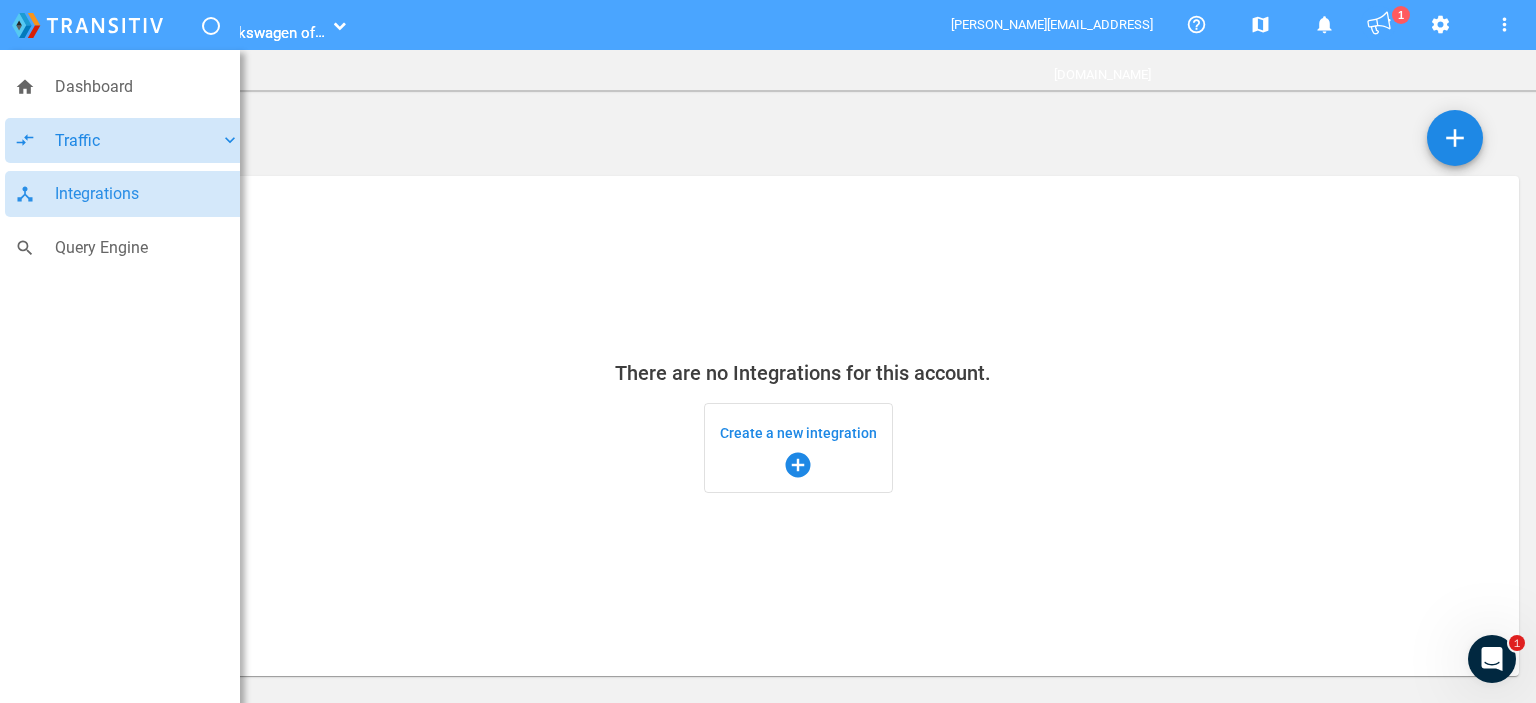 click on "Traffic" at bounding box center (137, 141) 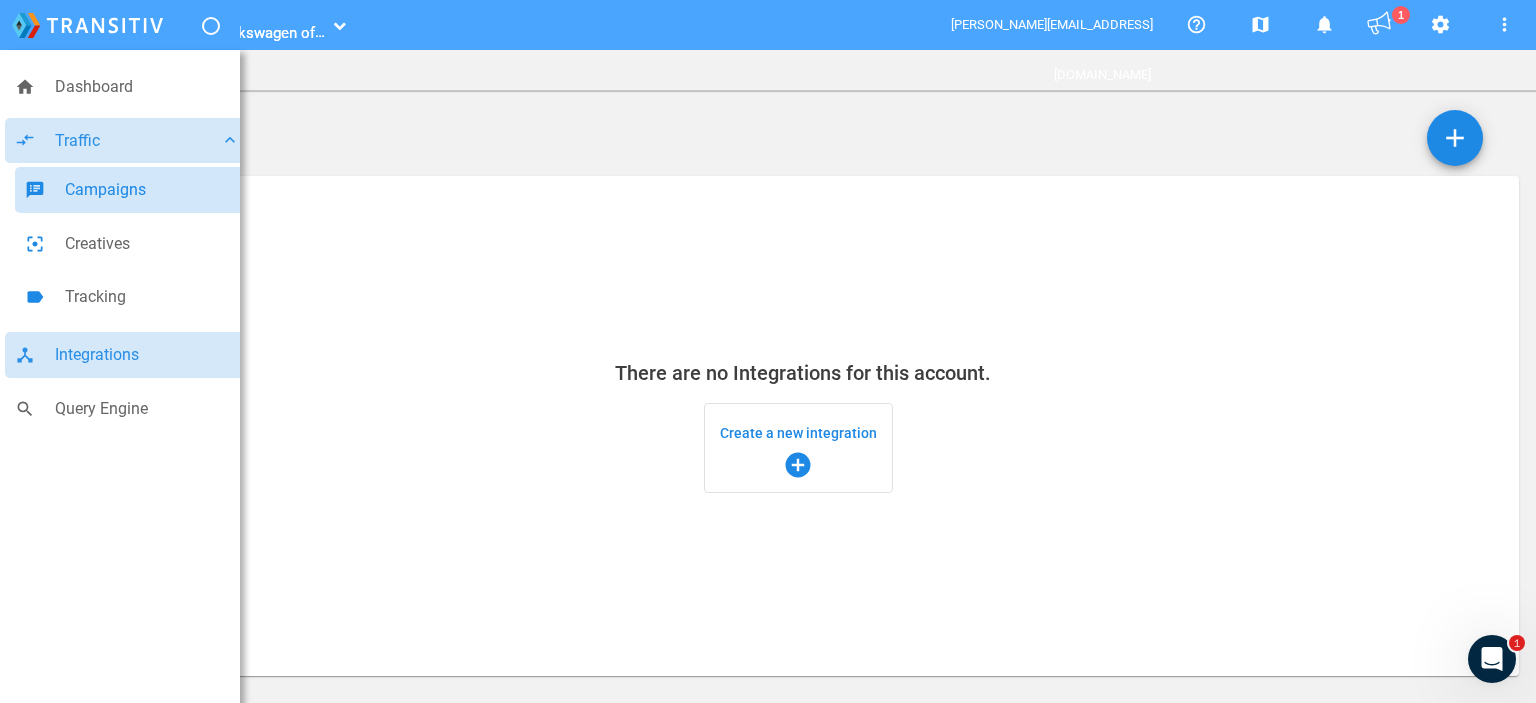click on "Campaigns" at bounding box center [152, 190] 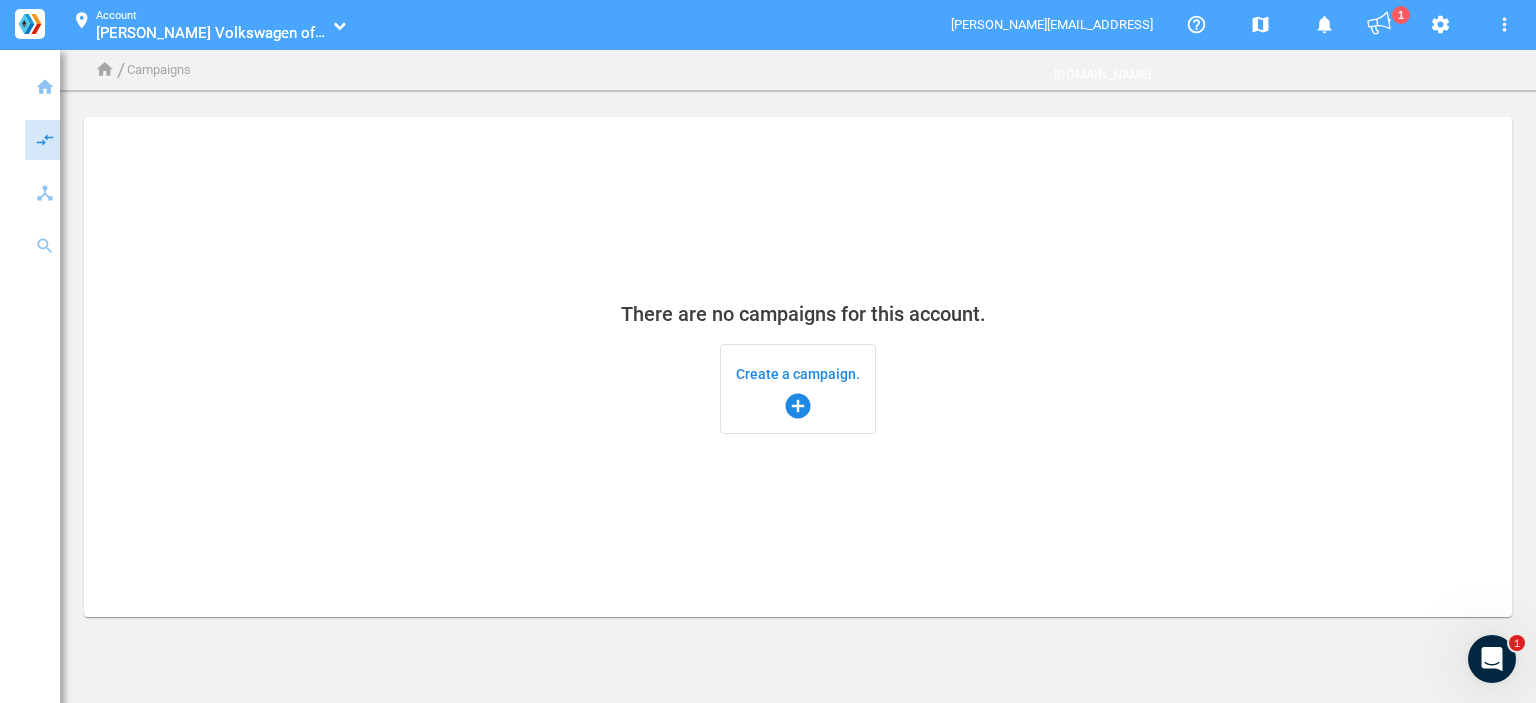 click on "Create a campaign.  add_circle" at bounding box center (798, 389) 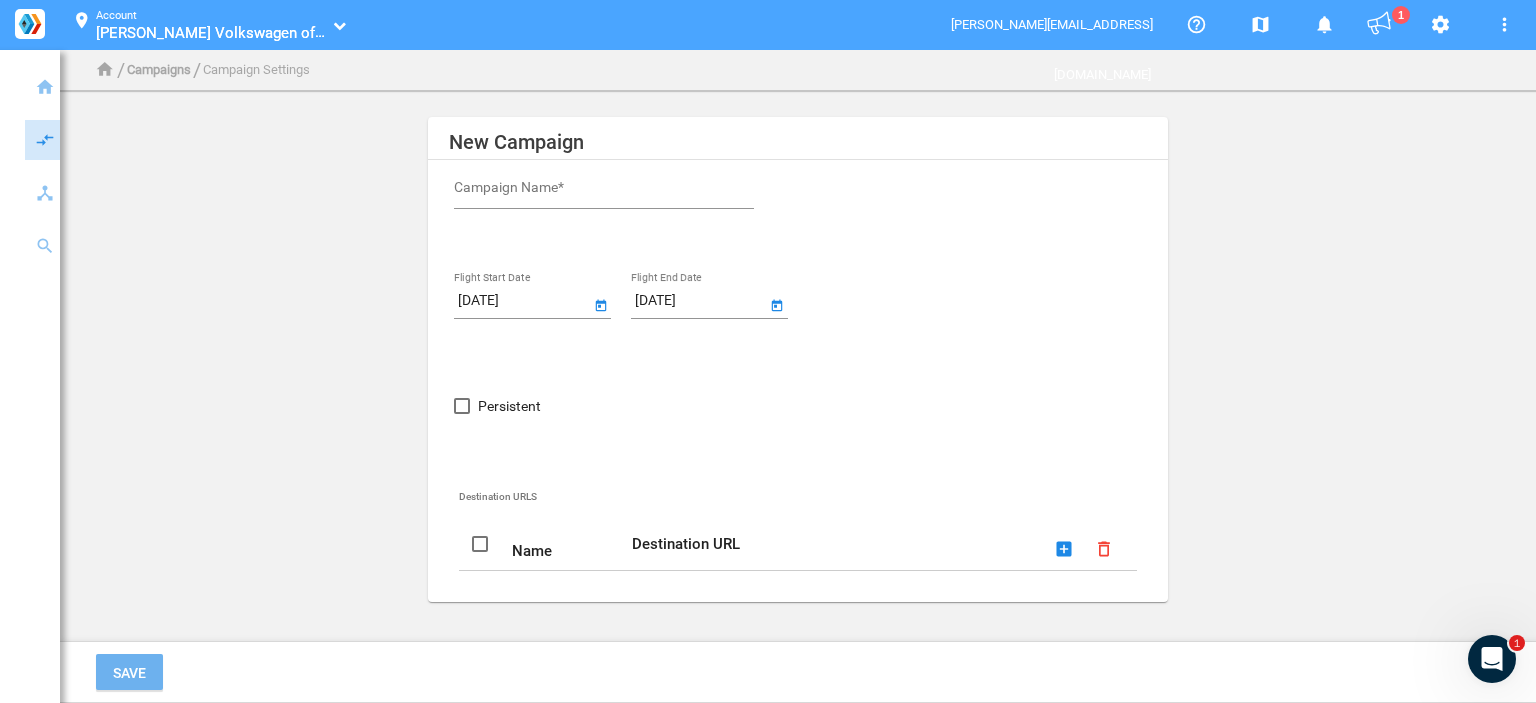 click on "Campaign Name*" at bounding box center [608, 191] 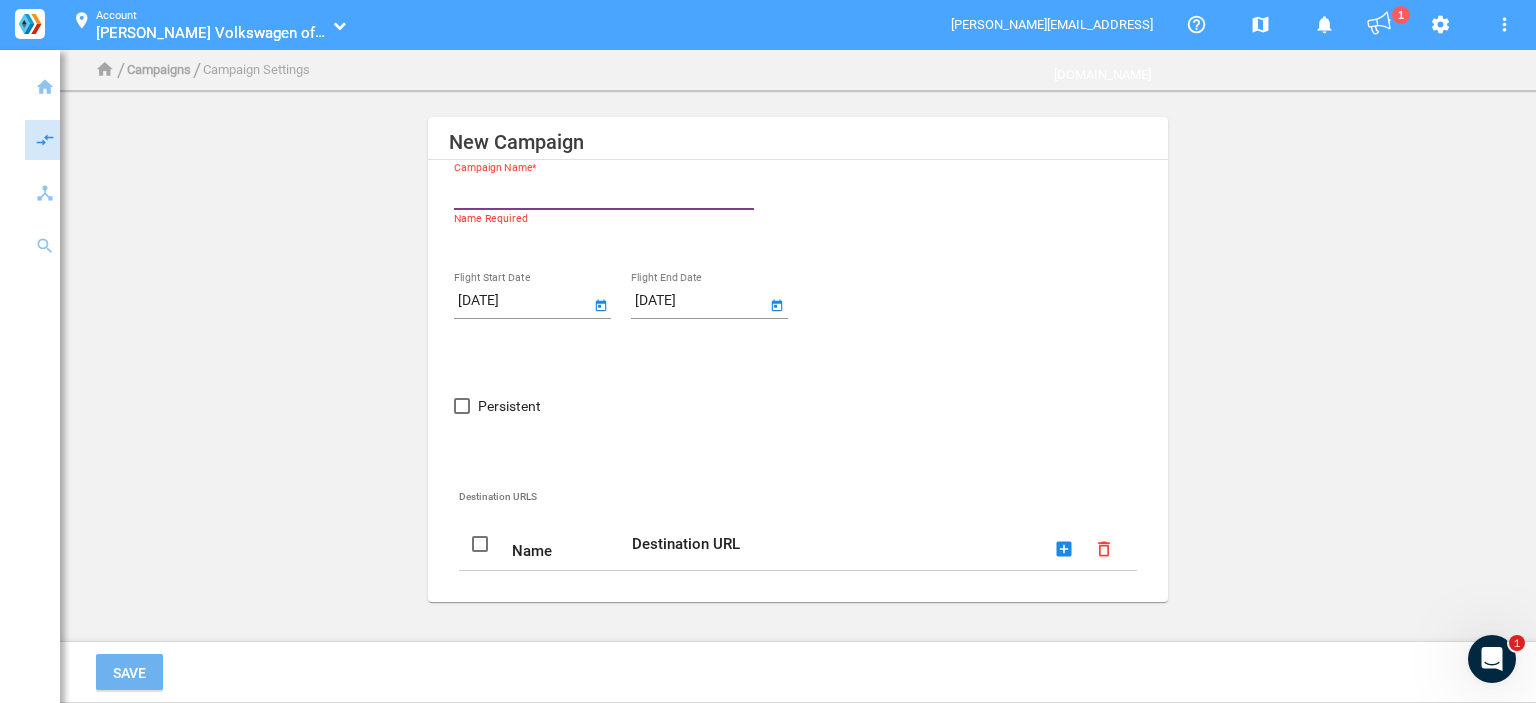 paste on "Carlock Volkswagen of Murfreesboro" 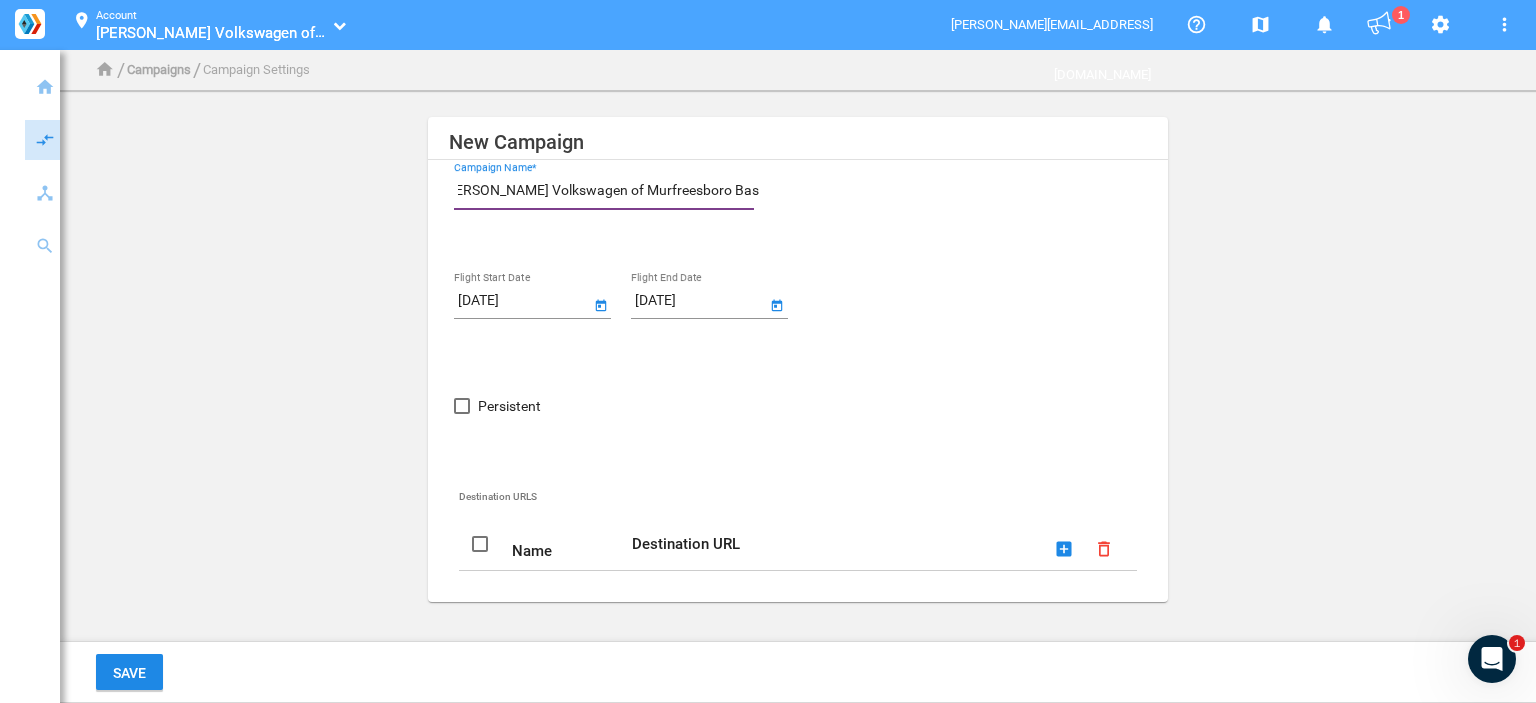 scroll, scrollTop: 0, scrollLeft: 32, axis: horizontal 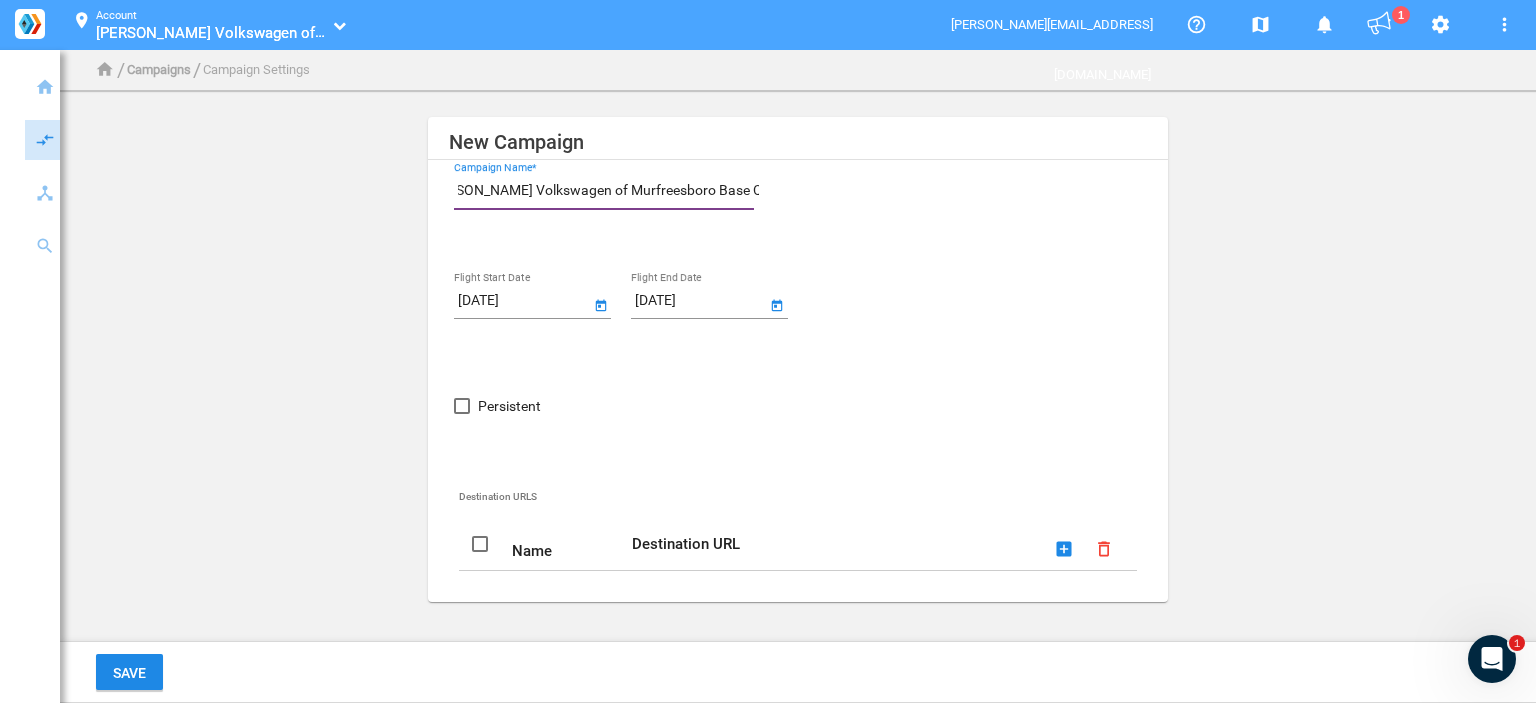 type on "Carlock Volkswagen of Murfreesboro Base Campaign" 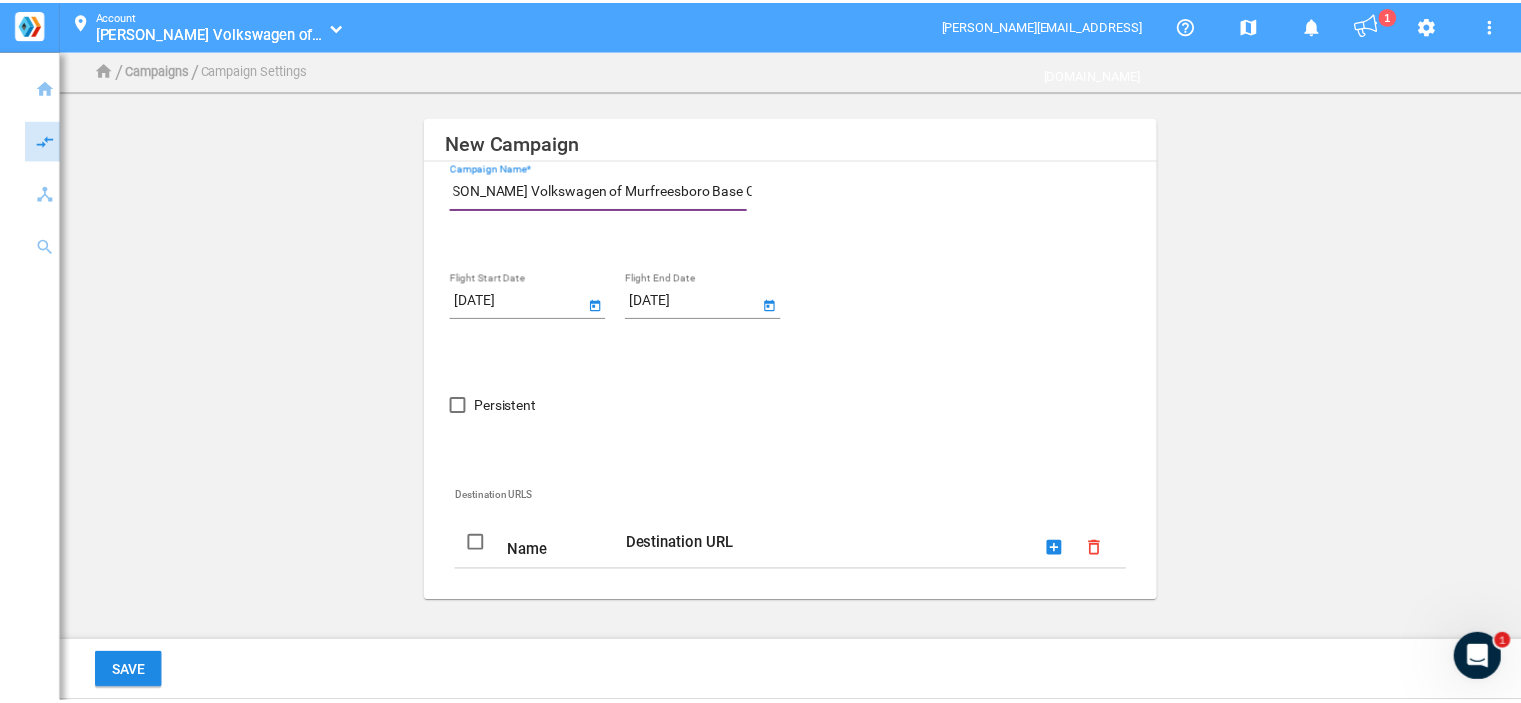 scroll, scrollTop: 0, scrollLeft: 0, axis: both 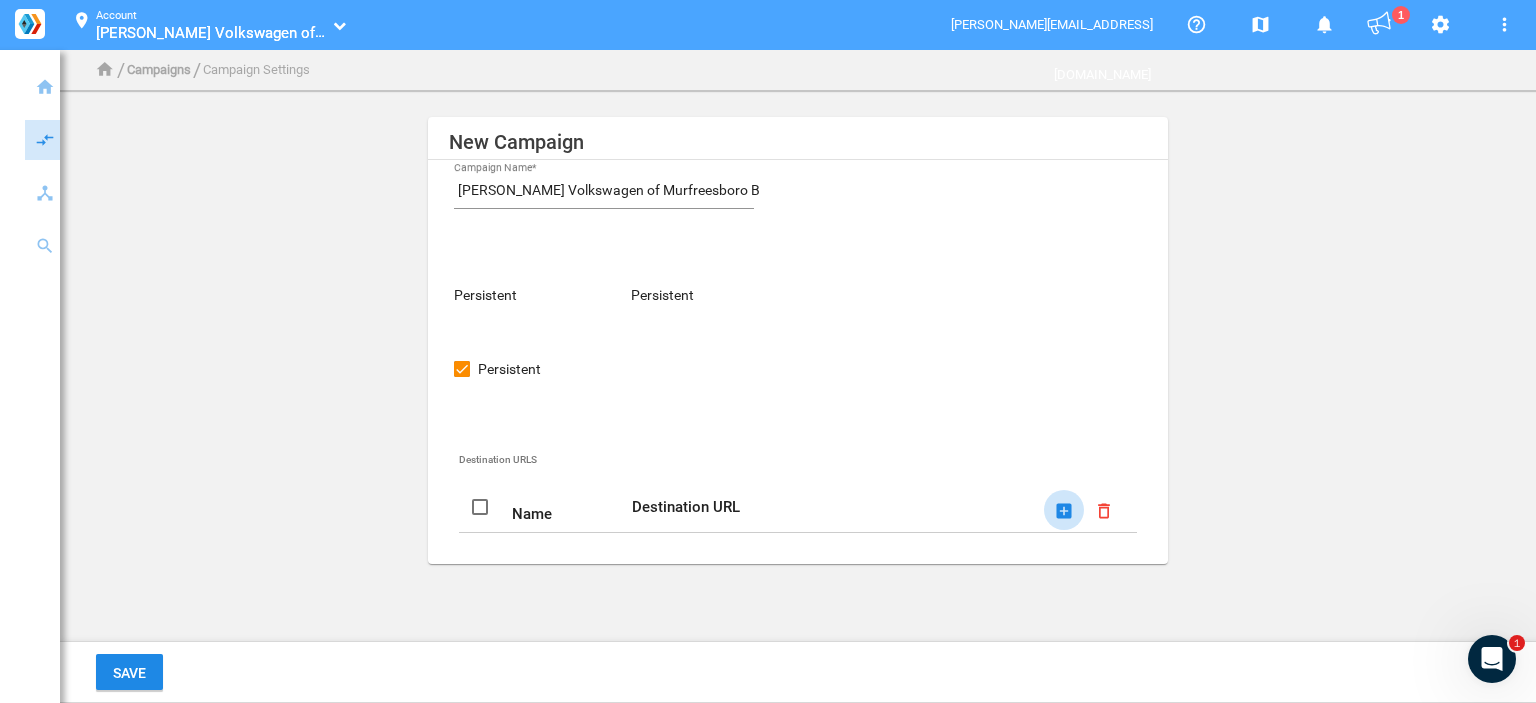 click on "add_box" 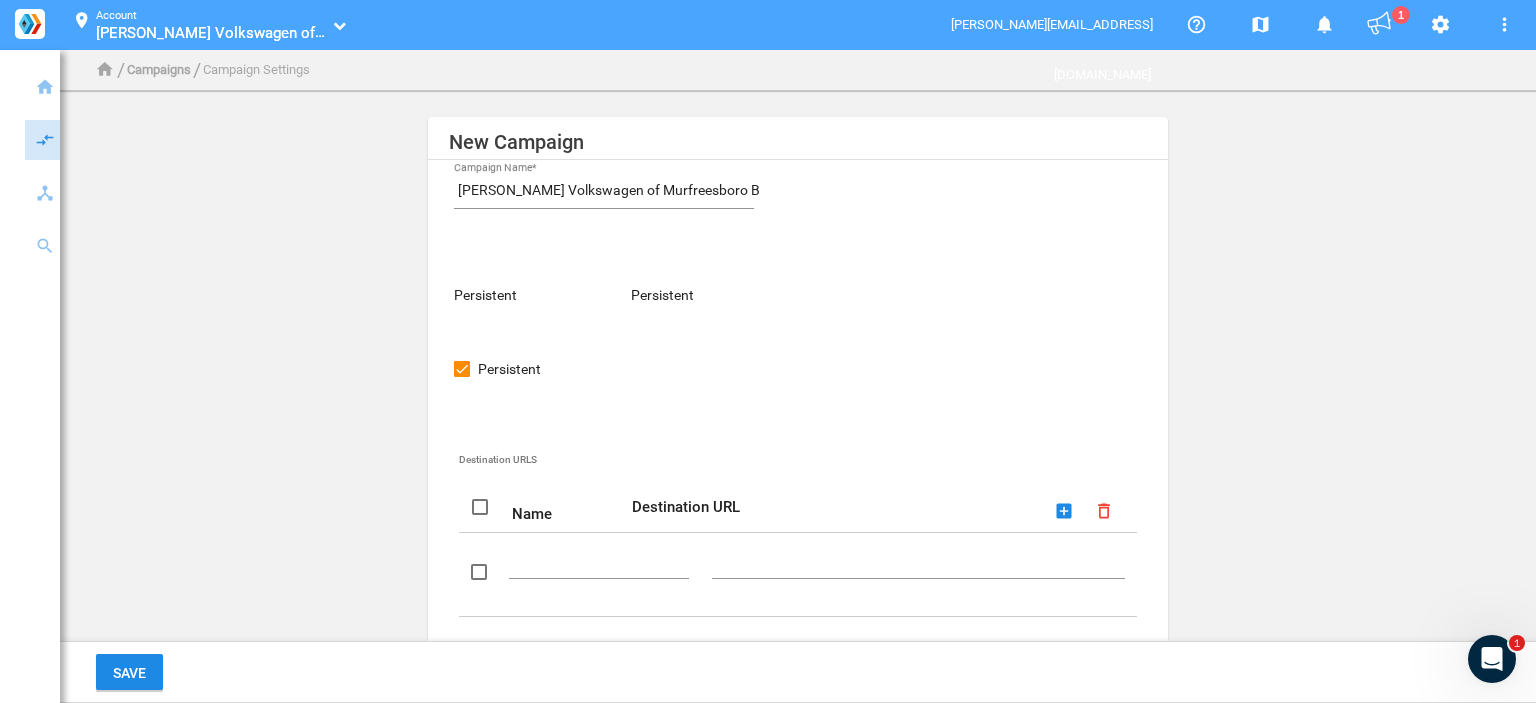click at bounding box center (603, 561) 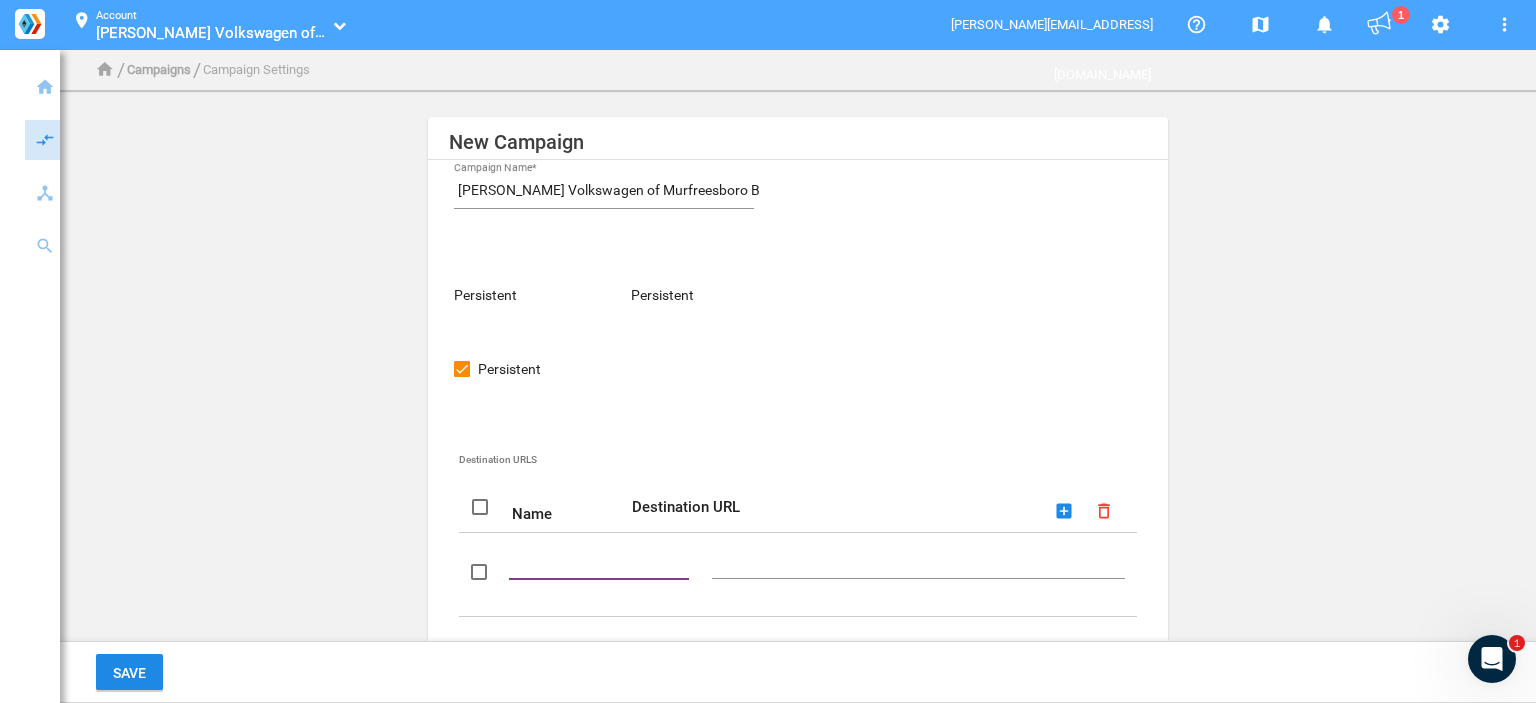 paste on "Dynamic Url" 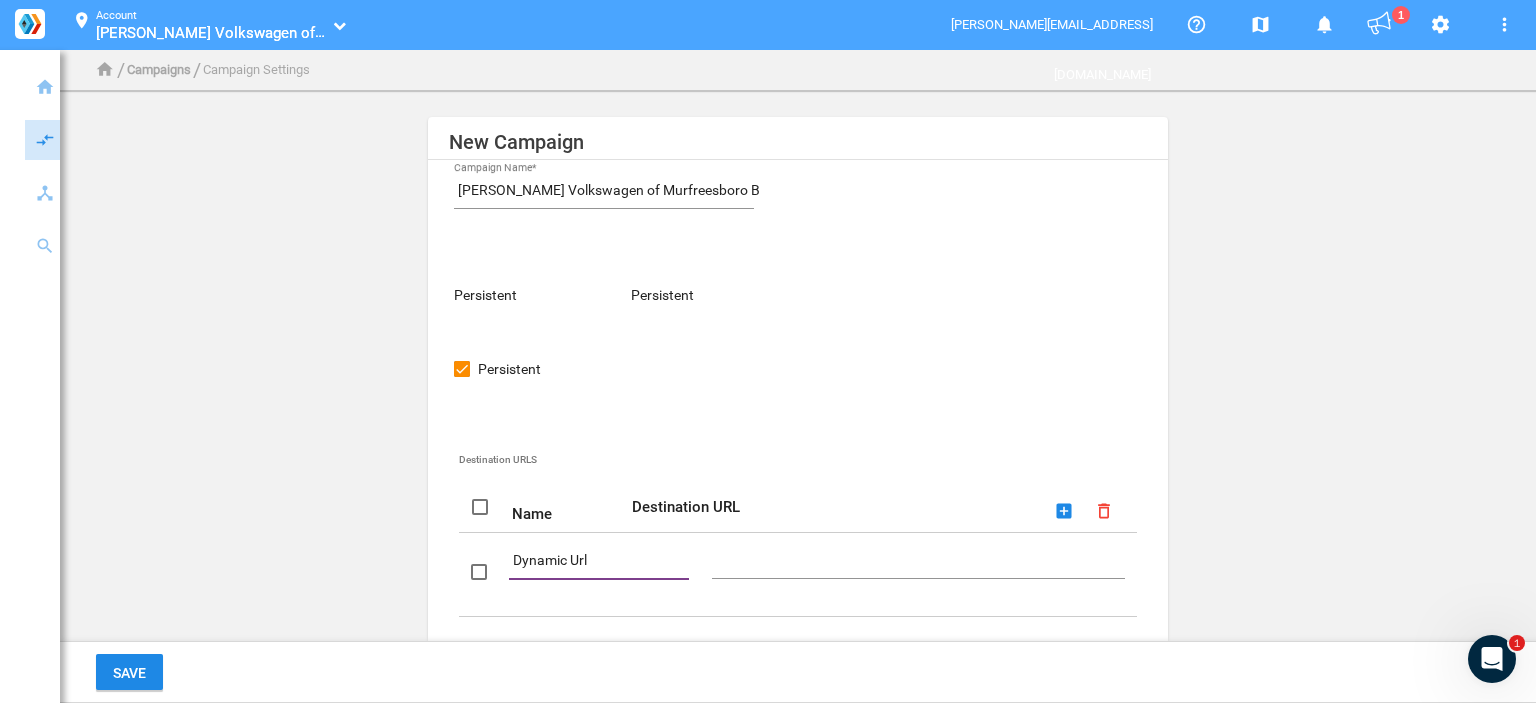 type on "Dynamic Url" 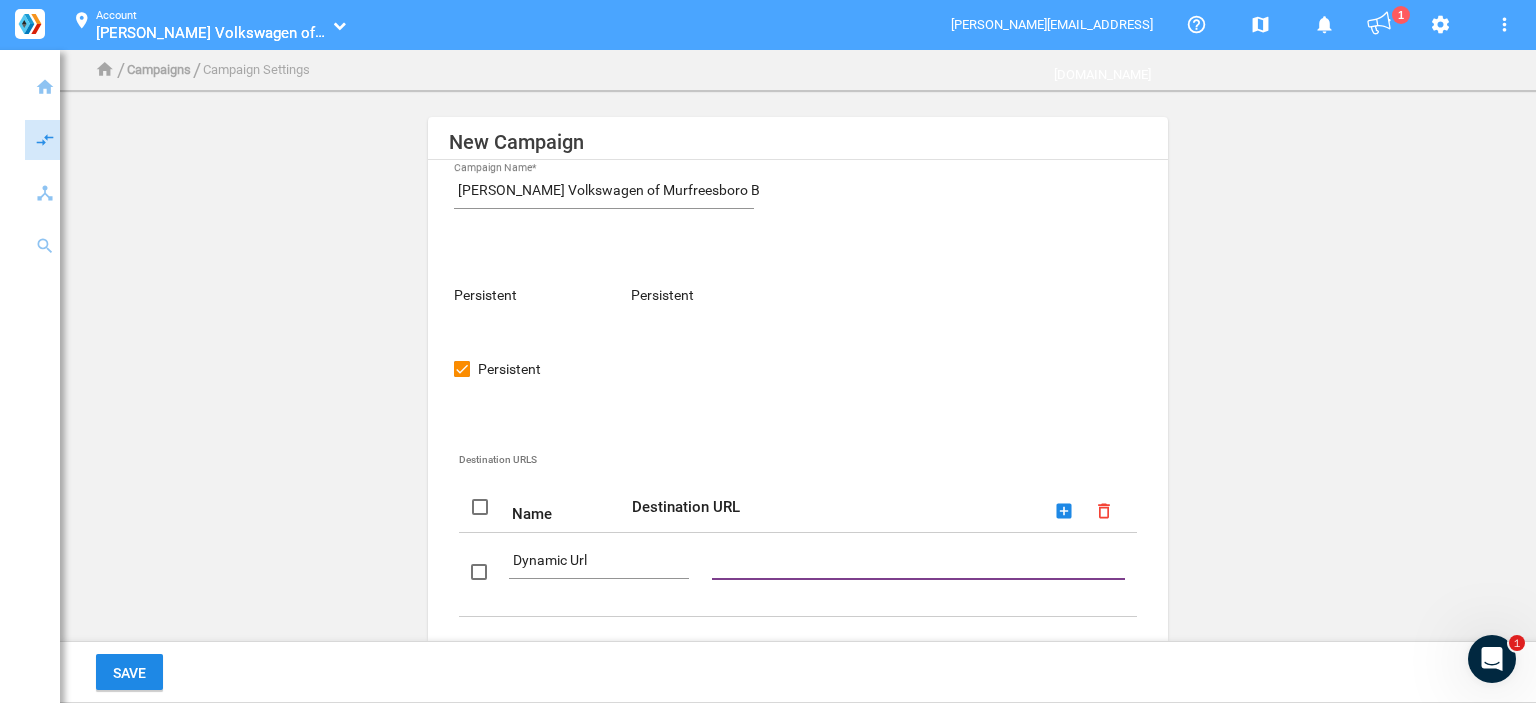 click at bounding box center [922, 561] 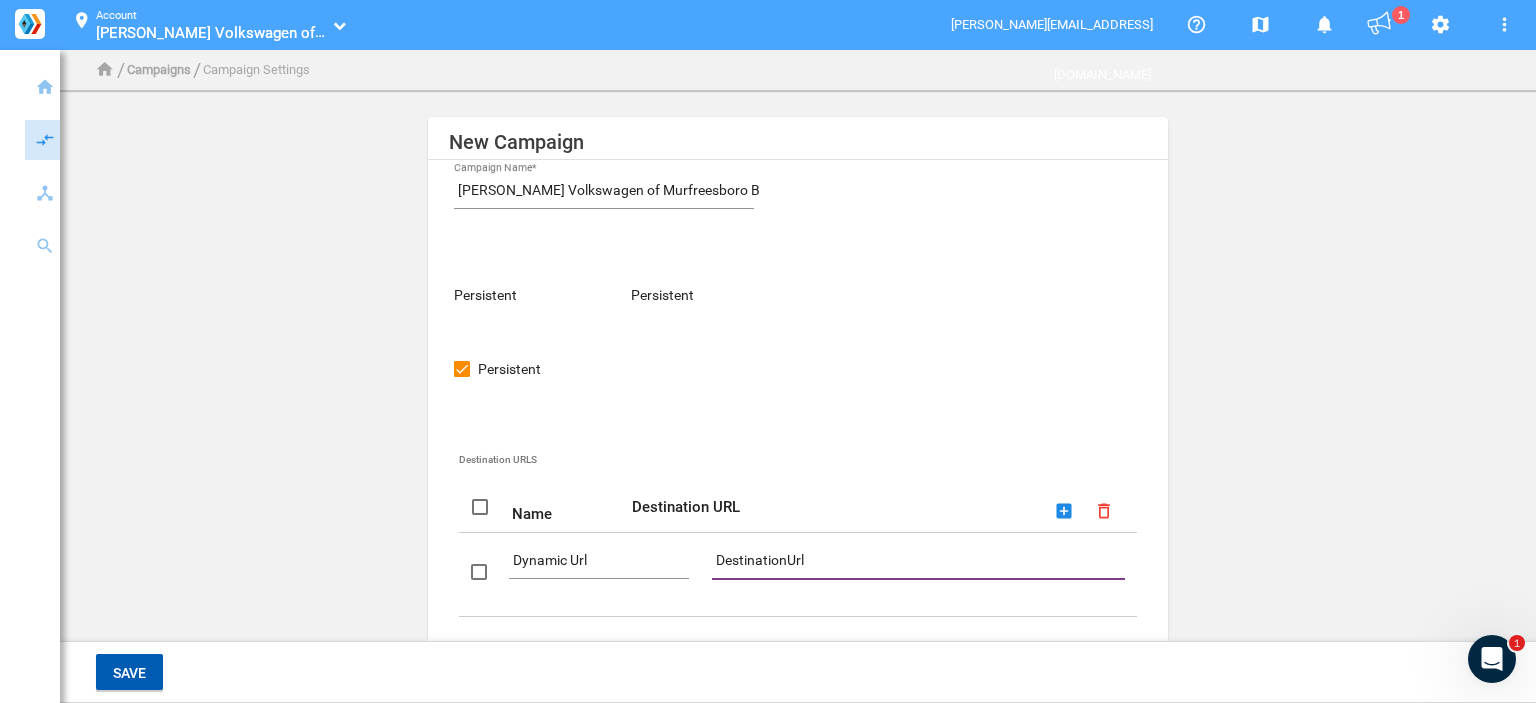 type on "DestinationUrl" 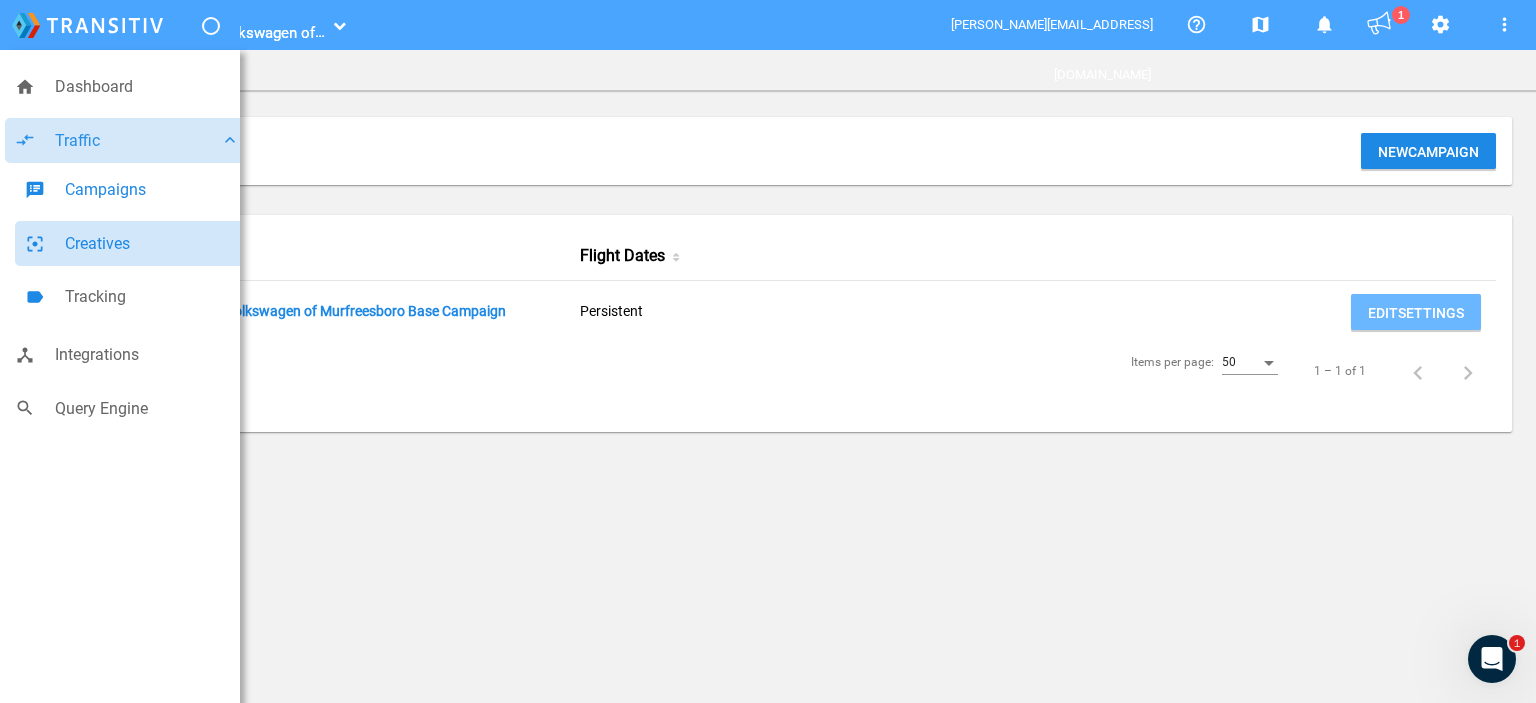 click on "Creatives" at bounding box center [152, 244] 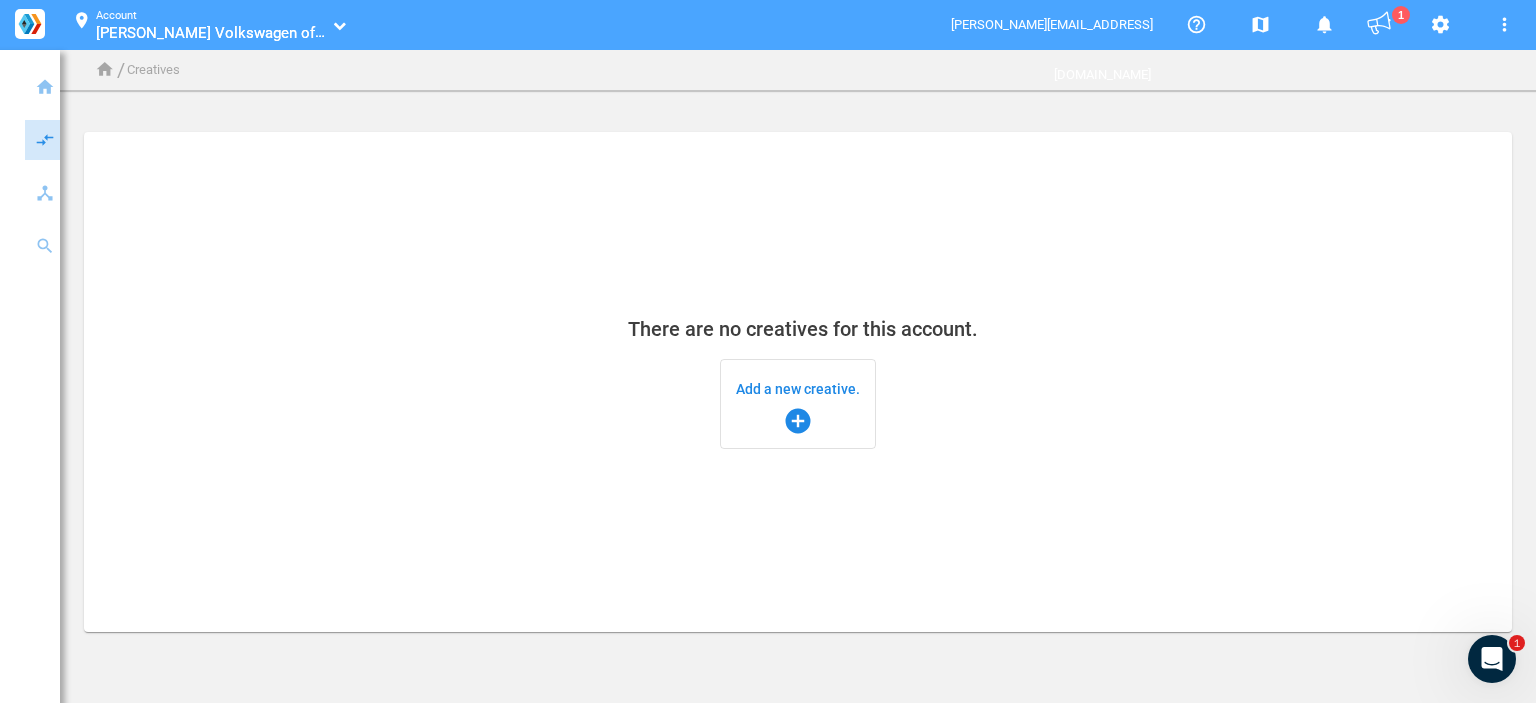 click on "Add a new creative.  add_circle" at bounding box center [798, 404] 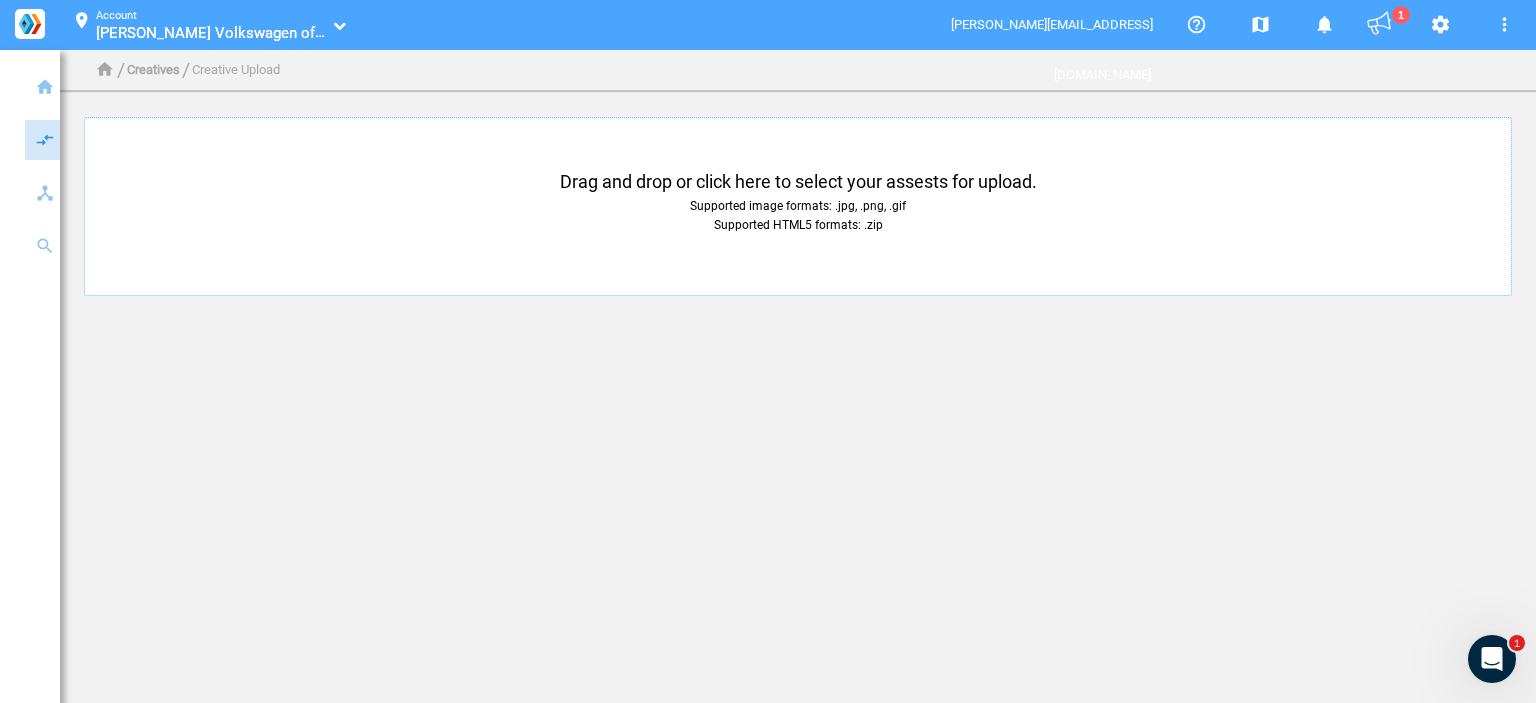 click on "Supported image formats: .jpg, .png, .gif  Supported HTML5 formats: .zip" 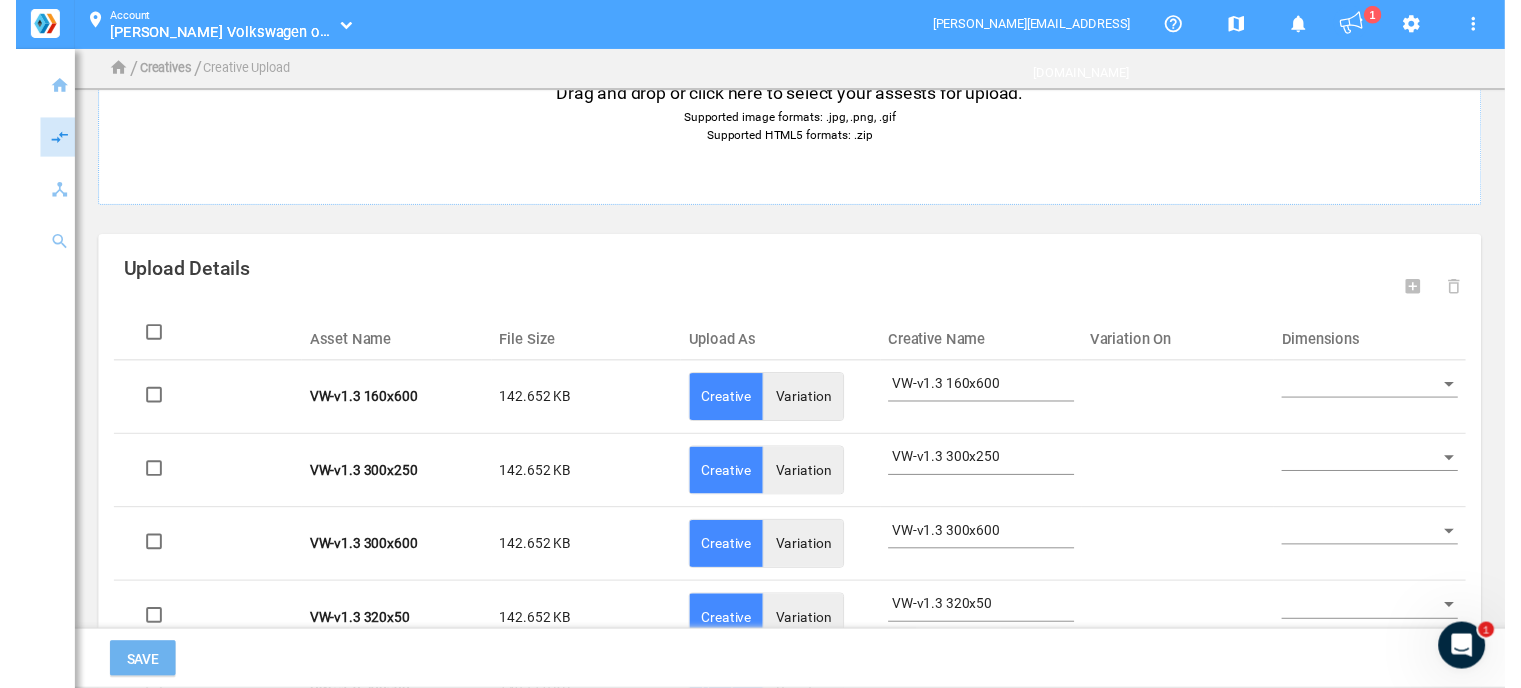 scroll, scrollTop: 172, scrollLeft: 0, axis: vertical 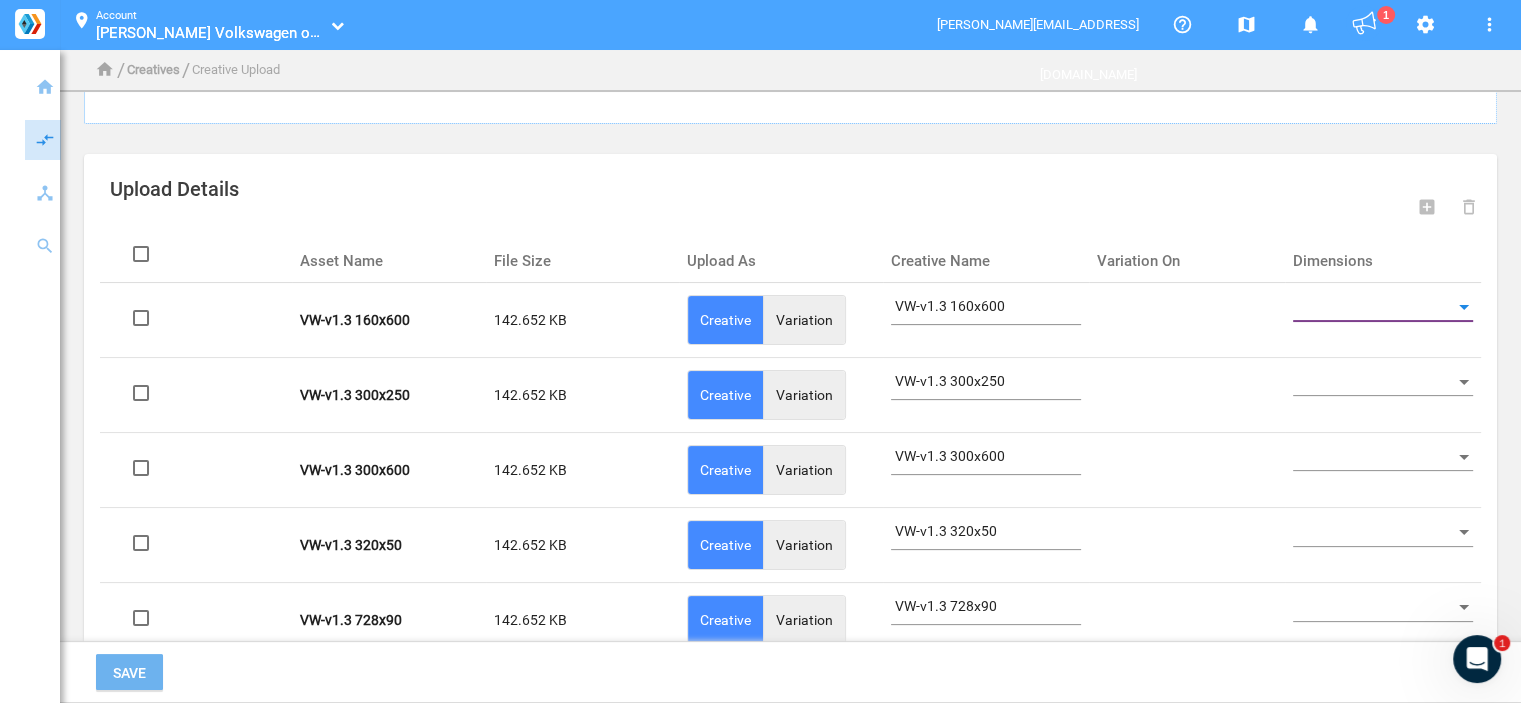 click at bounding box center (1374, 307) 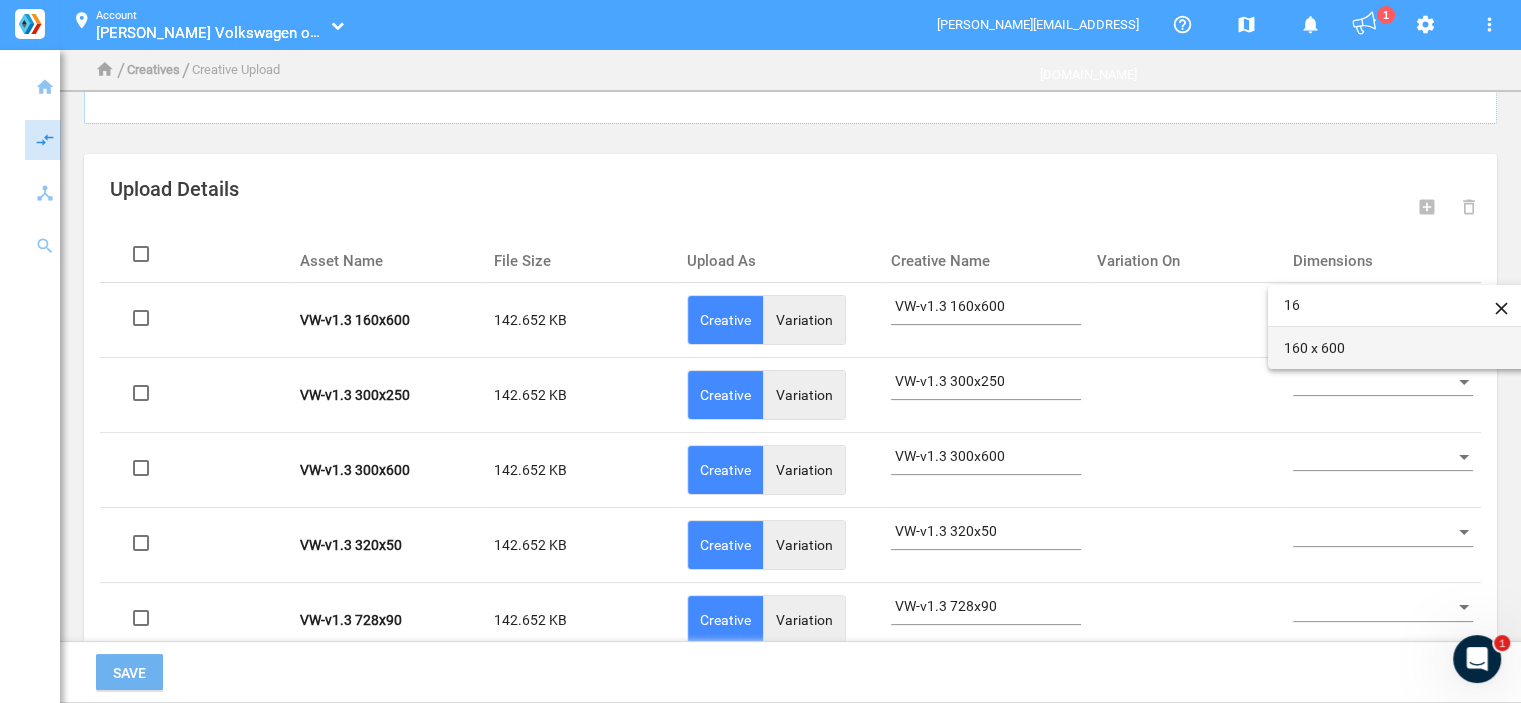 type on "16" 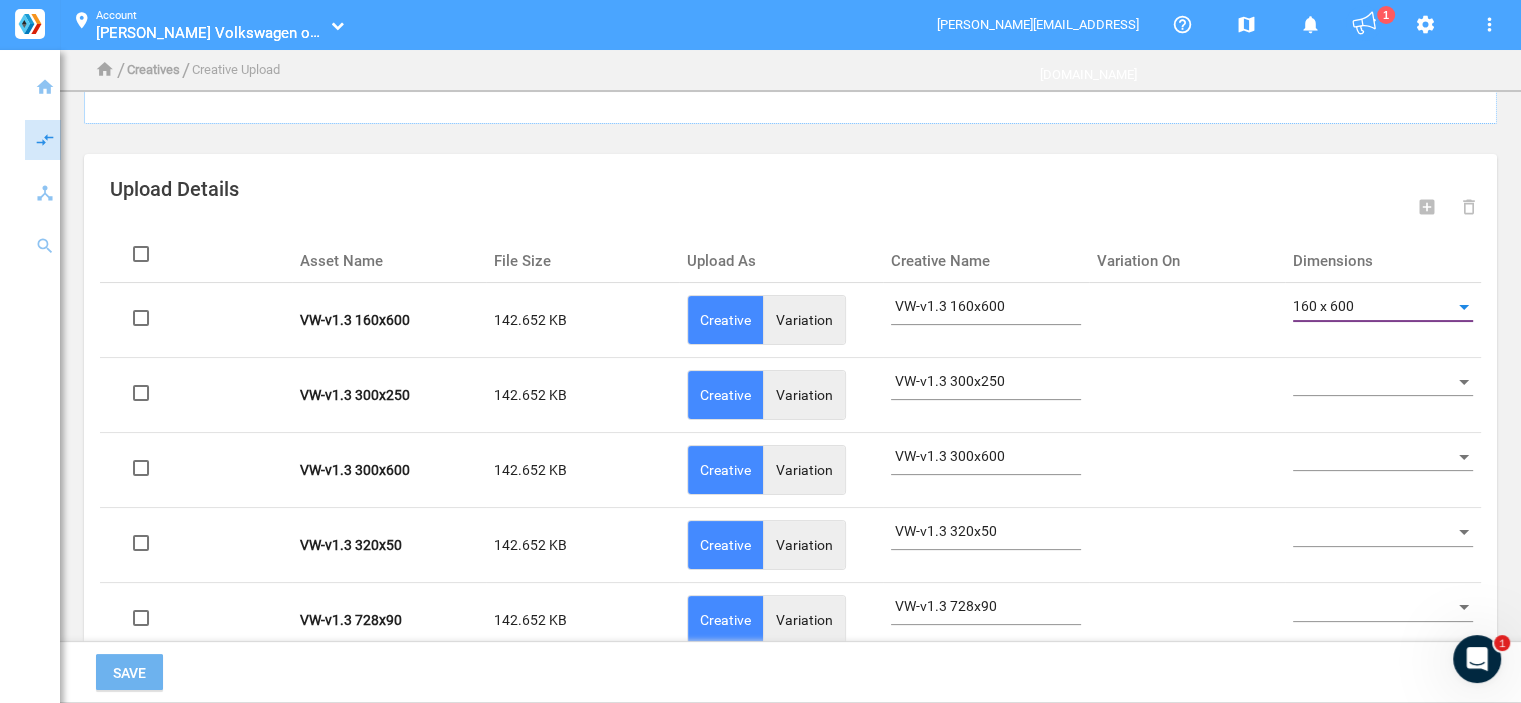click at bounding box center [1374, 382] 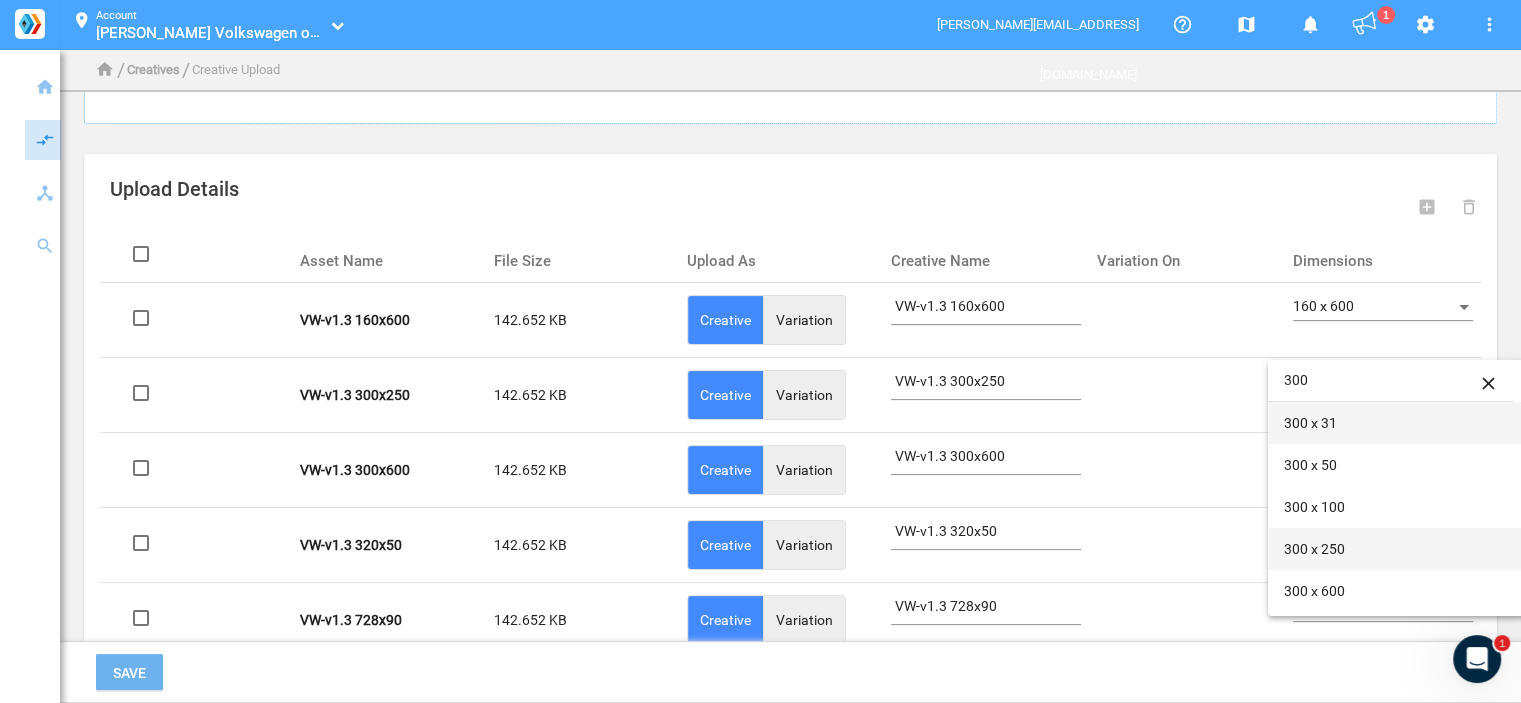 type on "300" 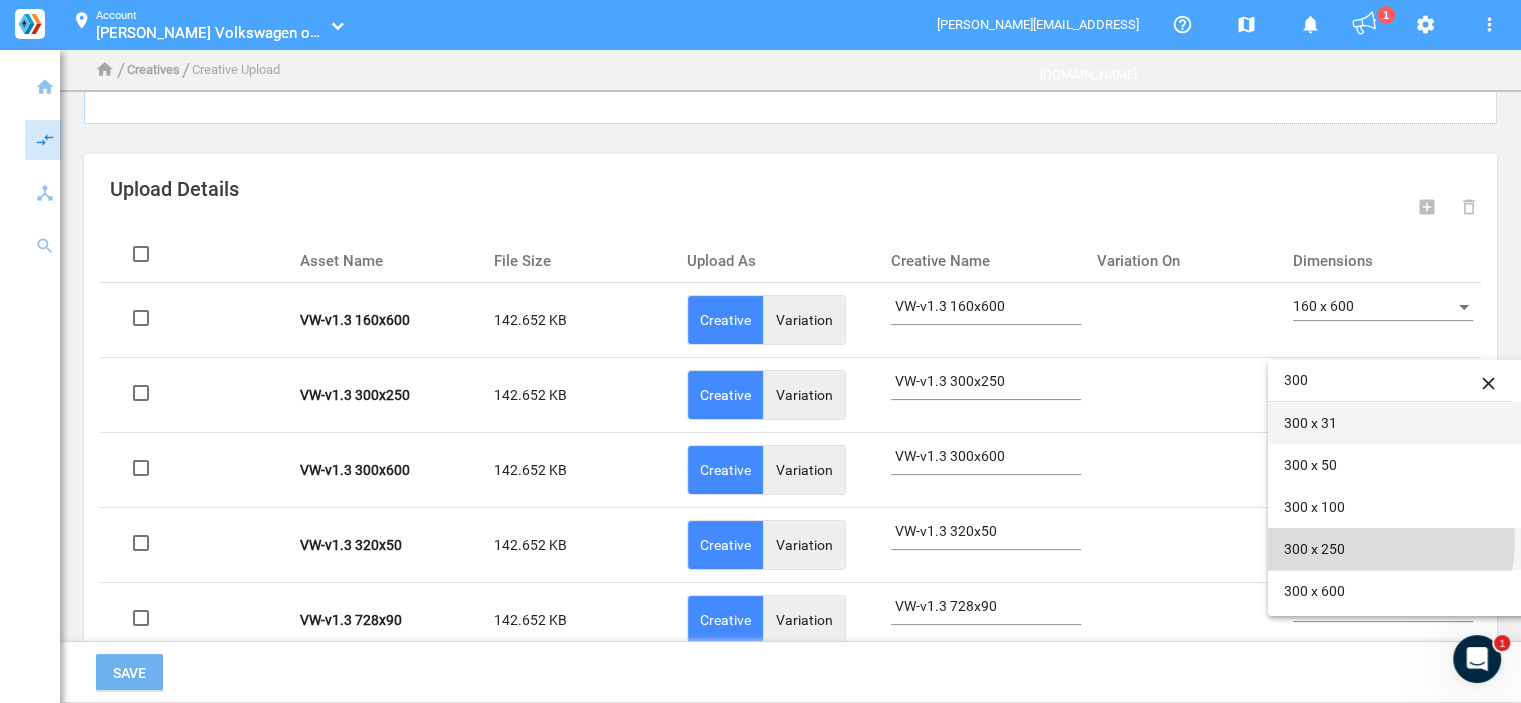 click on "300 x 250" at bounding box center [1398, 549] 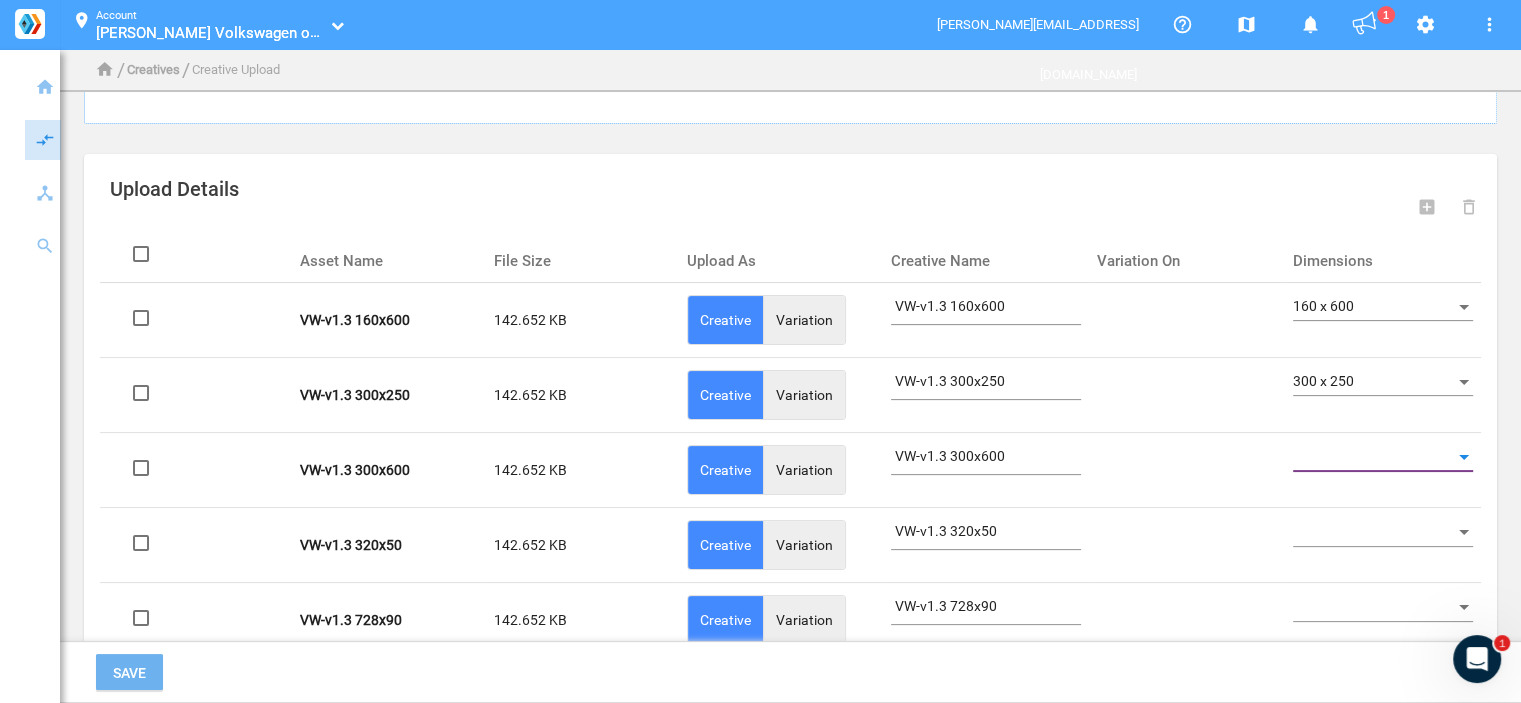 click at bounding box center (1374, 458) 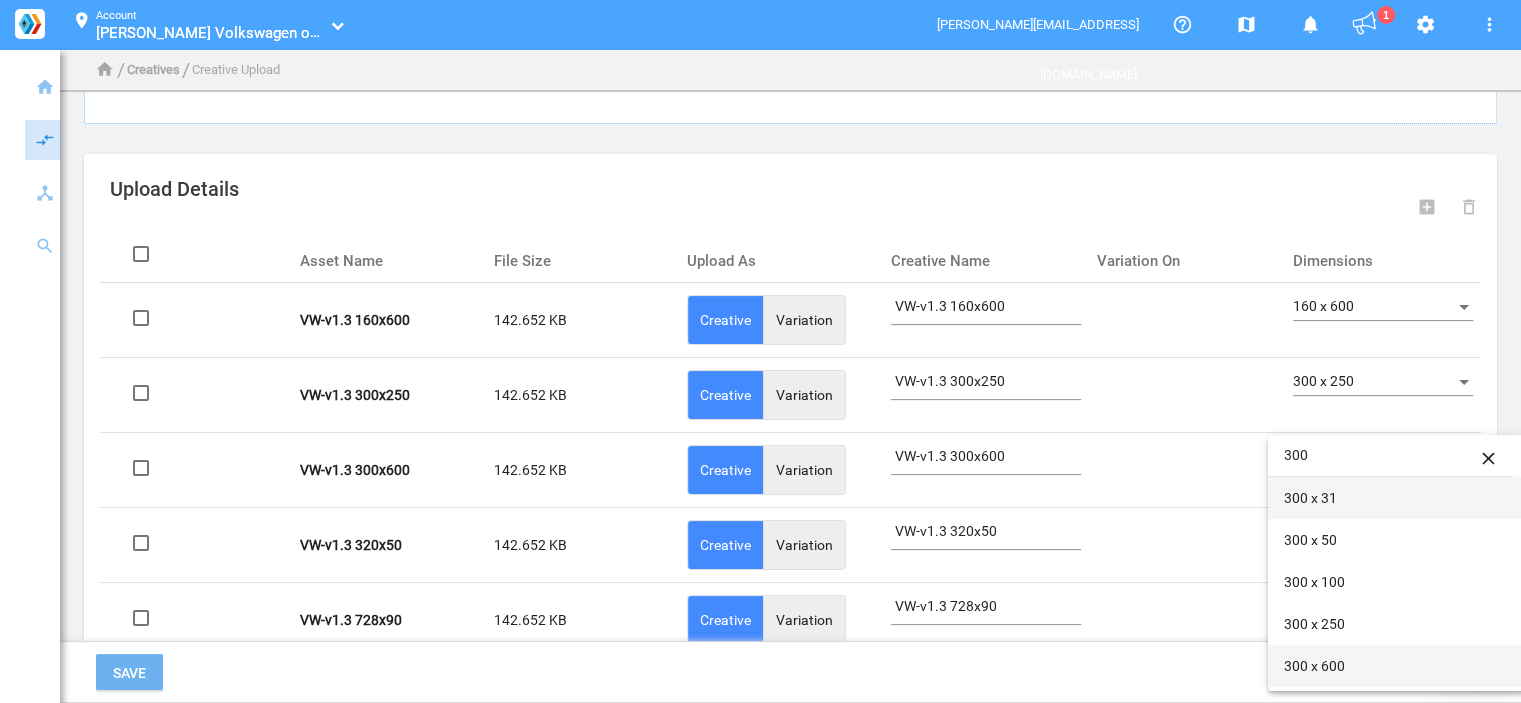type on "300" 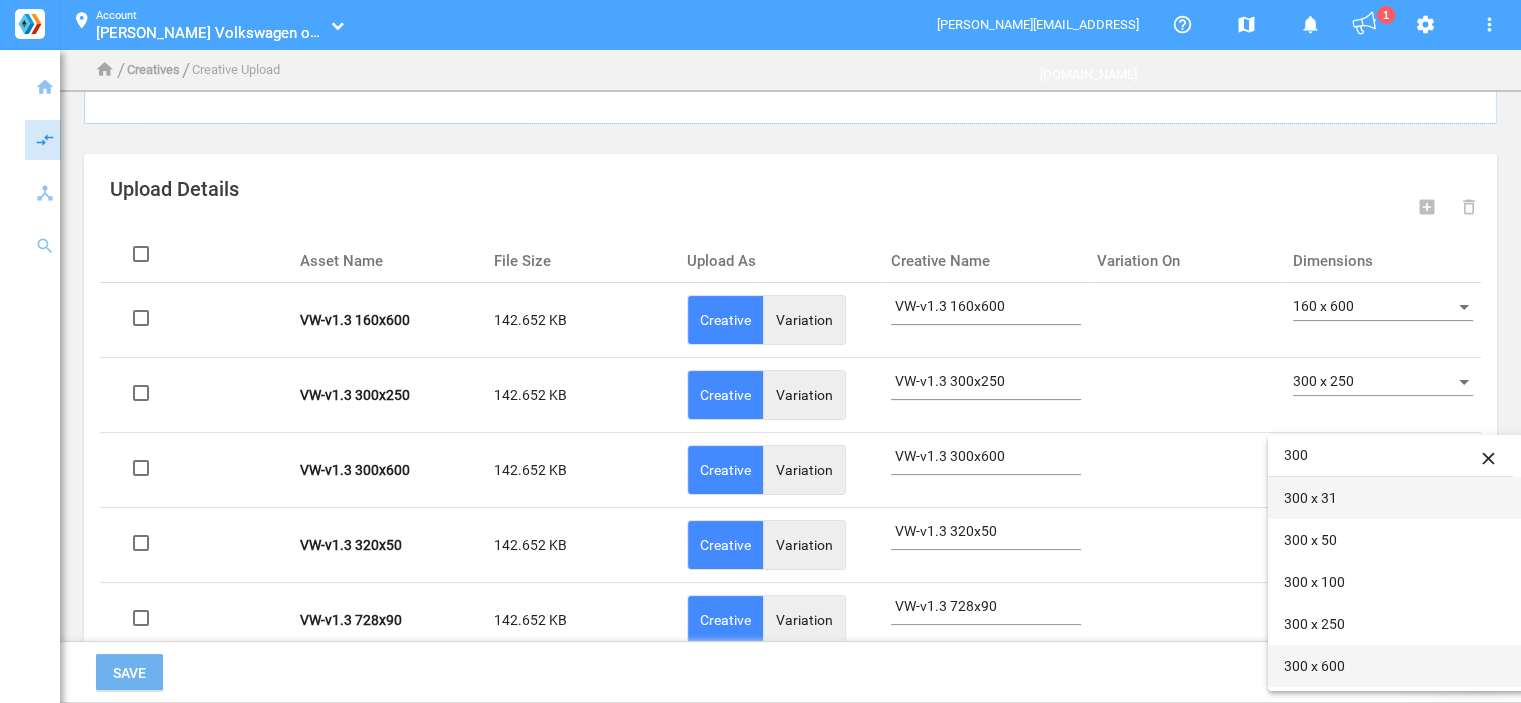 click on "300 x 600" at bounding box center [1398, 666] 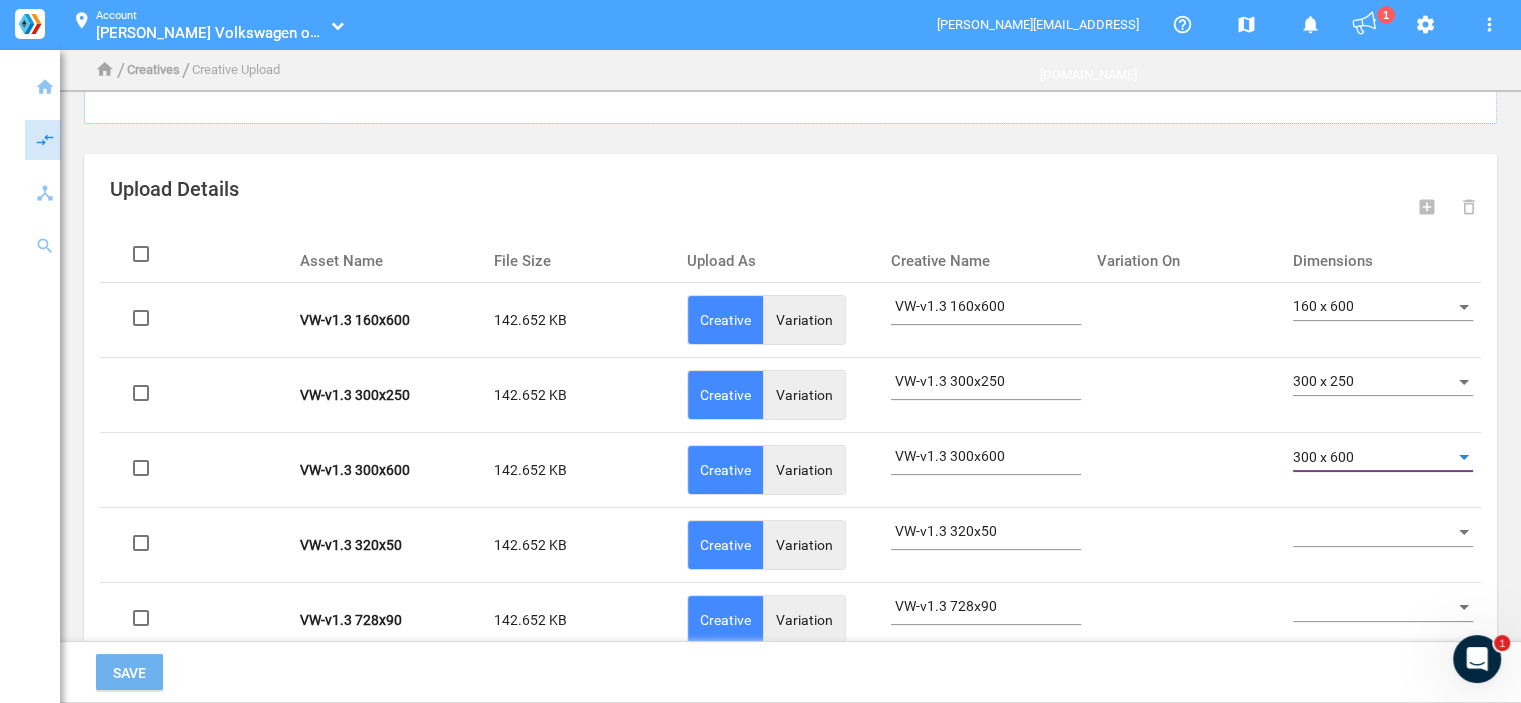 click at bounding box center [1374, 533] 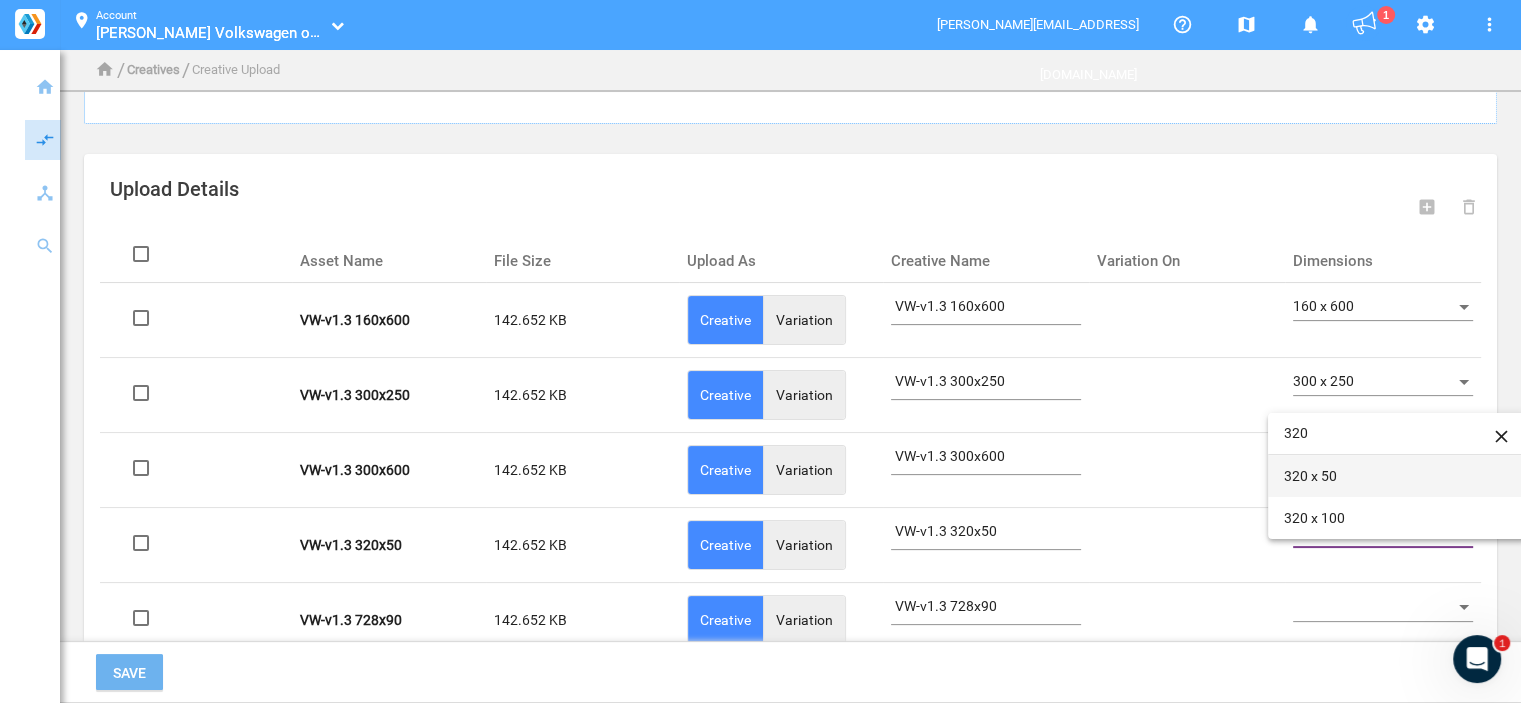 type on "320" 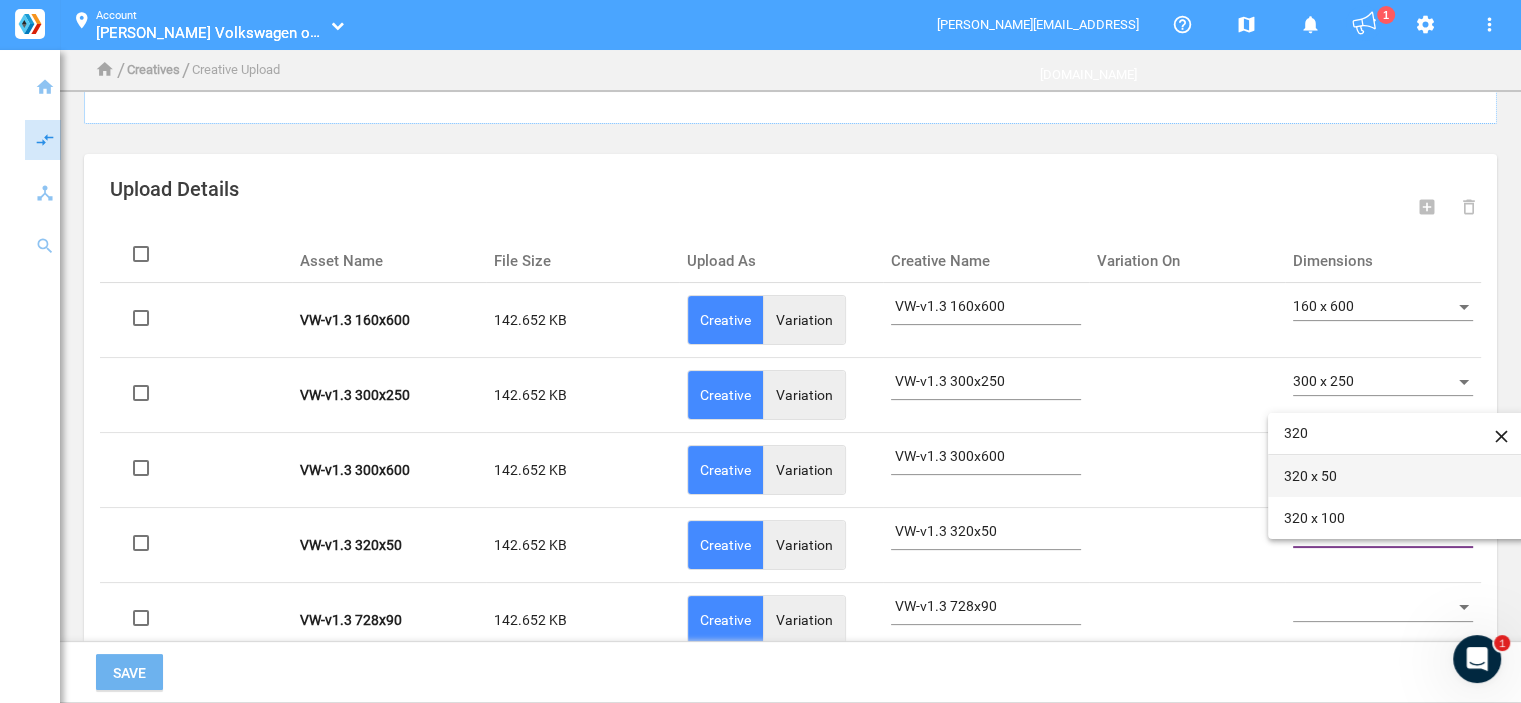 click on "320 x 50" at bounding box center (1398, 476) 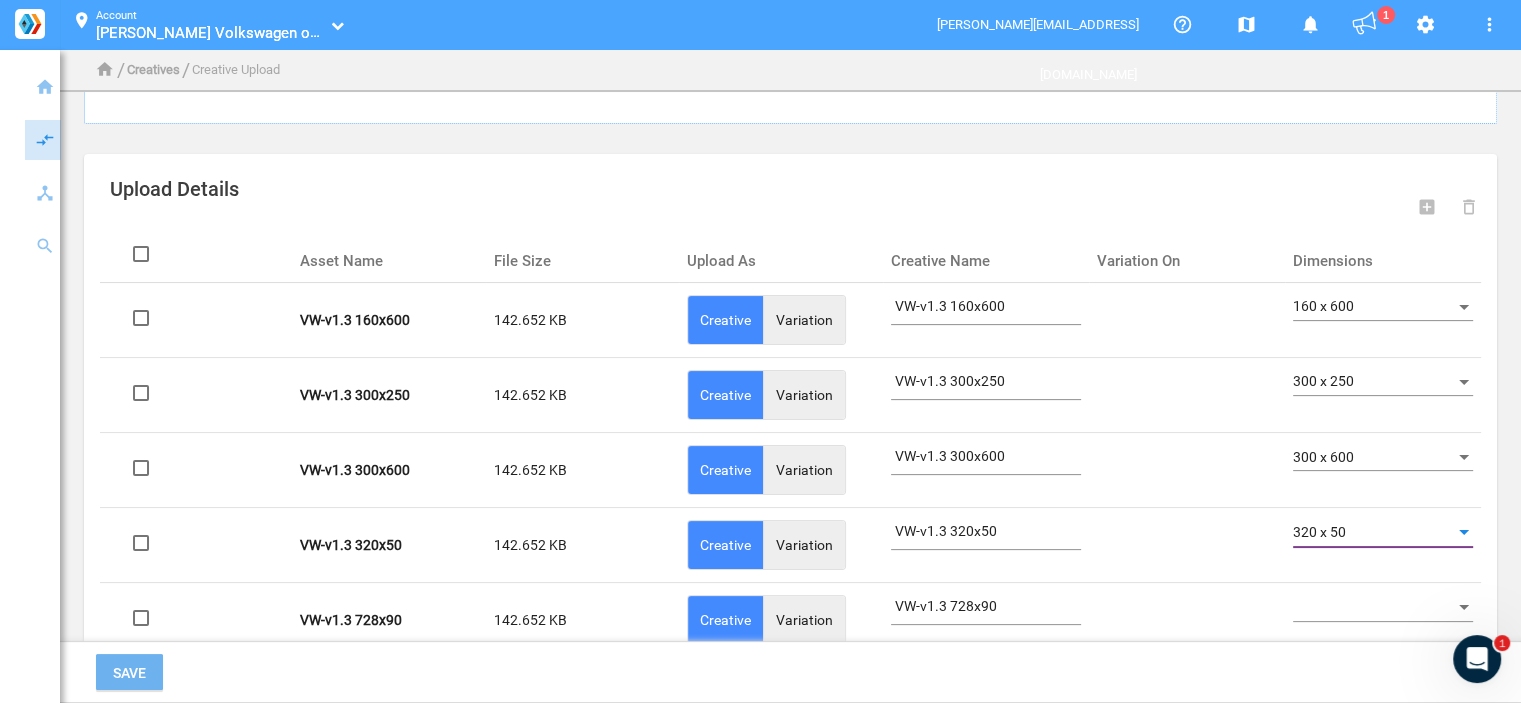 click at bounding box center (1374, 608) 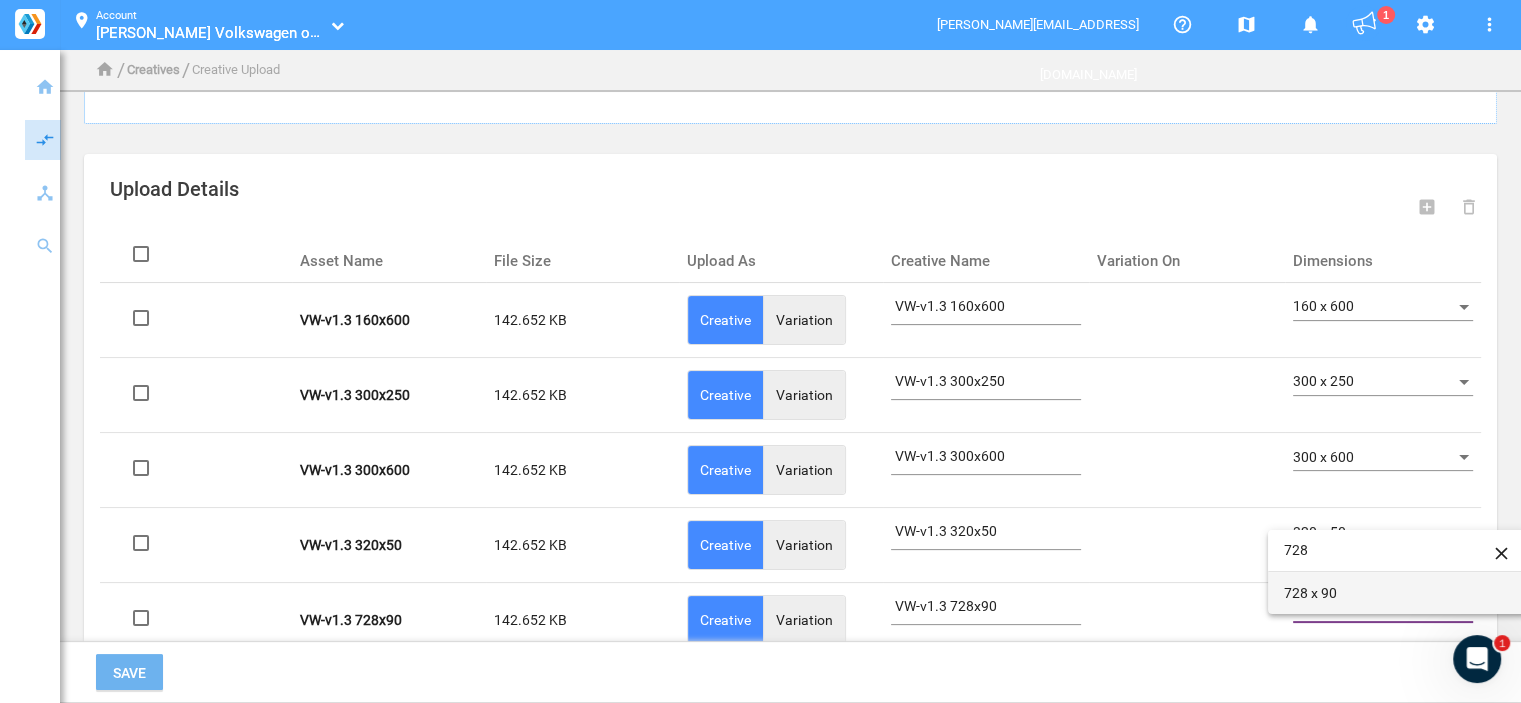 type on "728" 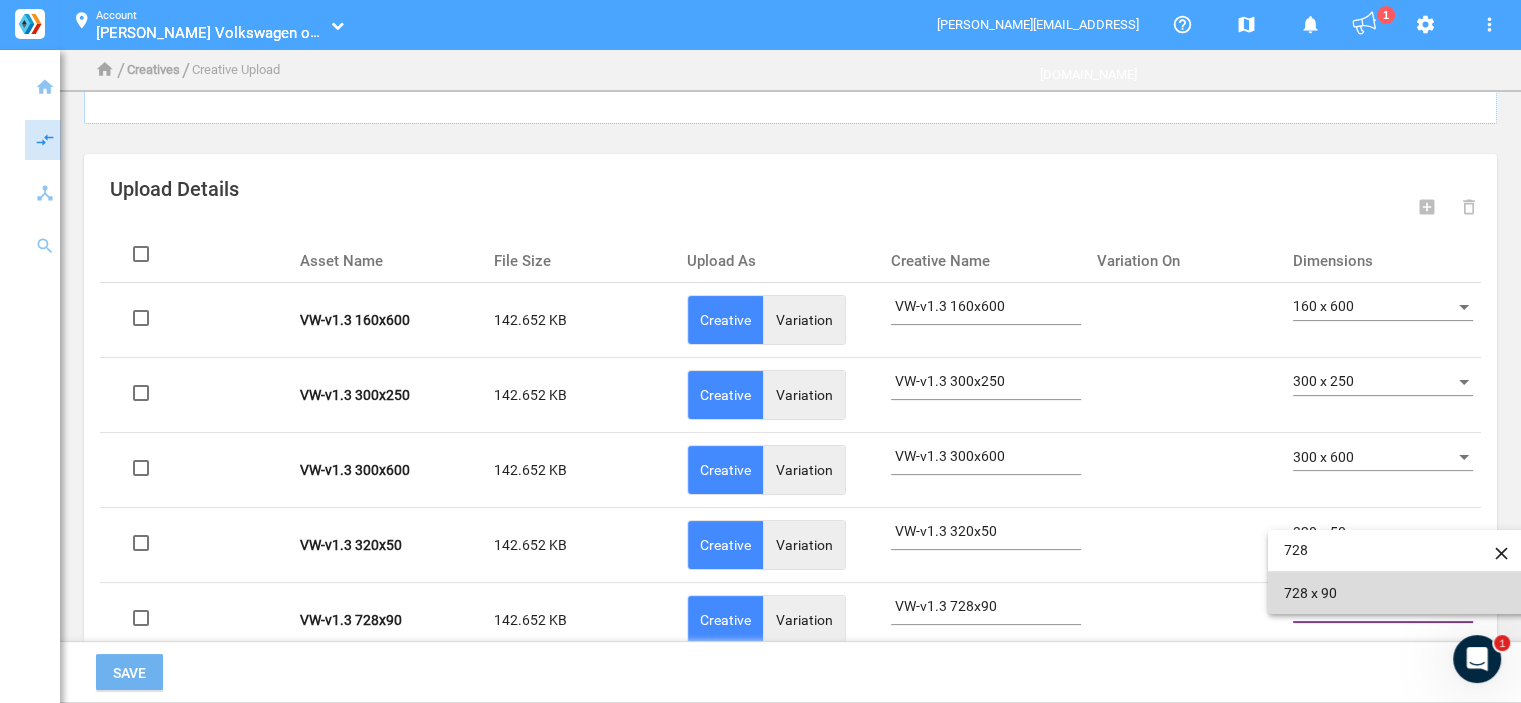 click on "728 x 90" at bounding box center [1398, 593] 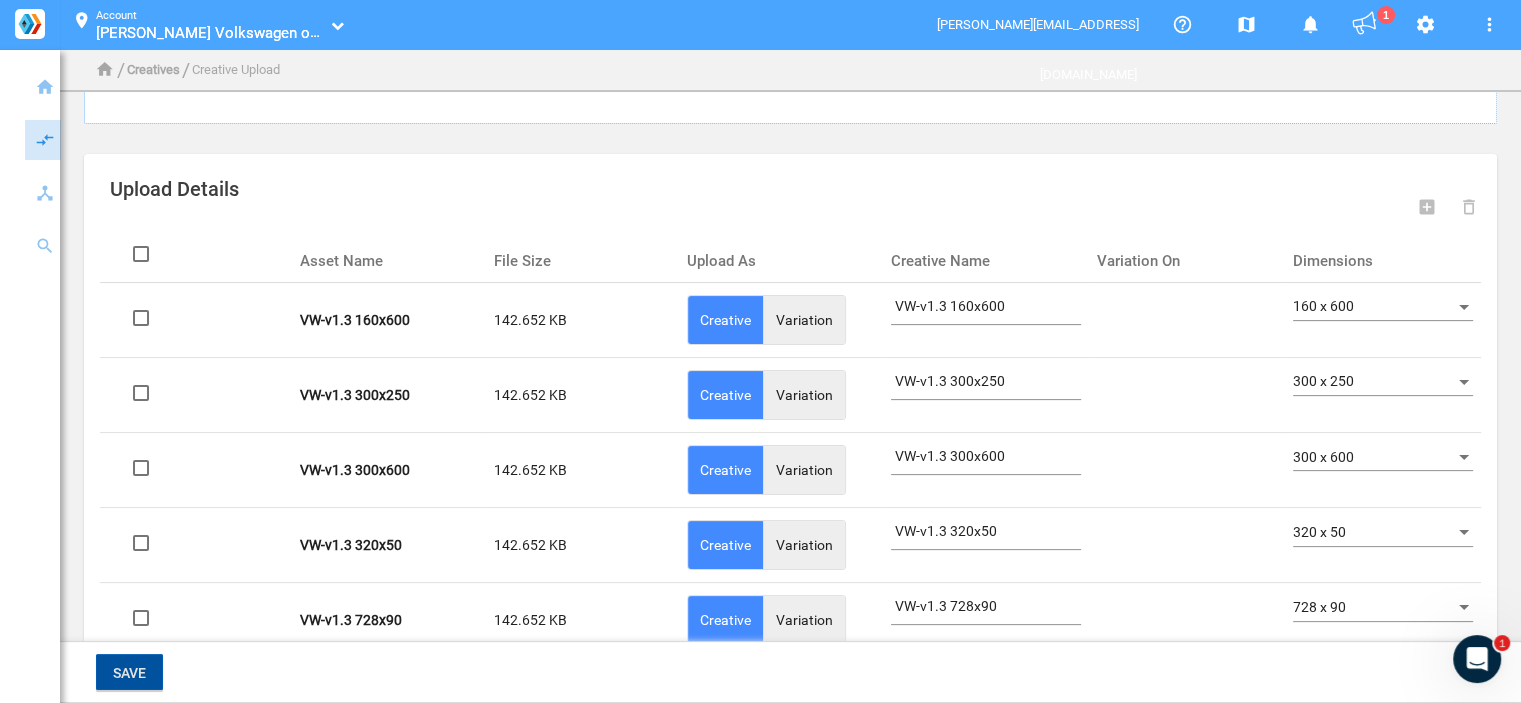 click on "Save" at bounding box center (129, 673) 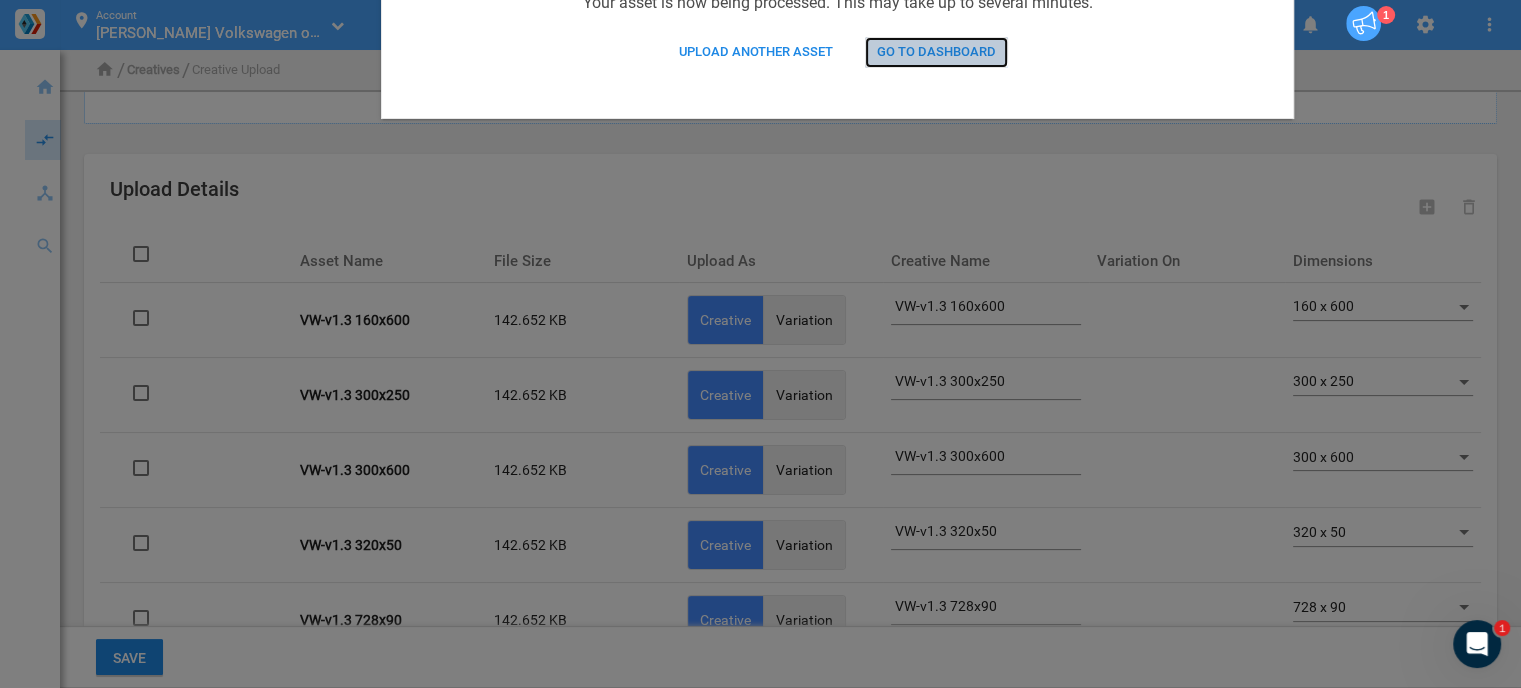 click on "Go to Dashboard" 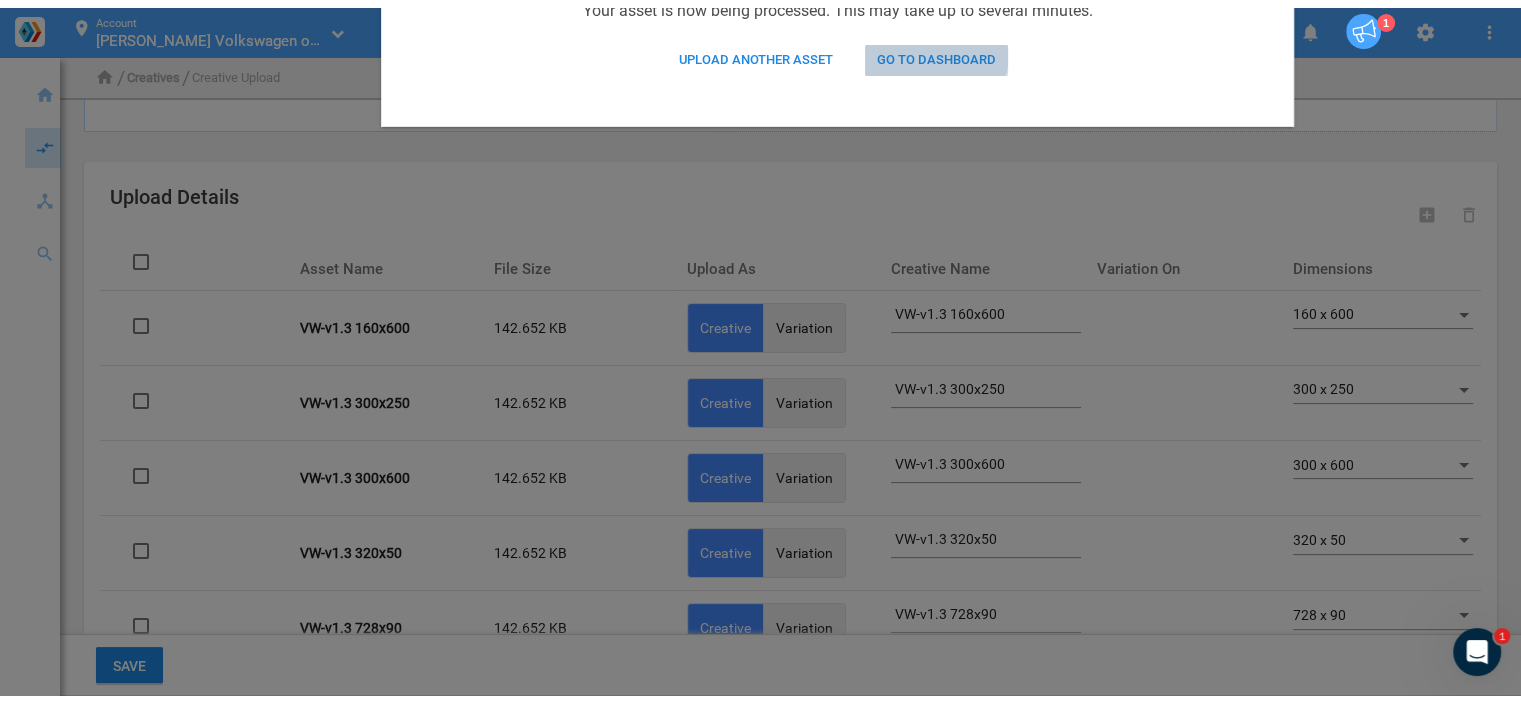 scroll, scrollTop: 0, scrollLeft: 0, axis: both 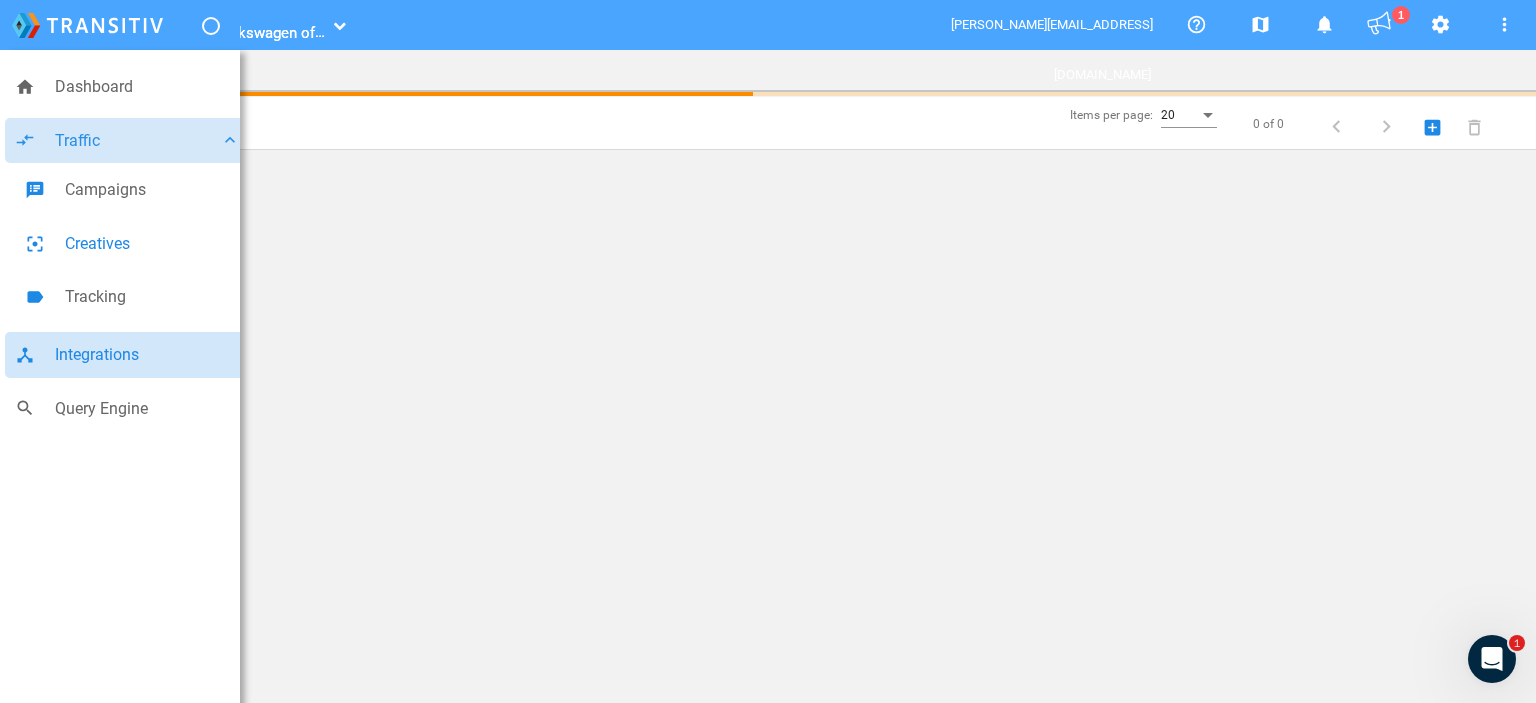 click on "Integrations" at bounding box center (147, 355) 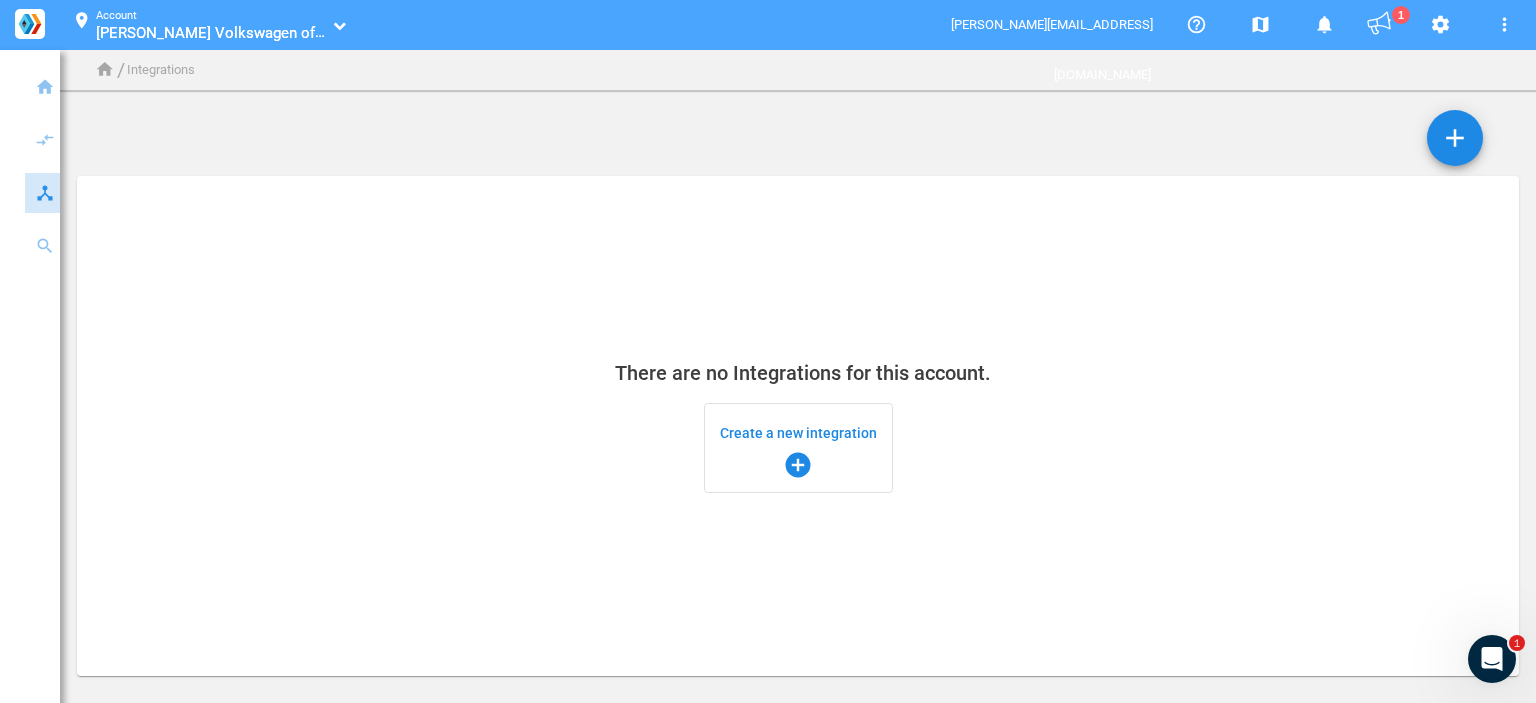 click on "Create a new integration  add_circle" at bounding box center [798, 448] 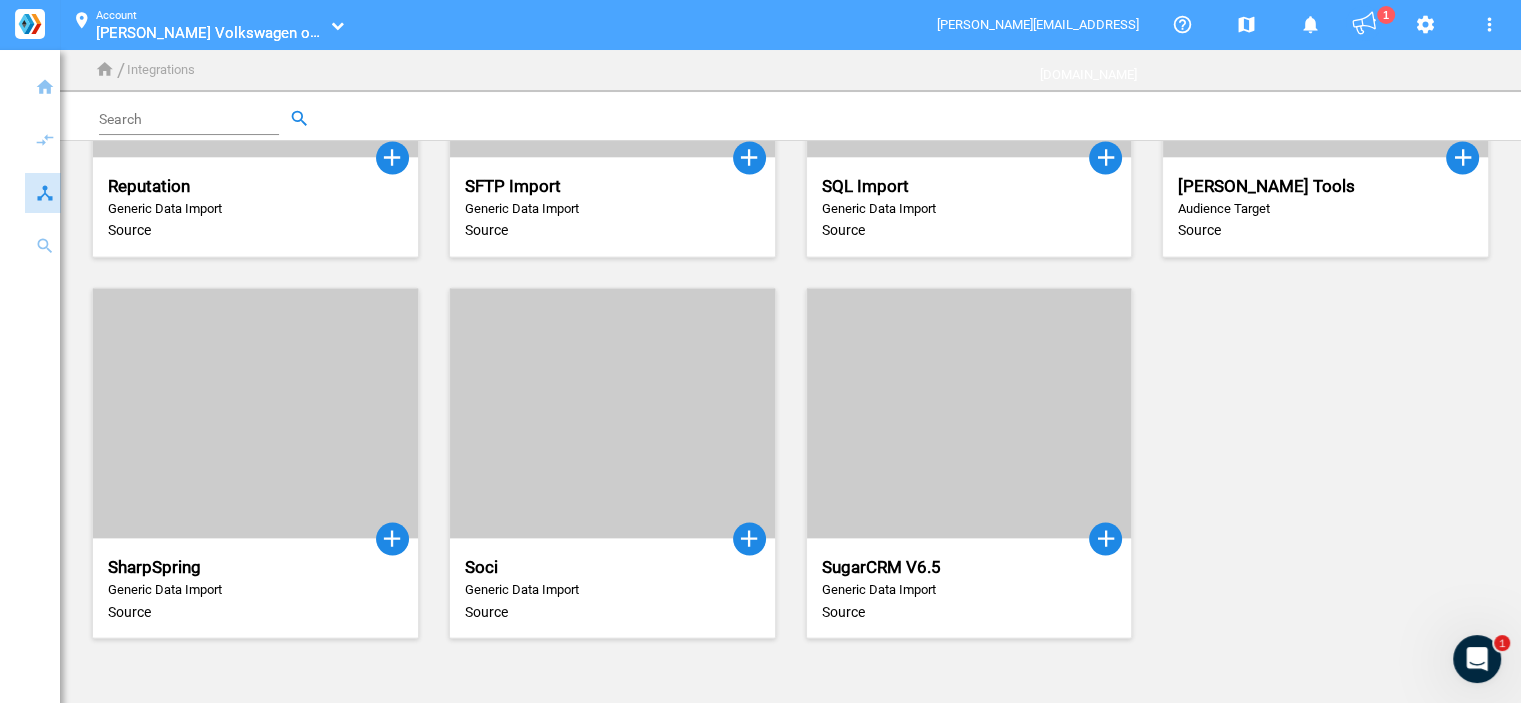 scroll, scrollTop: 3590, scrollLeft: 0, axis: vertical 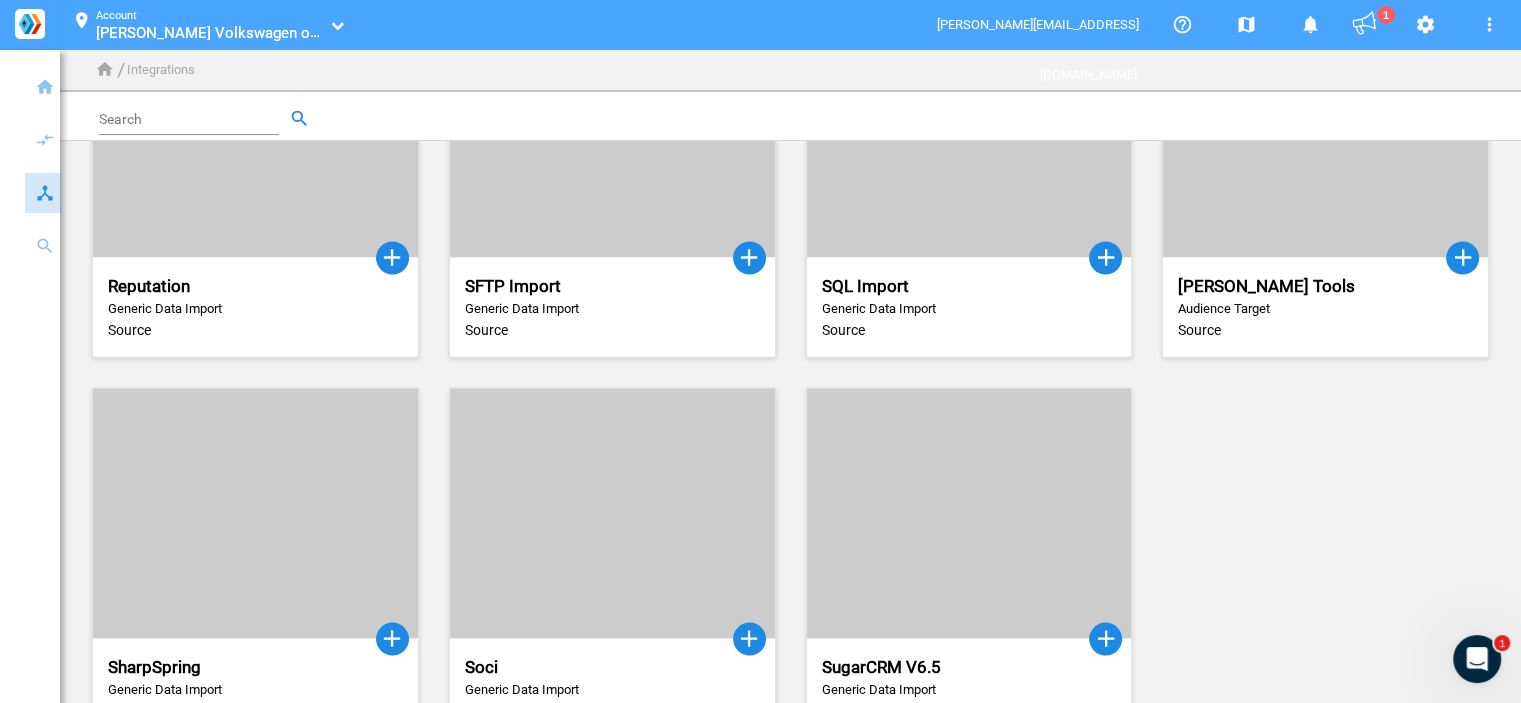 click 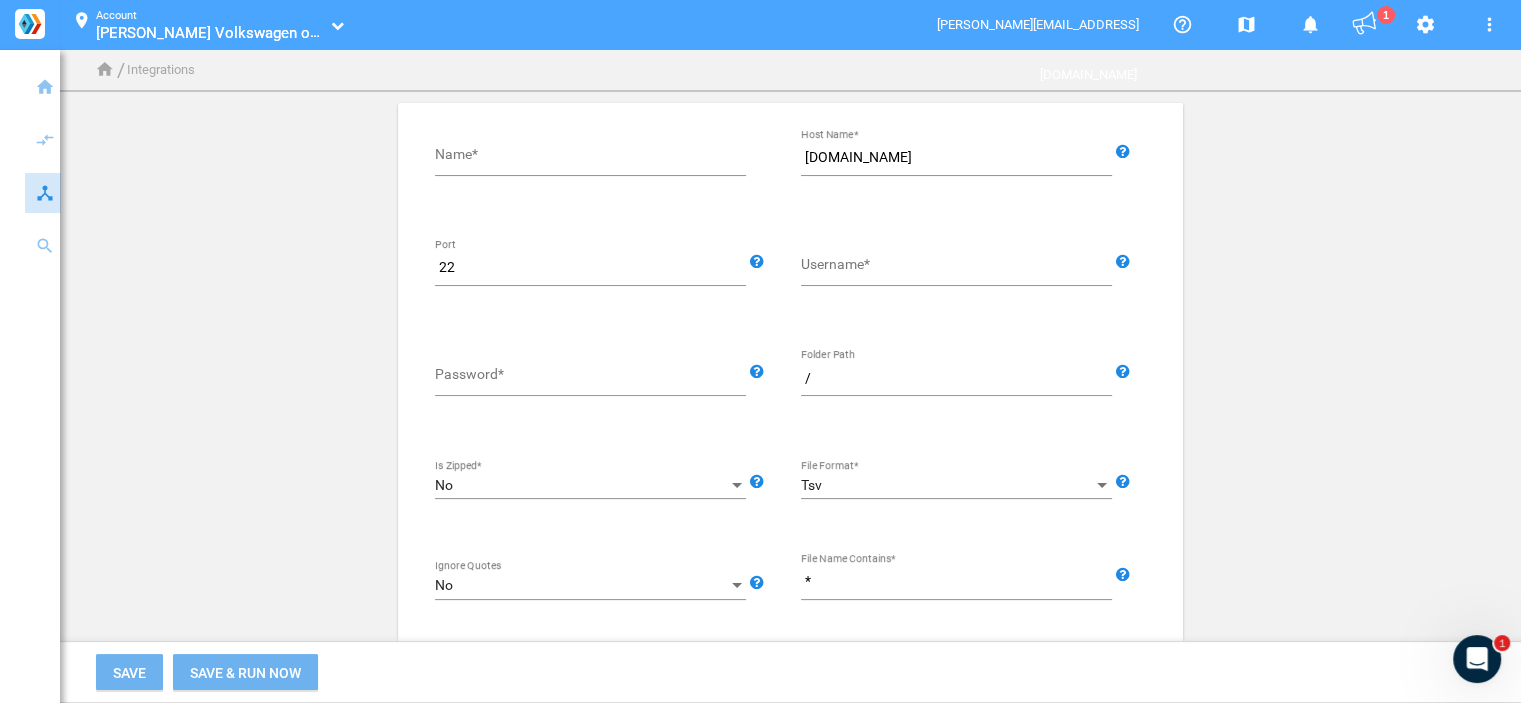 scroll, scrollTop: 0, scrollLeft: 0, axis: both 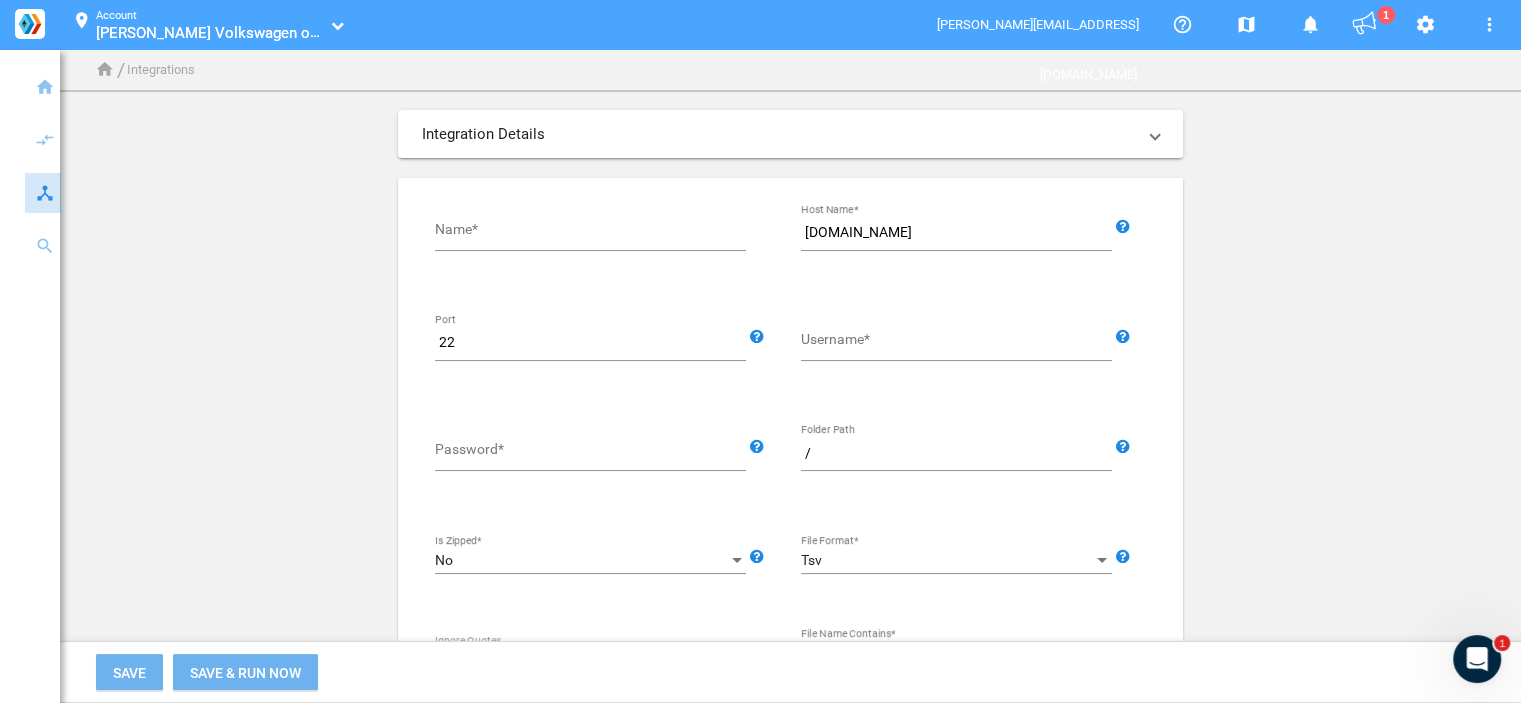 click on "Name*" at bounding box center (594, 233) 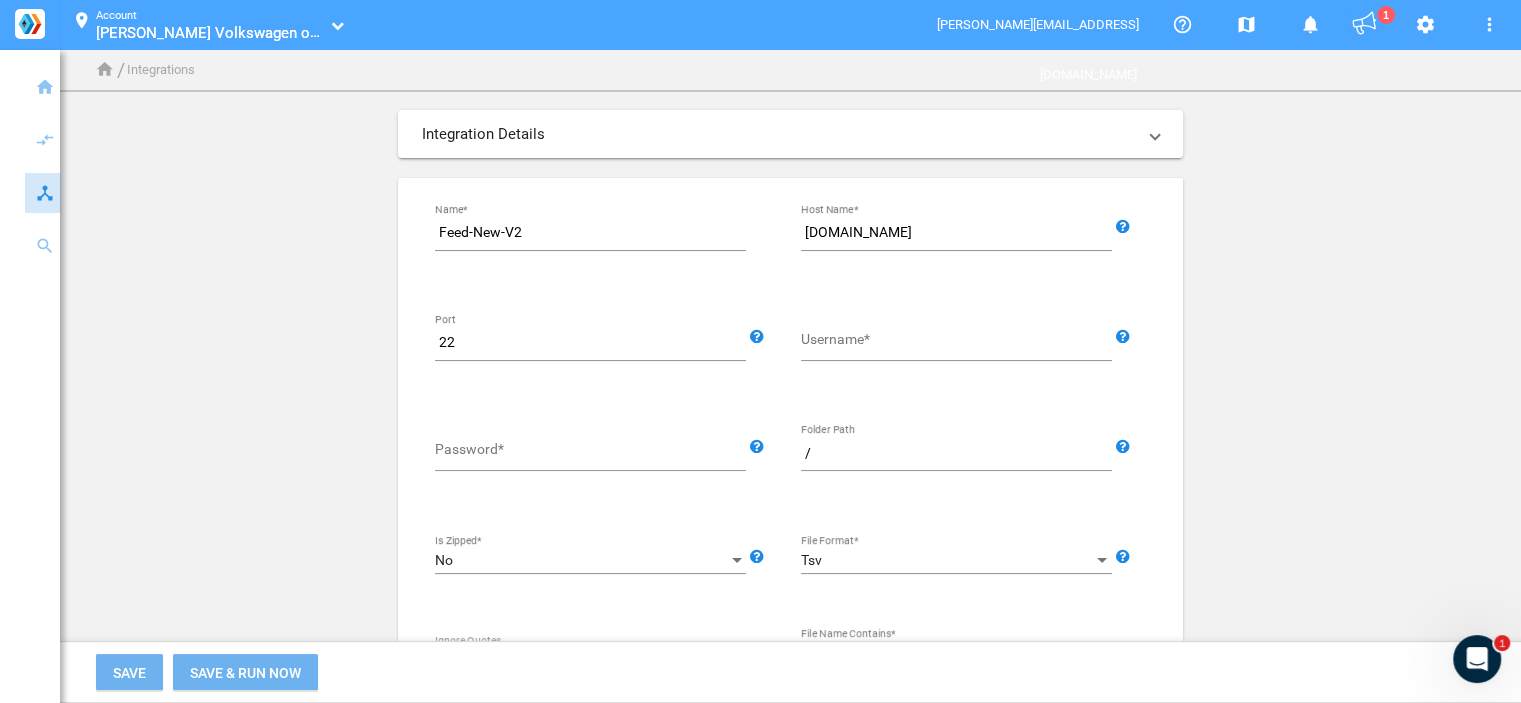 click on "Username*" at bounding box center [960, 343] 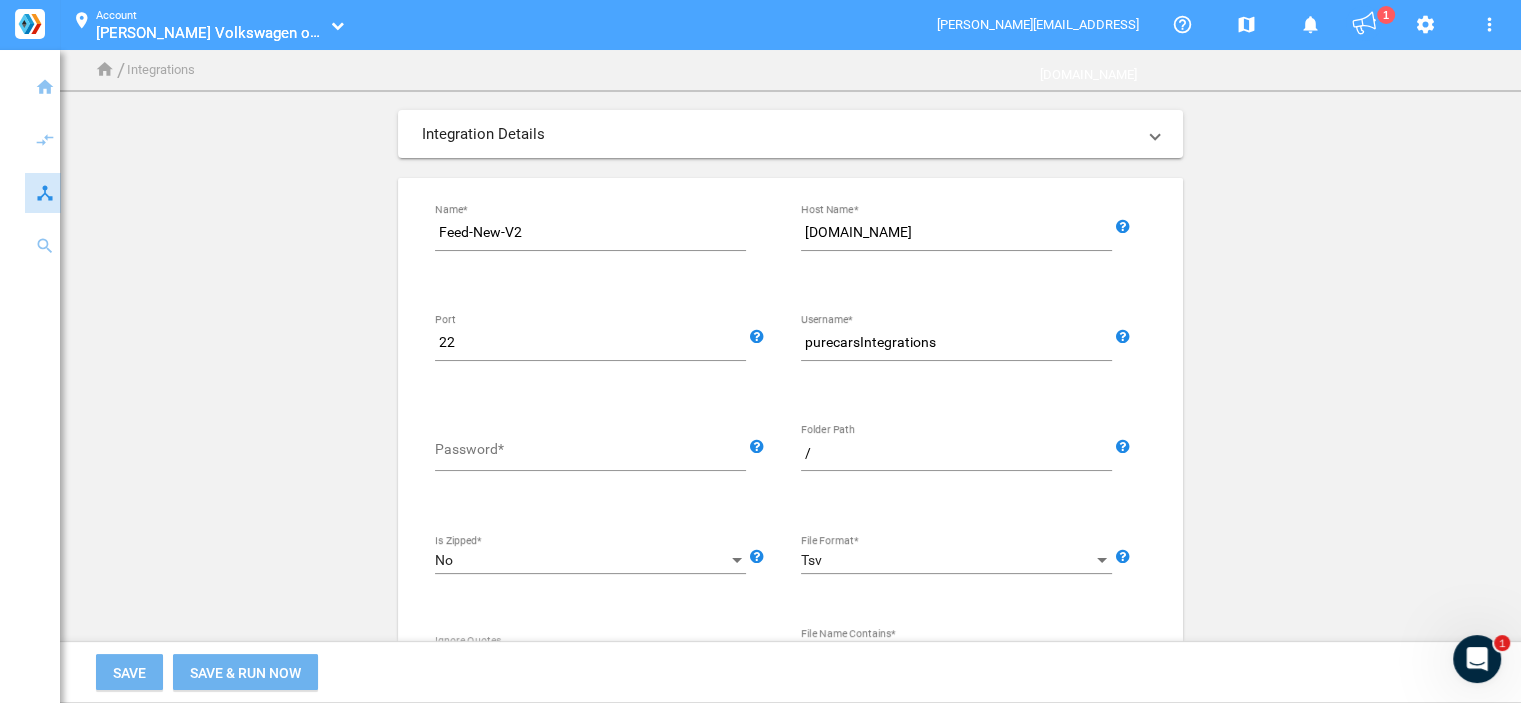 click on "Password*" at bounding box center [594, 454] 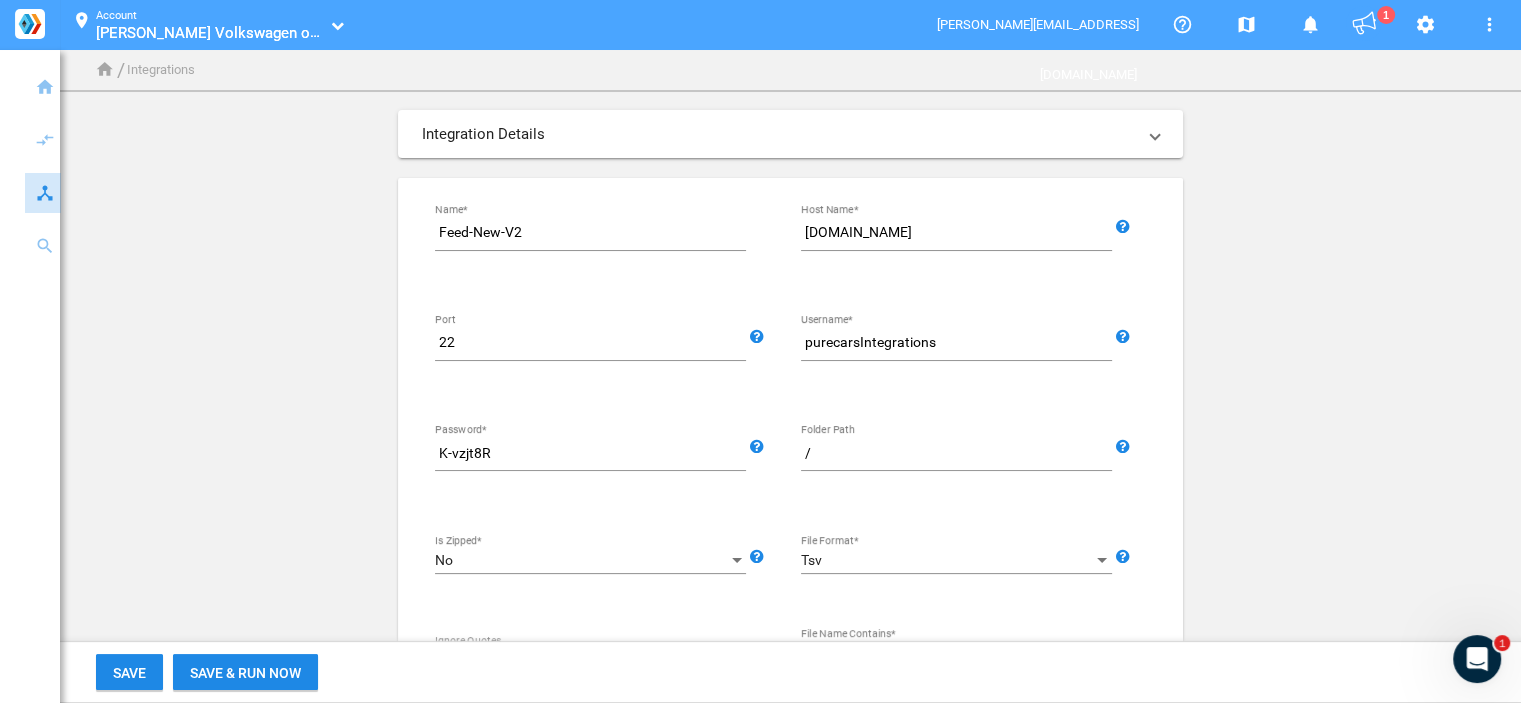 click on "/" at bounding box center (960, 454) 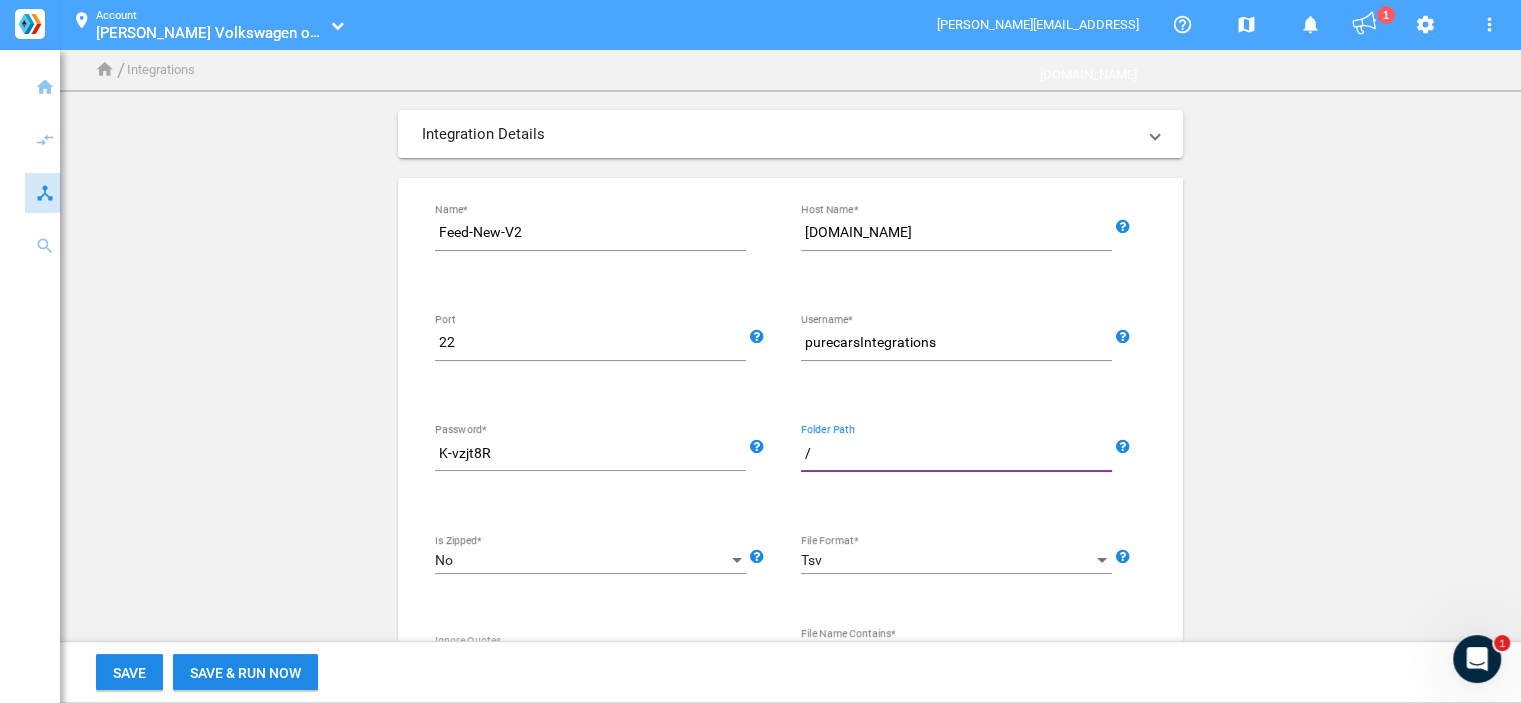 paste on "40093f4b8908434bb1eae226e3346d71" 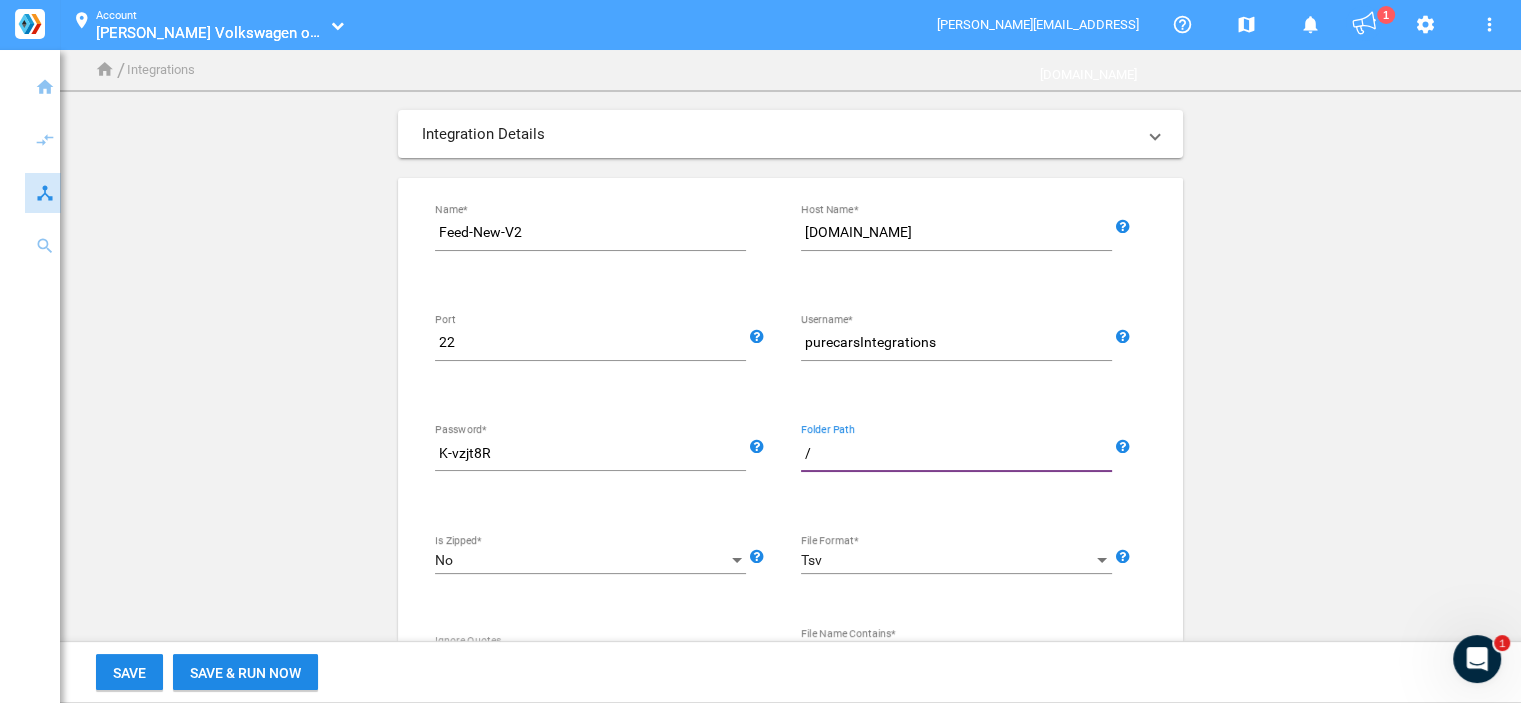 type on "/40093f4b8908434bb1eae226e3346d71" 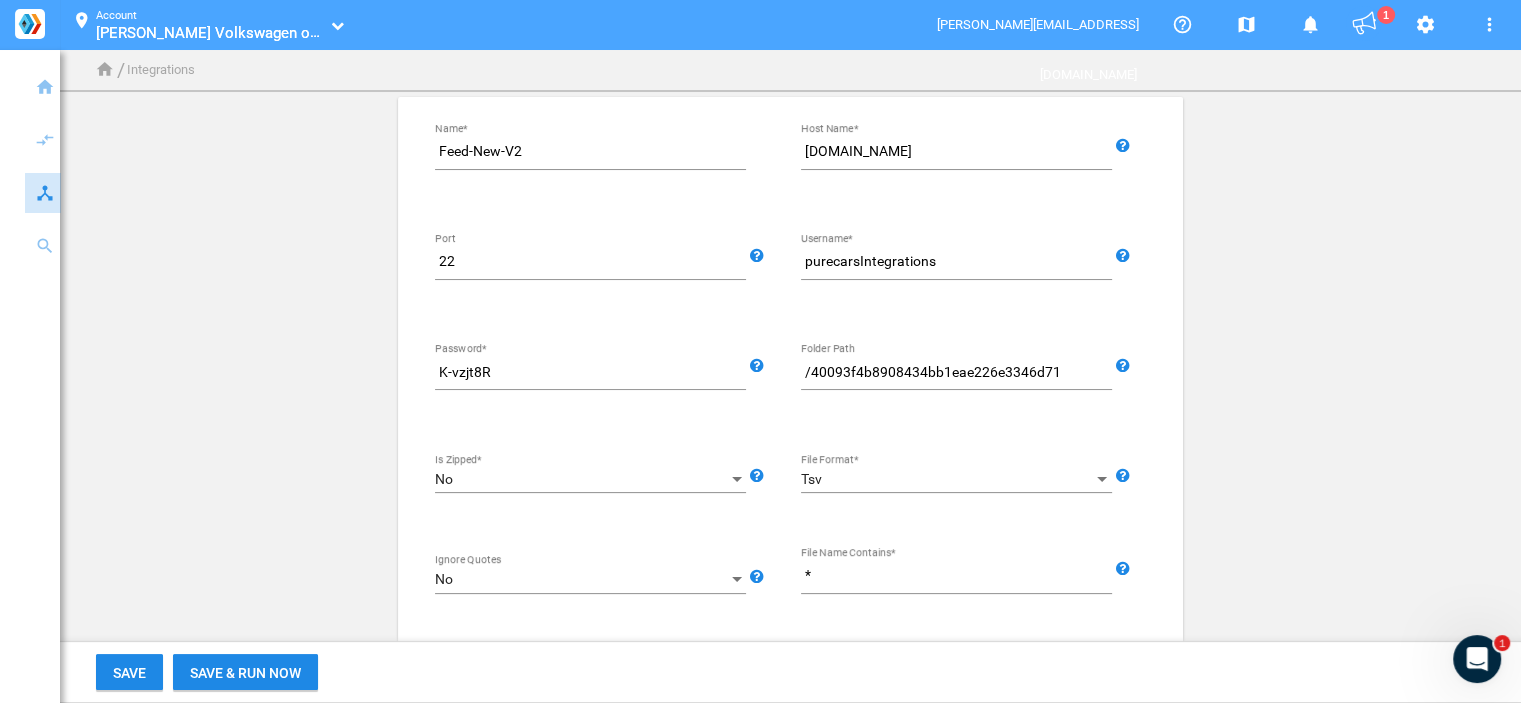 scroll, scrollTop: 181, scrollLeft: 0, axis: vertical 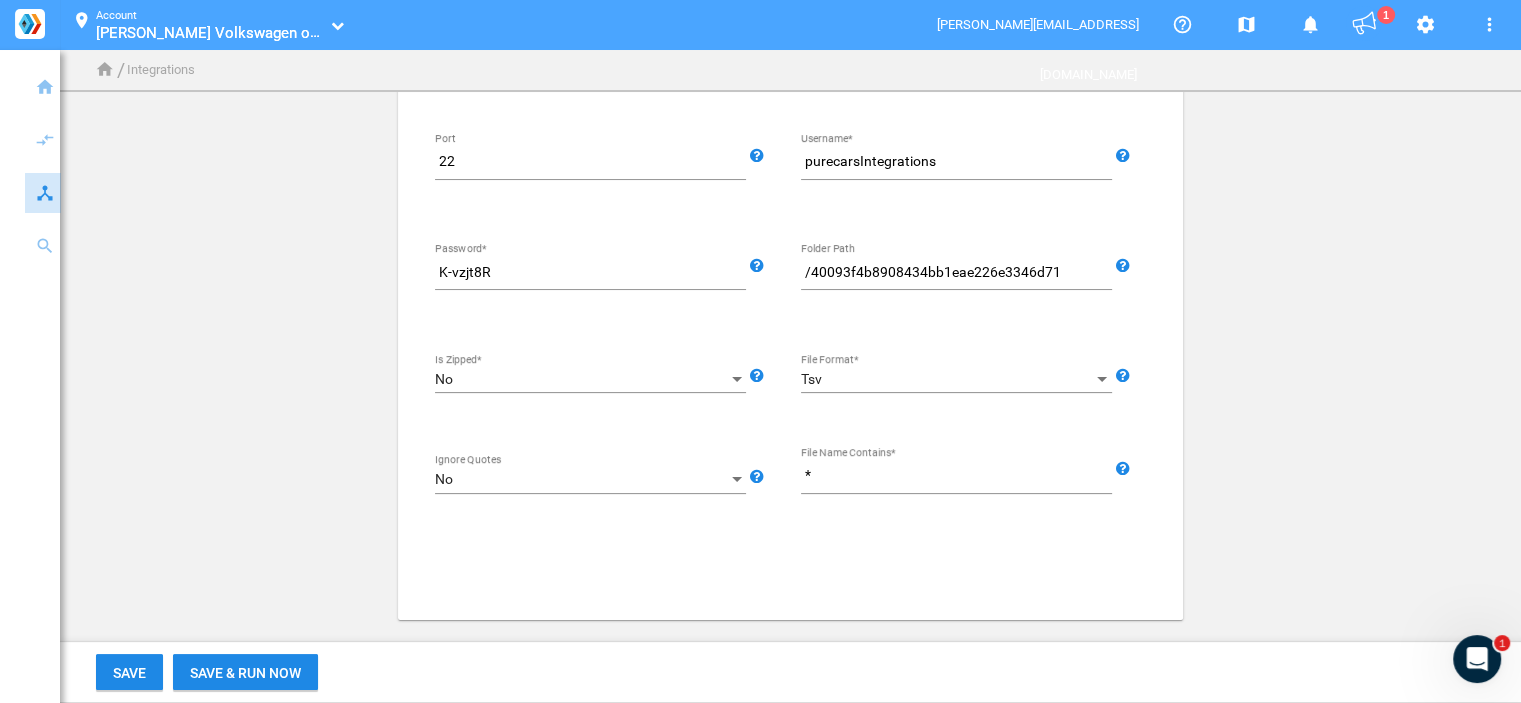 click on "*" at bounding box center [960, 476] 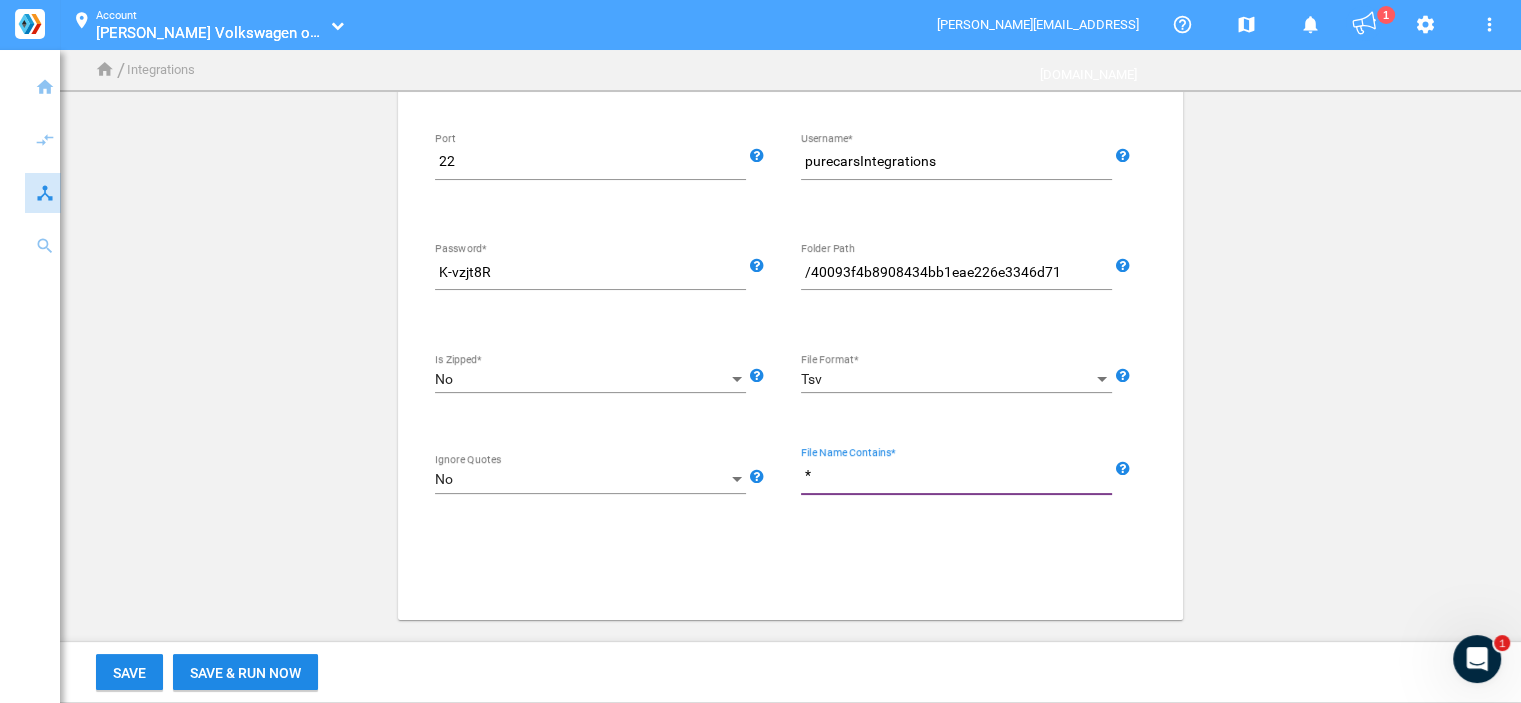 click on "*" at bounding box center [960, 476] 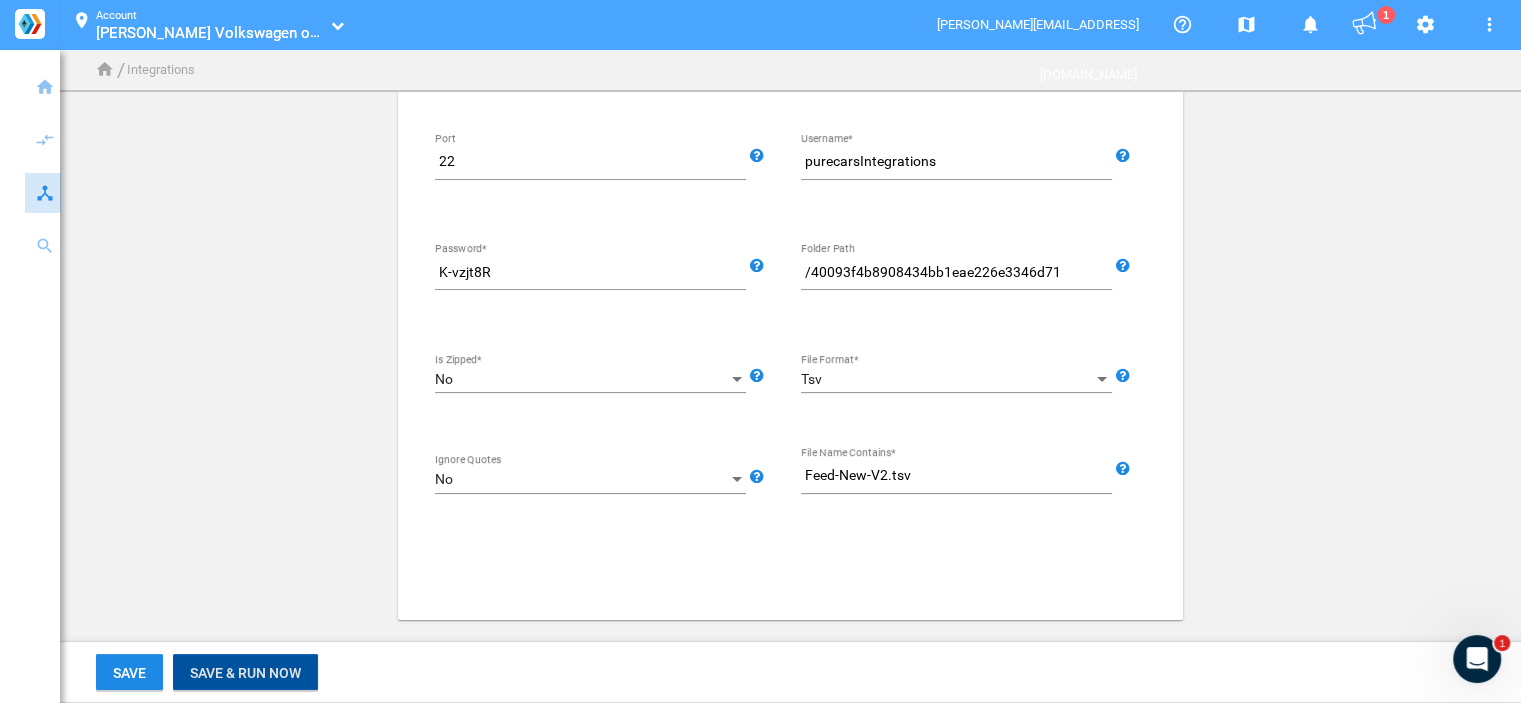 click on "Save & Run Now" at bounding box center [245, 673] 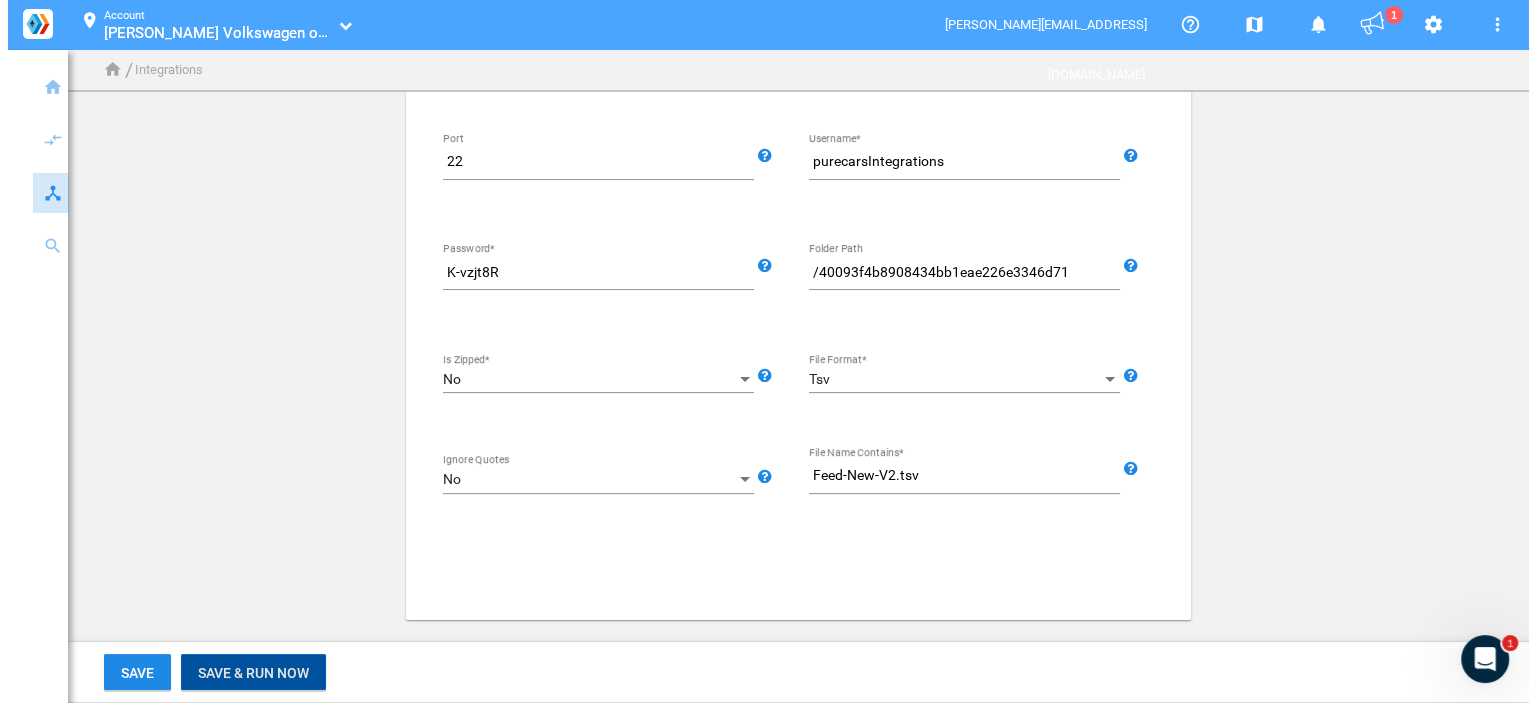 scroll, scrollTop: 0, scrollLeft: 0, axis: both 